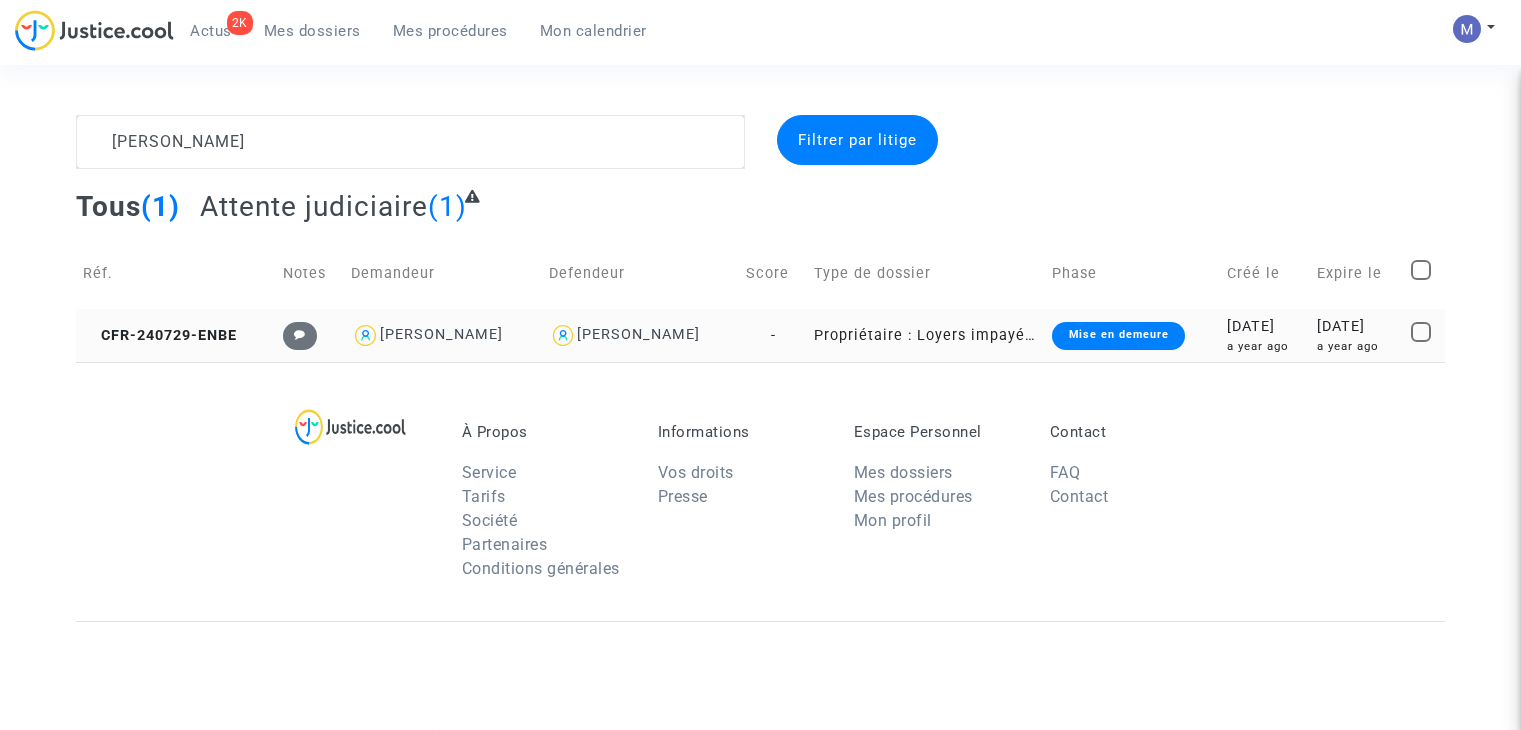 scroll, scrollTop: 0, scrollLeft: 0, axis: both 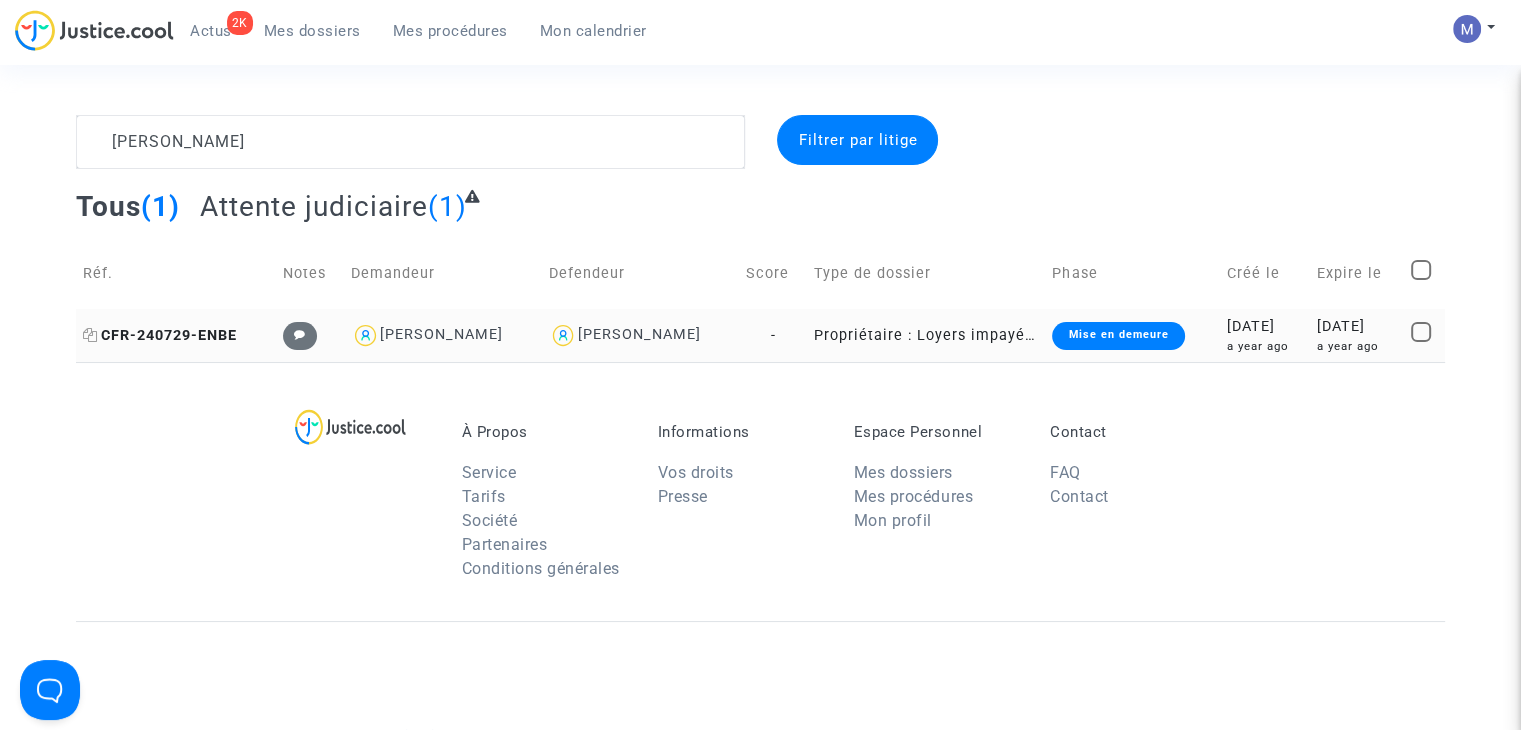 type on "[PERSON_NAME]" 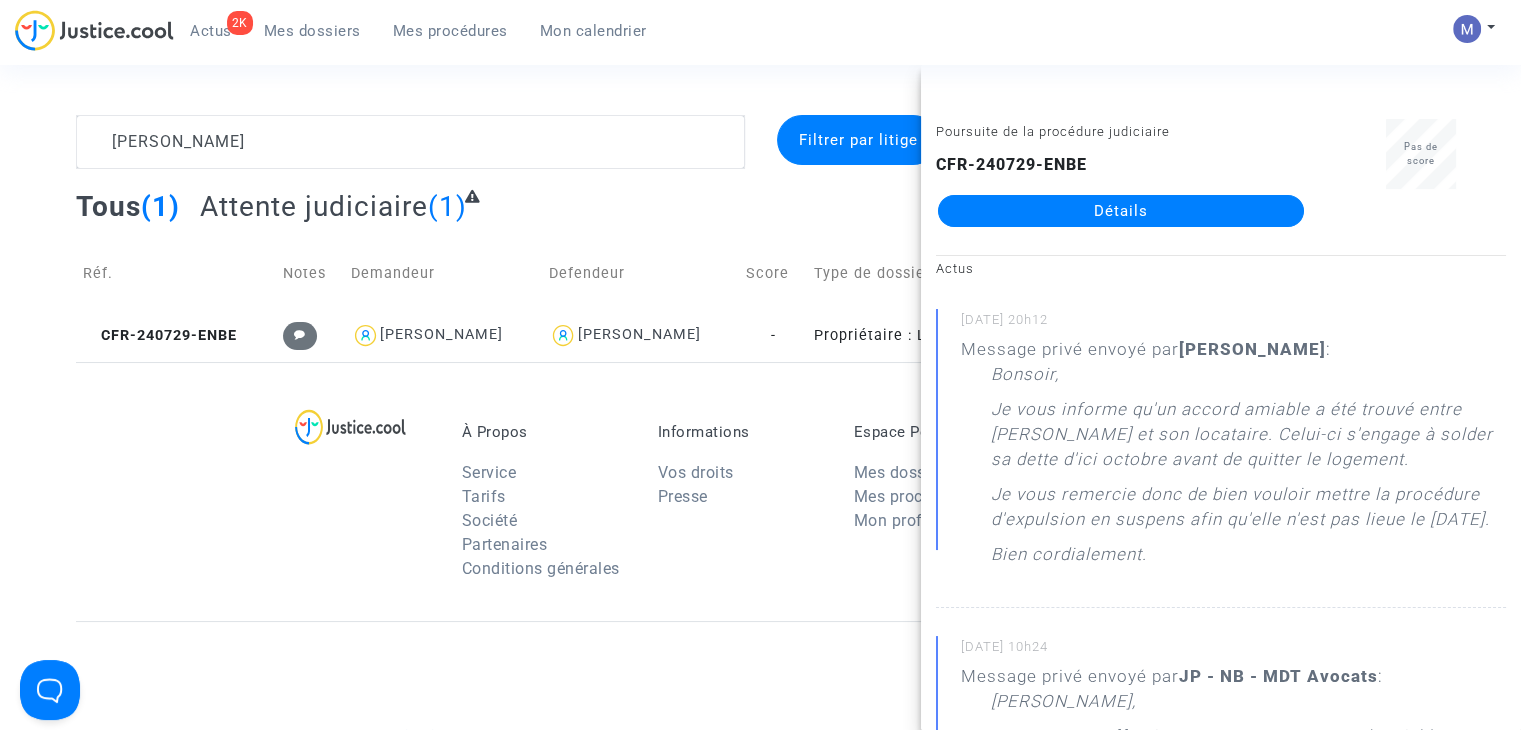 click on "Détails" 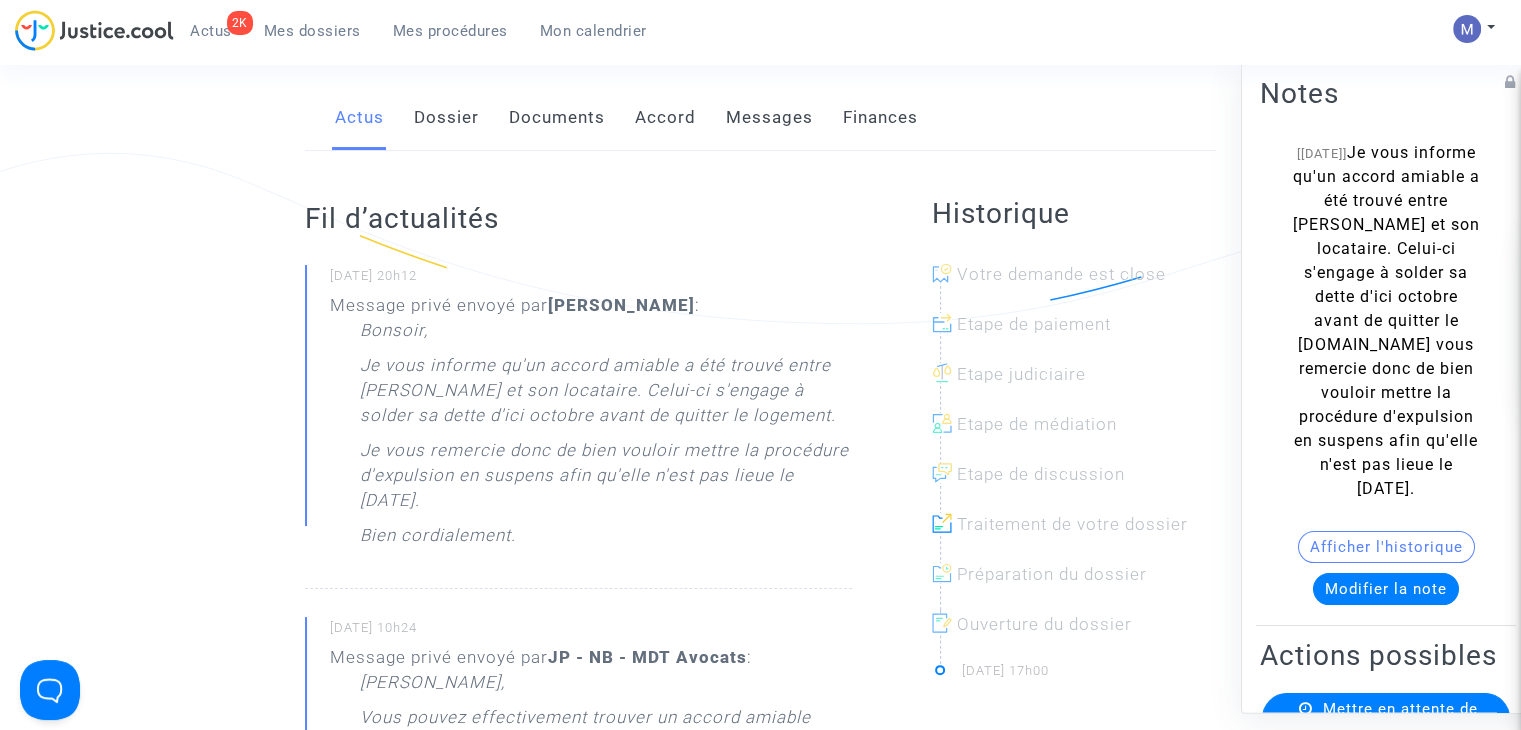 scroll, scrollTop: 0, scrollLeft: 0, axis: both 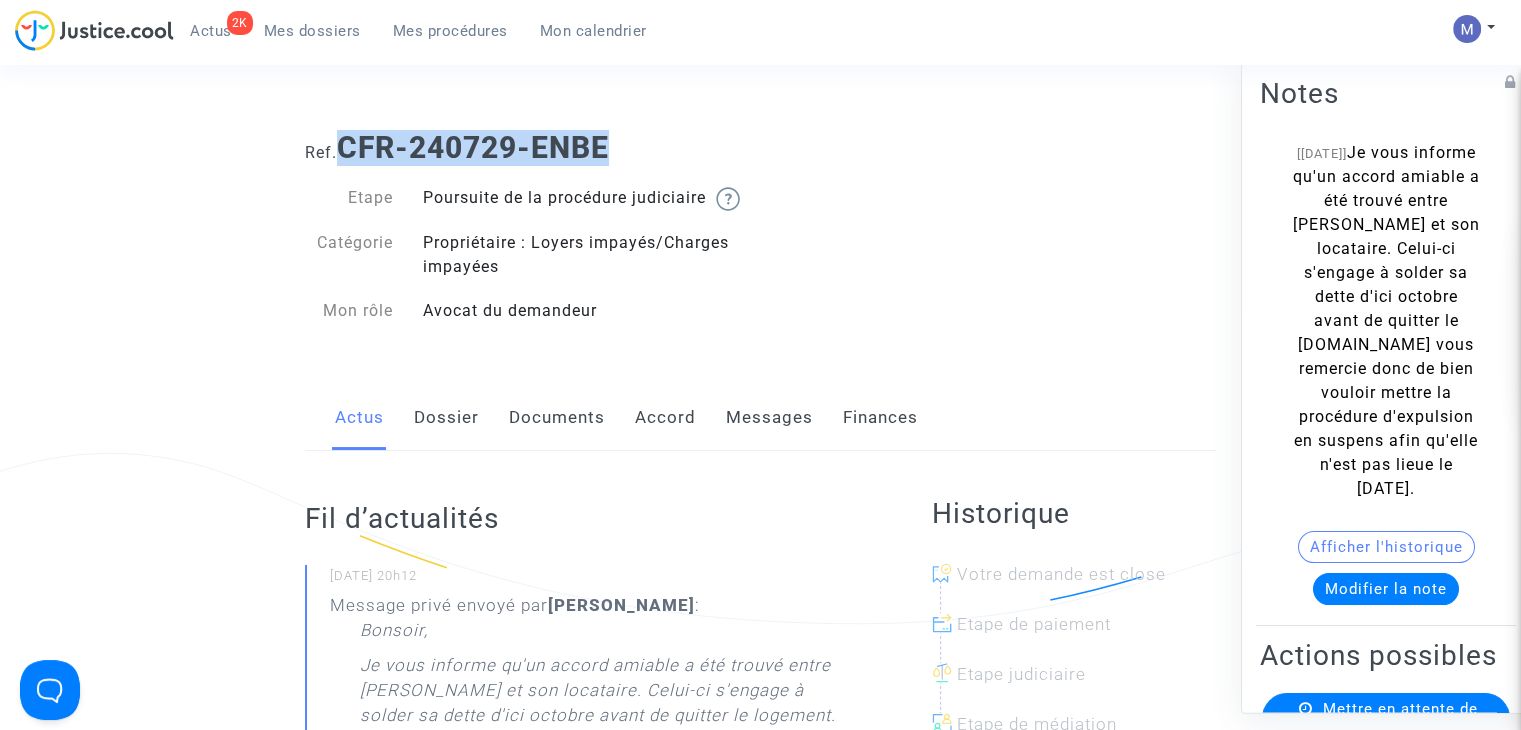 drag, startPoint x: 649, startPoint y: 155, endPoint x: 345, endPoint y: 147, distance: 304.10526 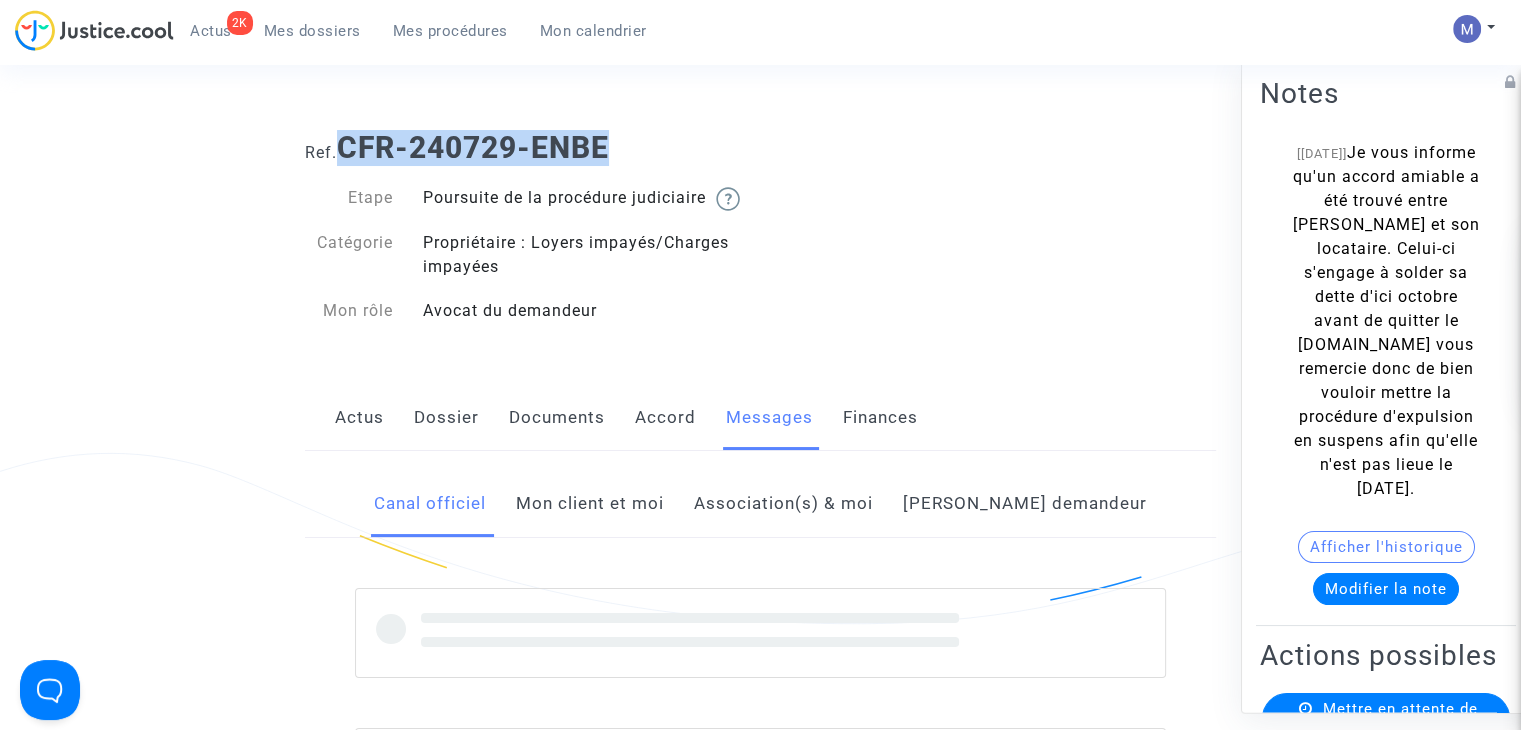click on "Mon client et moi" 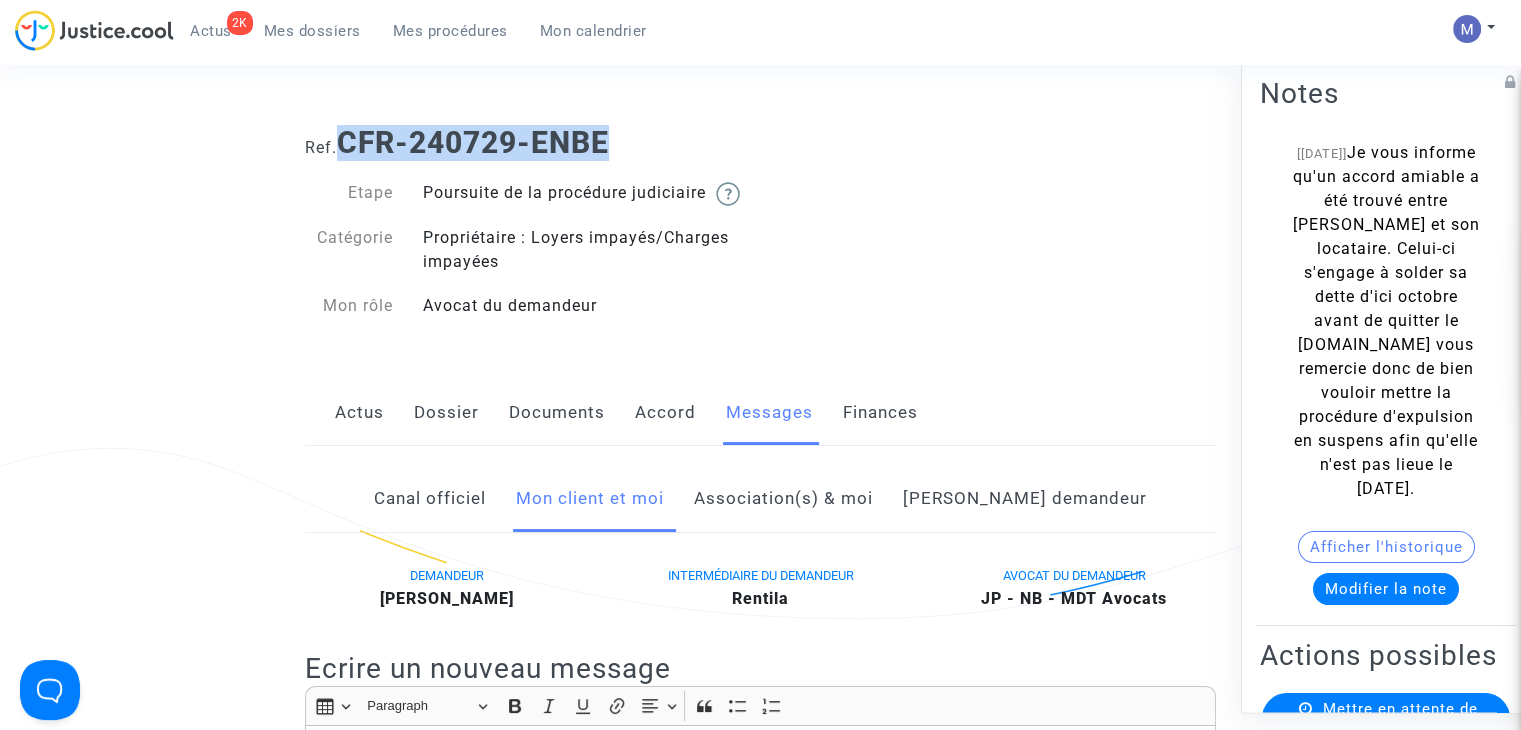 scroll, scrollTop: 300, scrollLeft: 0, axis: vertical 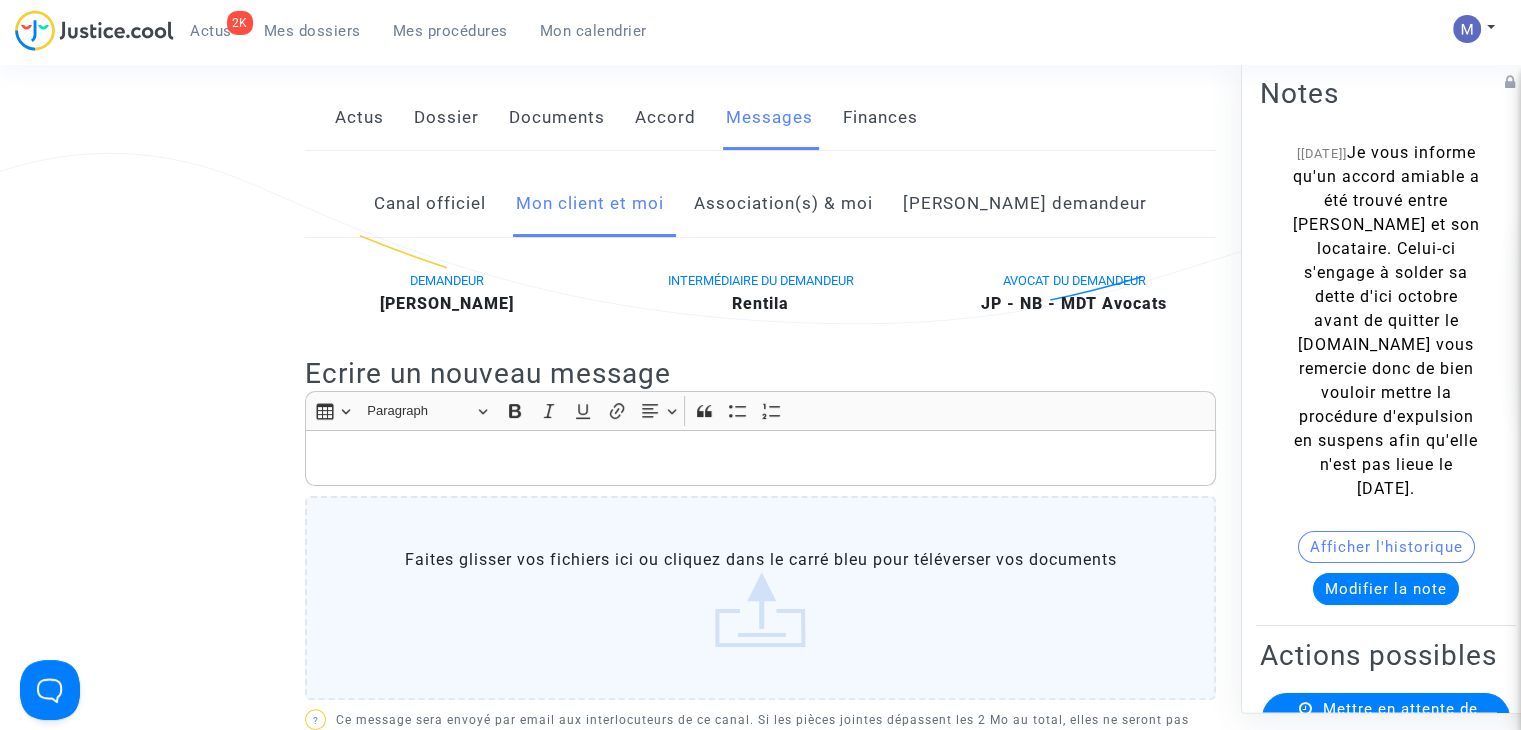 click 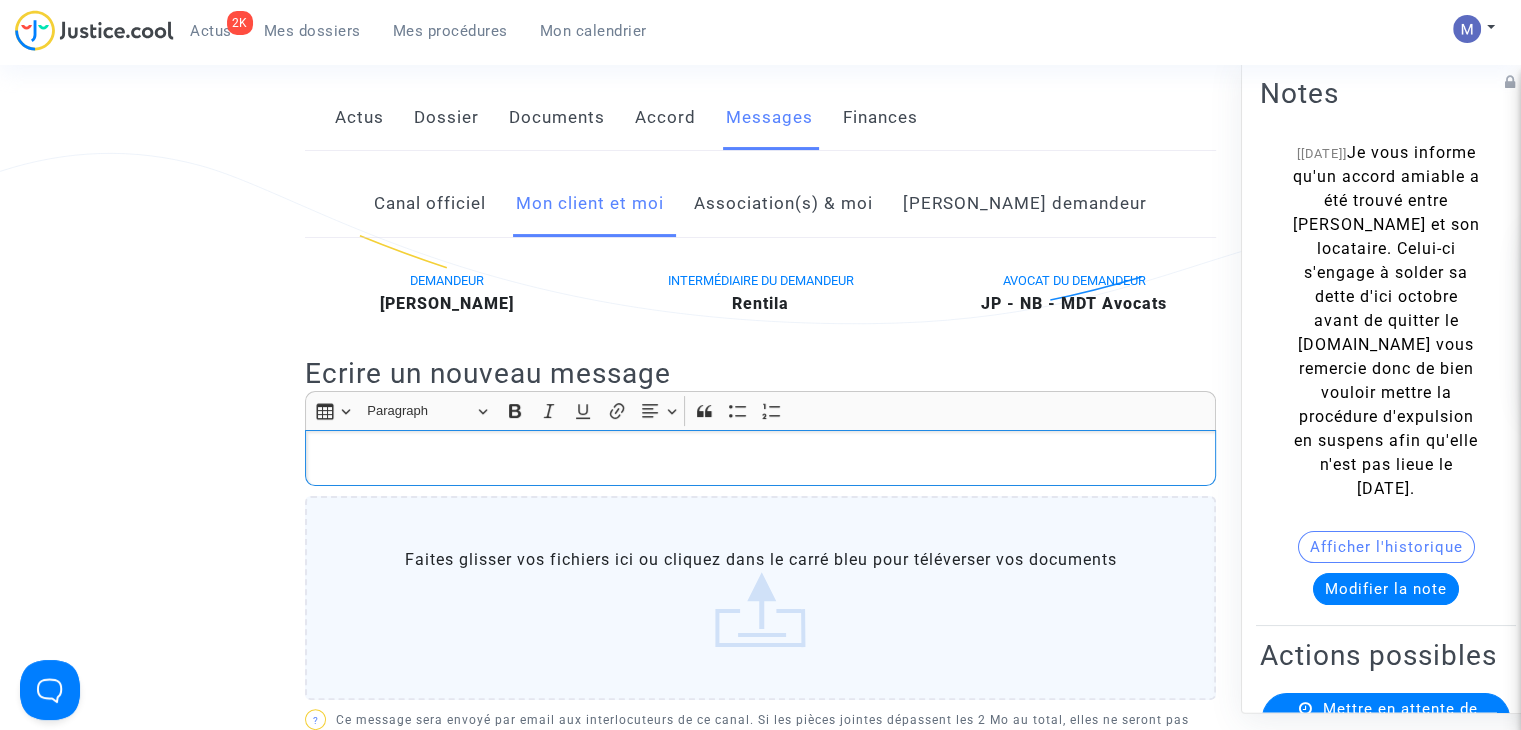 type 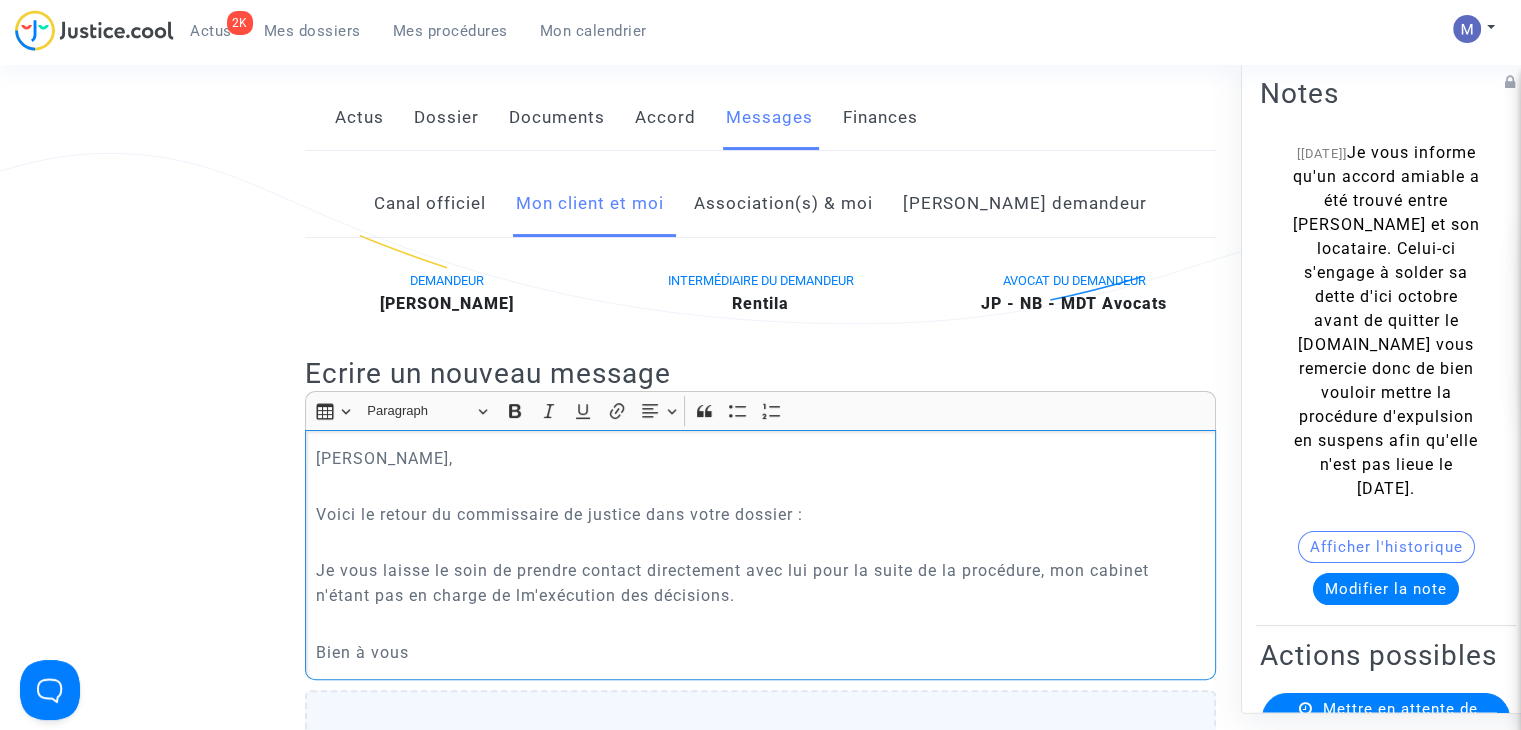 click on "Je vous laisse le soin de prendre contact directement avec lui pour la suite de la procédure, mon cabinet n'étant pas en charge de lm'exécution des décisions." 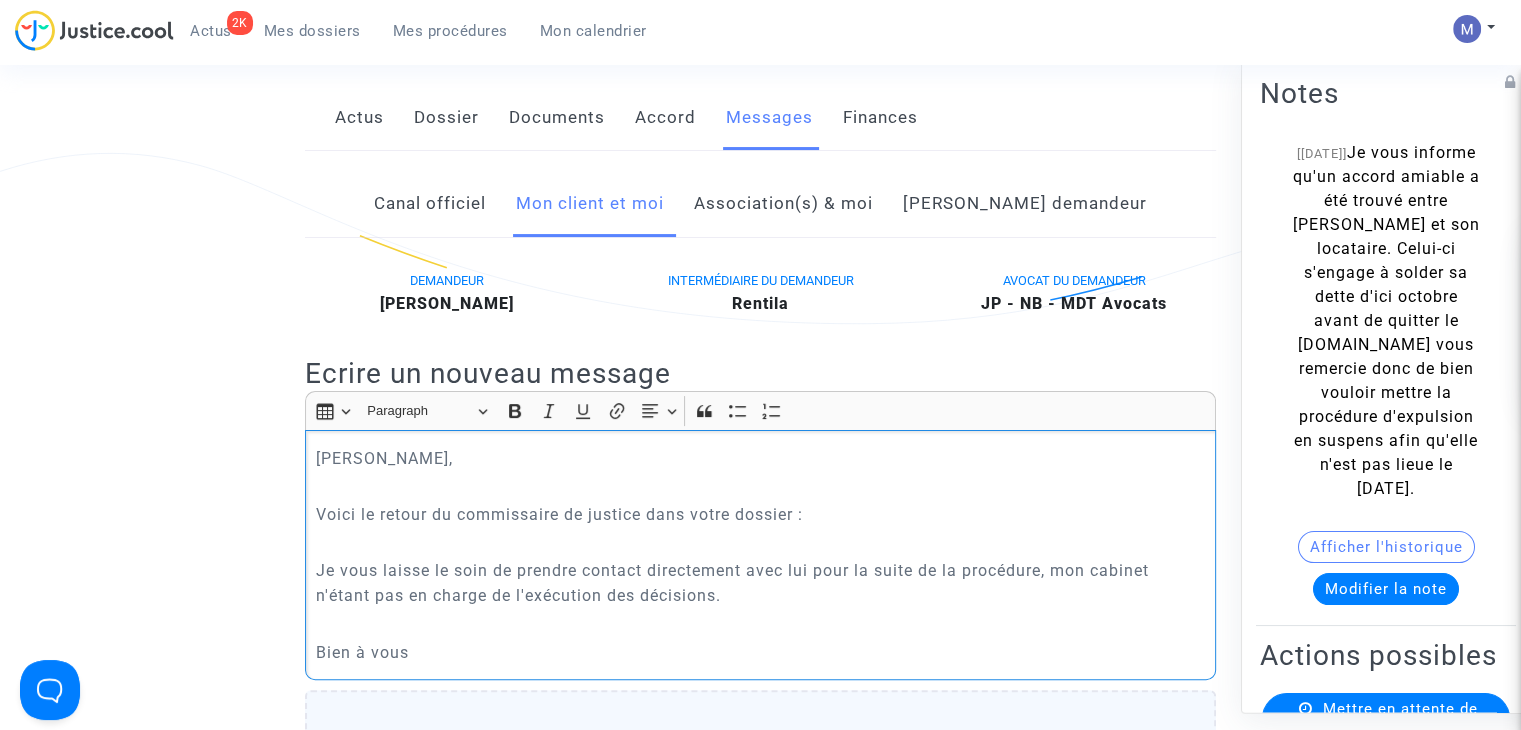 click on "Voici le retour du commissaire de justice dans votre dossier :" 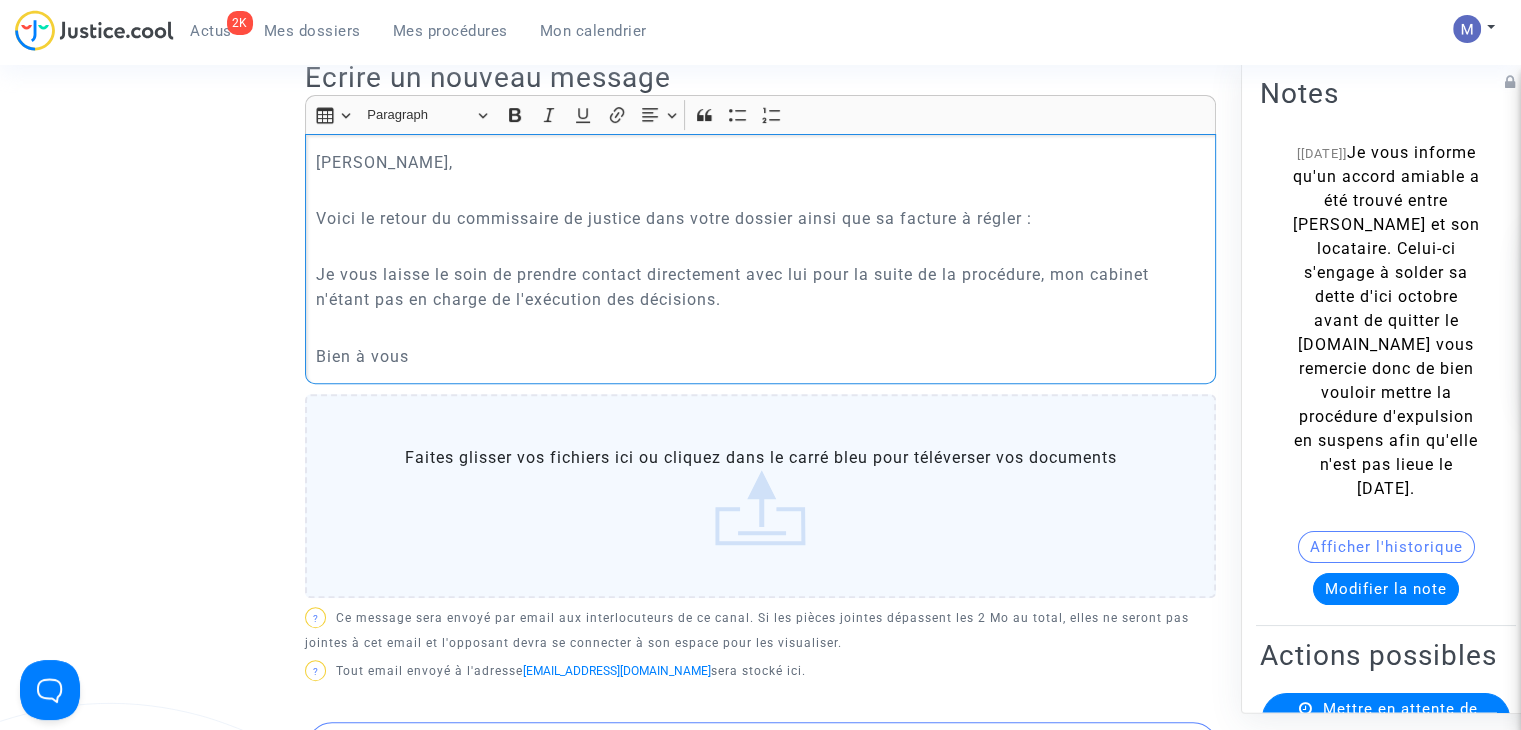 scroll, scrollTop: 600, scrollLeft: 0, axis: vertical 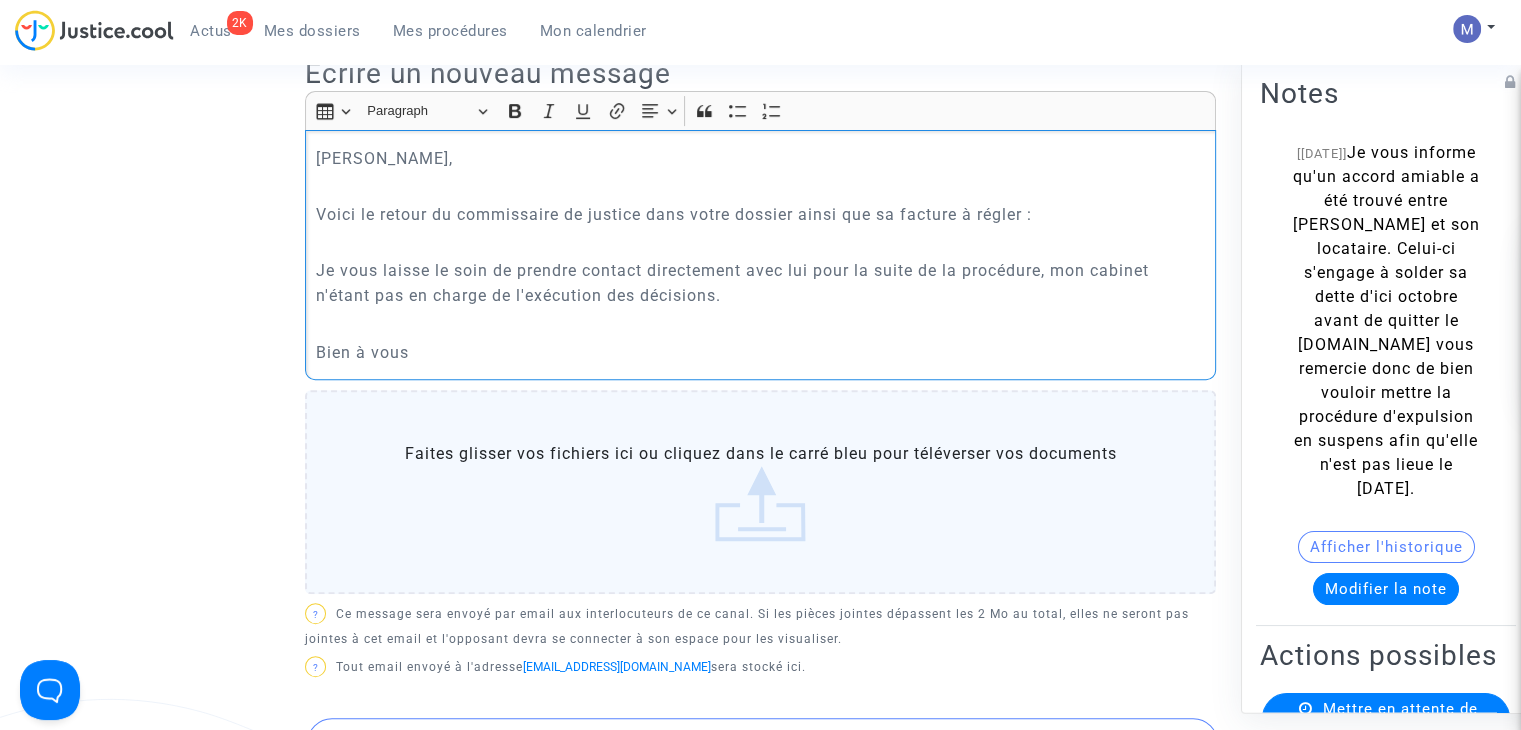 click 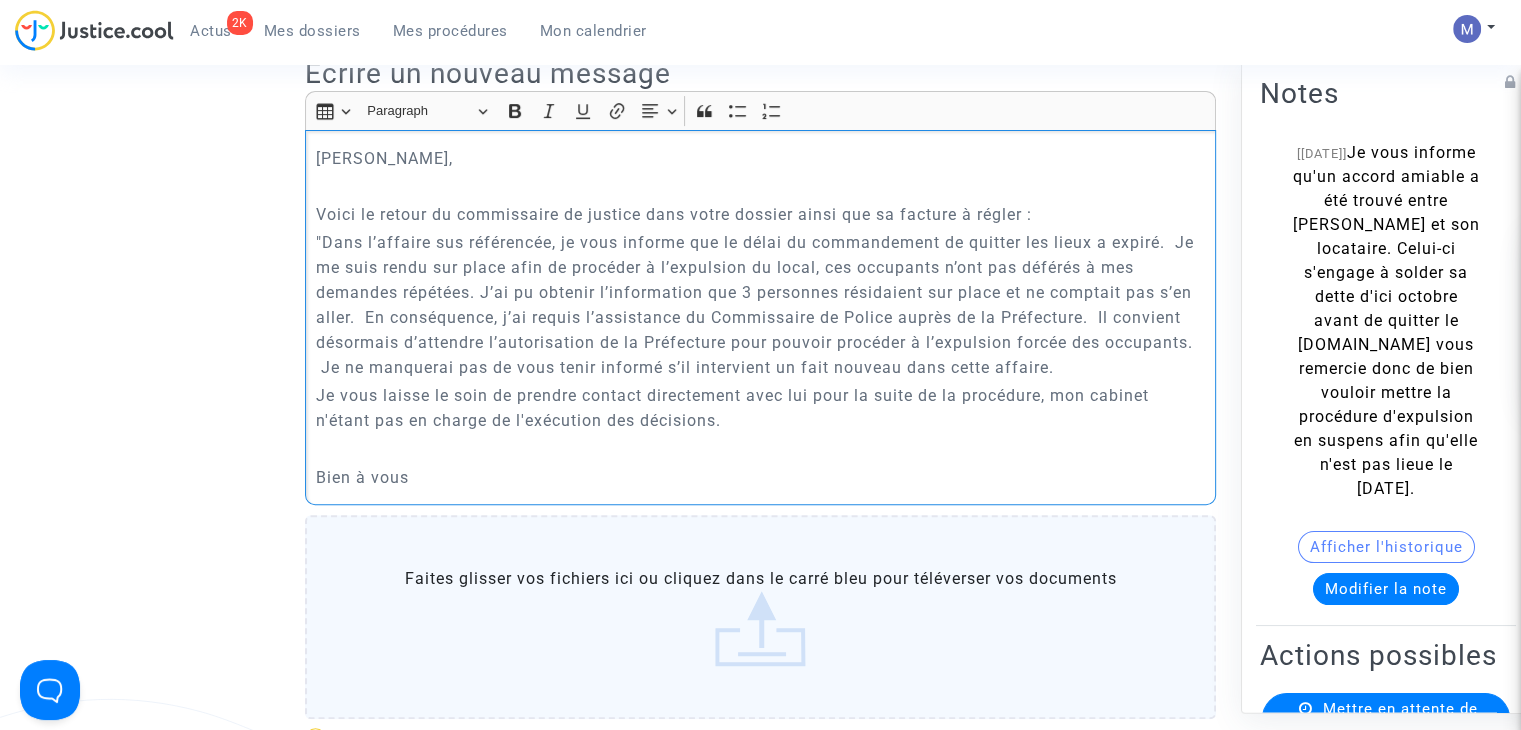 click on ""Dans l’affaire sus référencée, je vous informe que le délai du commandement de quitter les lieux a expiré.  Je me suis rendu sur place afin de procéder à l’expulsion du local, ces occupants n’ont pas déférés à mes demandes répétées. J’ai pu obtenir l’information que 3 personnes résidaient sur place et ne comptait pas s’en aller.  En conséquence, j’ai requis l’assistance du Commissaire de Police auprès de la Préfecture.  Il convient désormais d’attendre l’autorisation de la Préfecture pour pouvoir procéder à l’expulsion forcée des occupants.  Je ne manquerai pas de vous tenir informé s’il intervient un fait nouveau dans cette affaire." 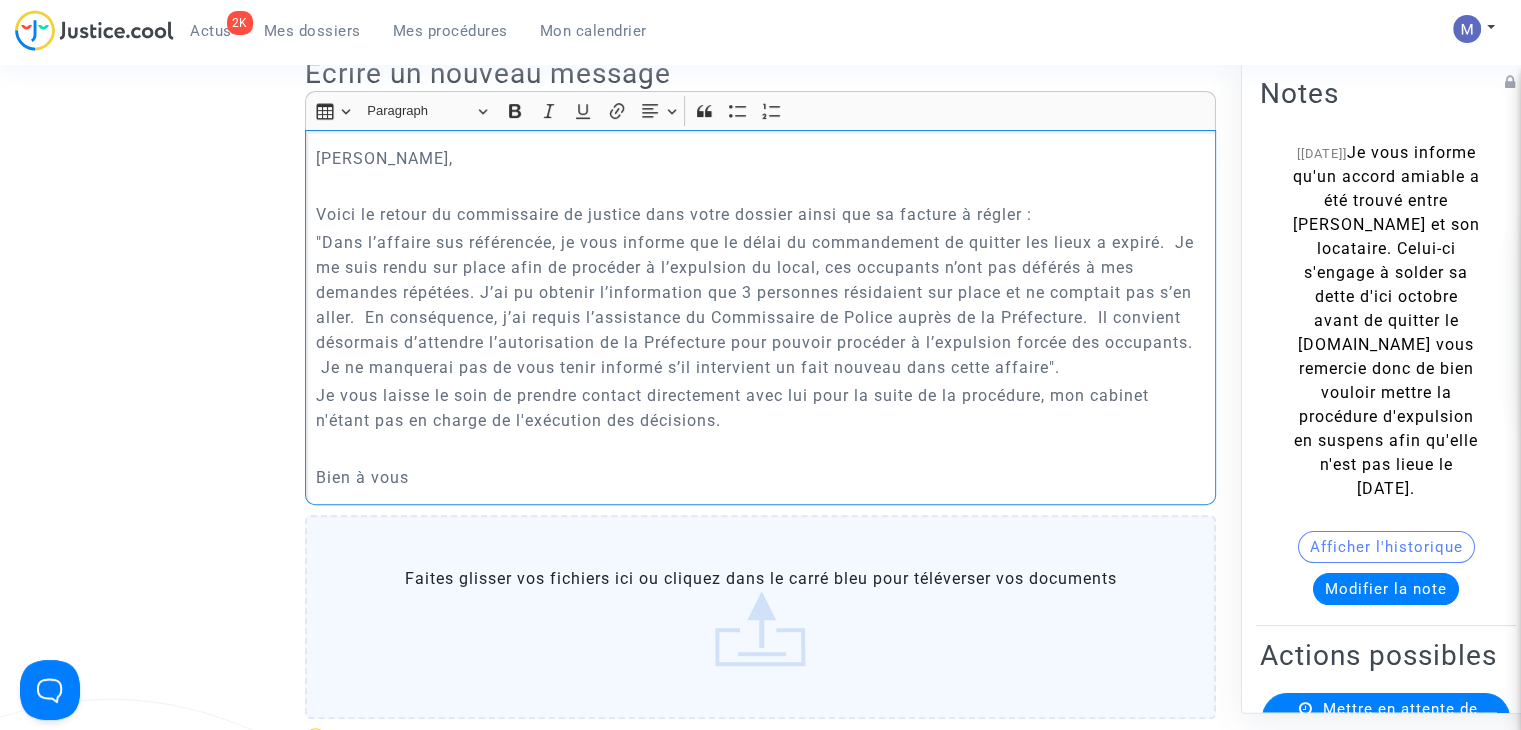 click on ""Dans l’affaire sus référencée, je vous informe que le délai du commandement de quitter les lieux a expiré.  Je me suis rendu sur place afin de procéder à l’expulsion du local, ces occupants n’ont pas déférés à mes demandes répétées. J’ai pu obtenir l’information que 3 personnes résidaient sur place et ne comptait pas s’en aller.  En conséquence, j’ai requis l’assistance du Commissaire de Police auprès de la Préfecture.  Il convient désormais d’attendre l’autorisation de la Préfecture pour pouvoir procéder à l’expulsion forcée des occupants.  Je ne manquerai pas de vous tenir informé s’il intervient un fait nouveau dans cette affaire"." 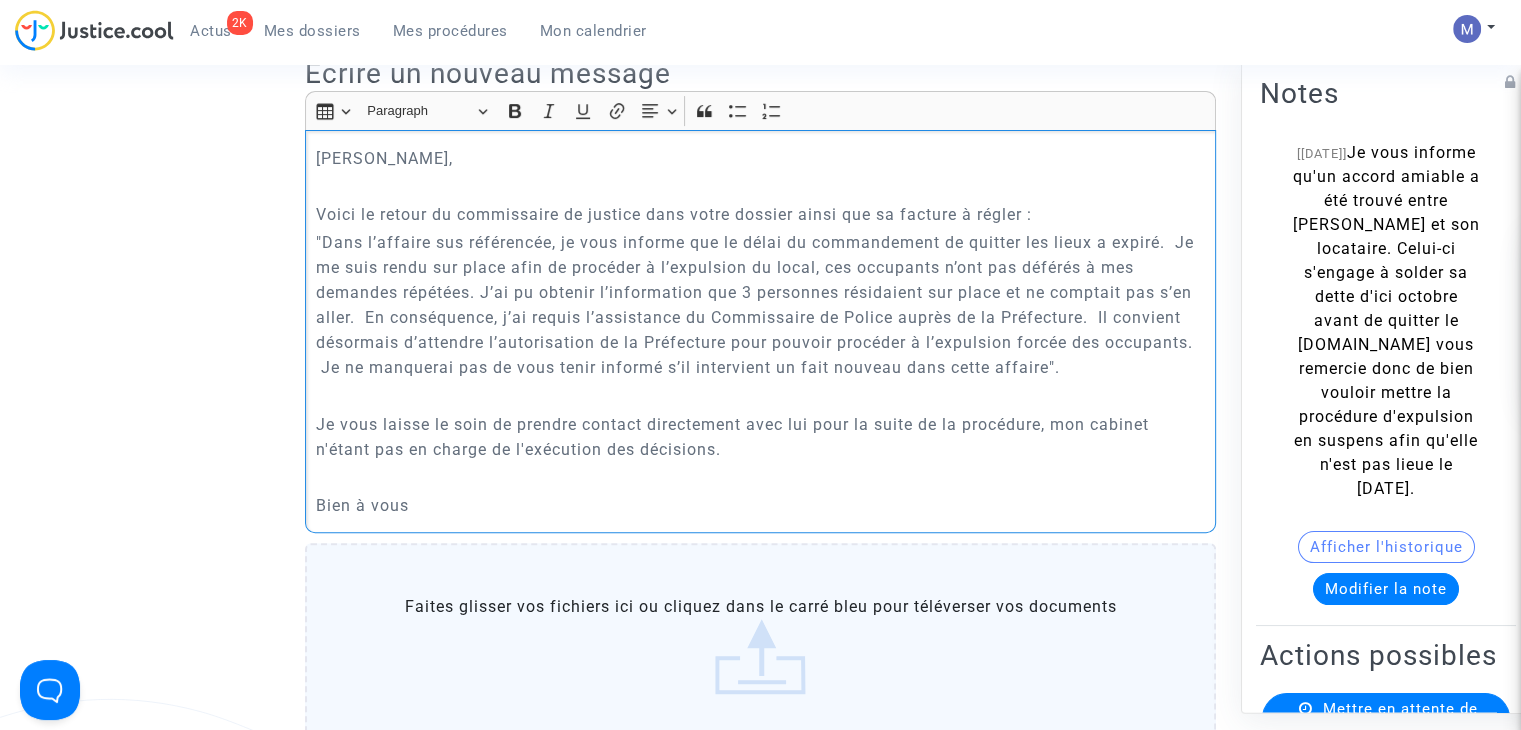 click on "Voici le retour du commissaire de justice dans votre dossier ainsi que sa facture à régler :" 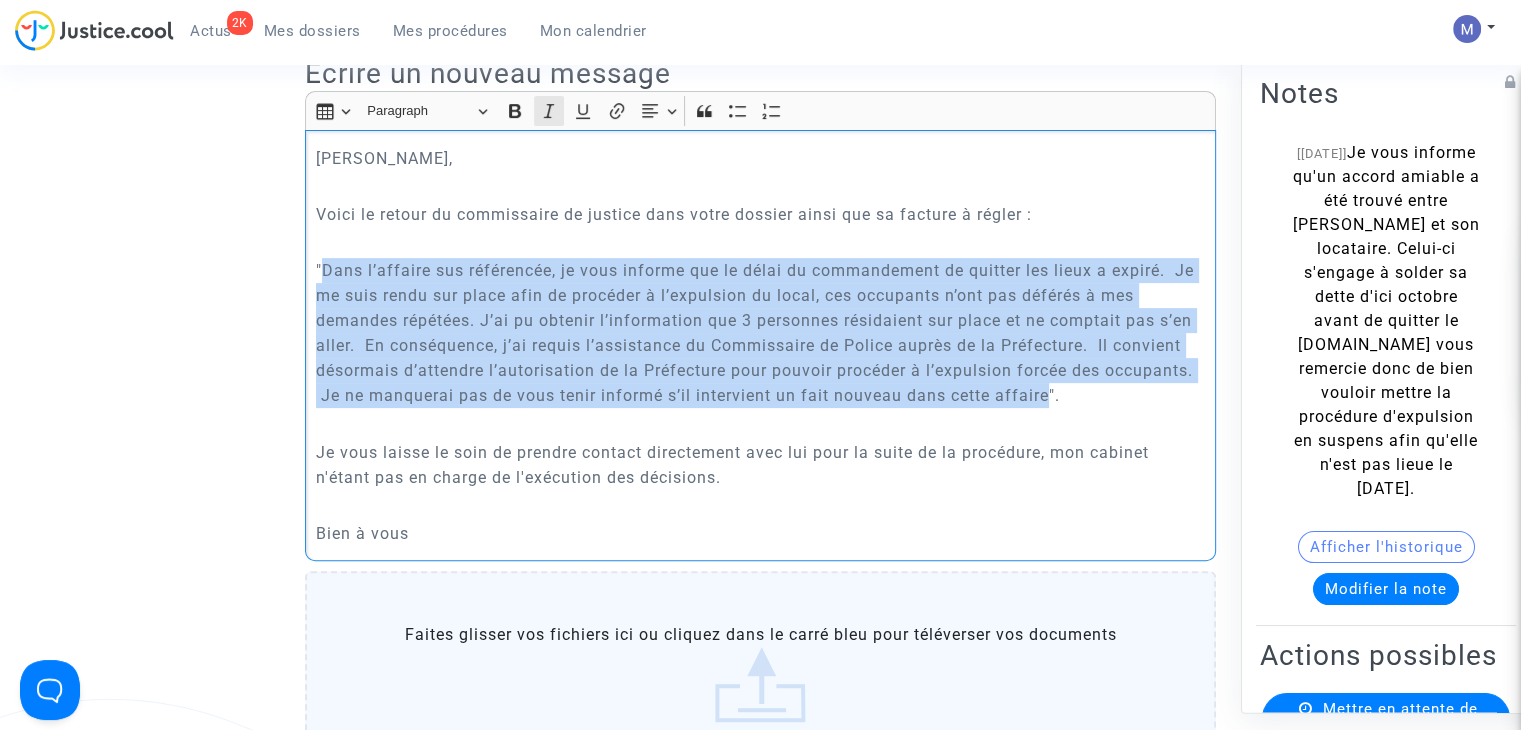 drag, startPoint x: 1048, startPoint y: 412, endPoint x: 540, endPoint y: 124, distance: 583.9589 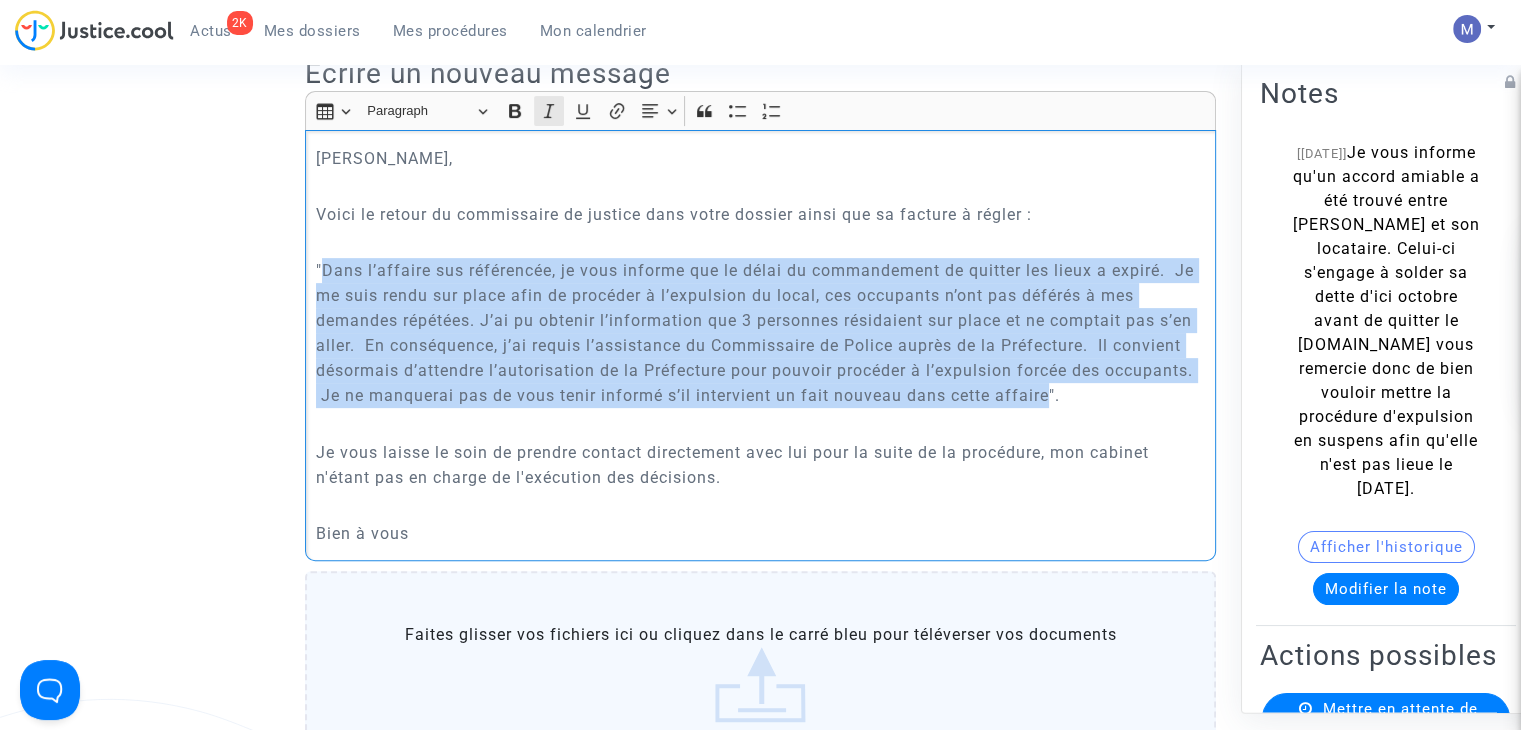 click on ""Dans l’affaire sus référencée, je vous informe que le délai du commandement de quitter les lieux a expiré.  Je me suis rendu sur place afin de procéder à l’expulsion du local, ces occupants n’ont pas déférés à mes demandes répétées. J’ai pu obtenir l’information que 3 personnes résidaient sur place et ne comptait pas s’en aller.  En conséquence, j’ai requis l’assistance du Commissaire de Police auprès de la Préfecture.  Il convient désormais d’attendre l’autorisation de la Préfecture pour pouvoir procéder à l’expulsion forcée des occupants.  Je ne manquerai pas de vous tenir informé s’il intervient un fait nouveau dans cette affaire"." 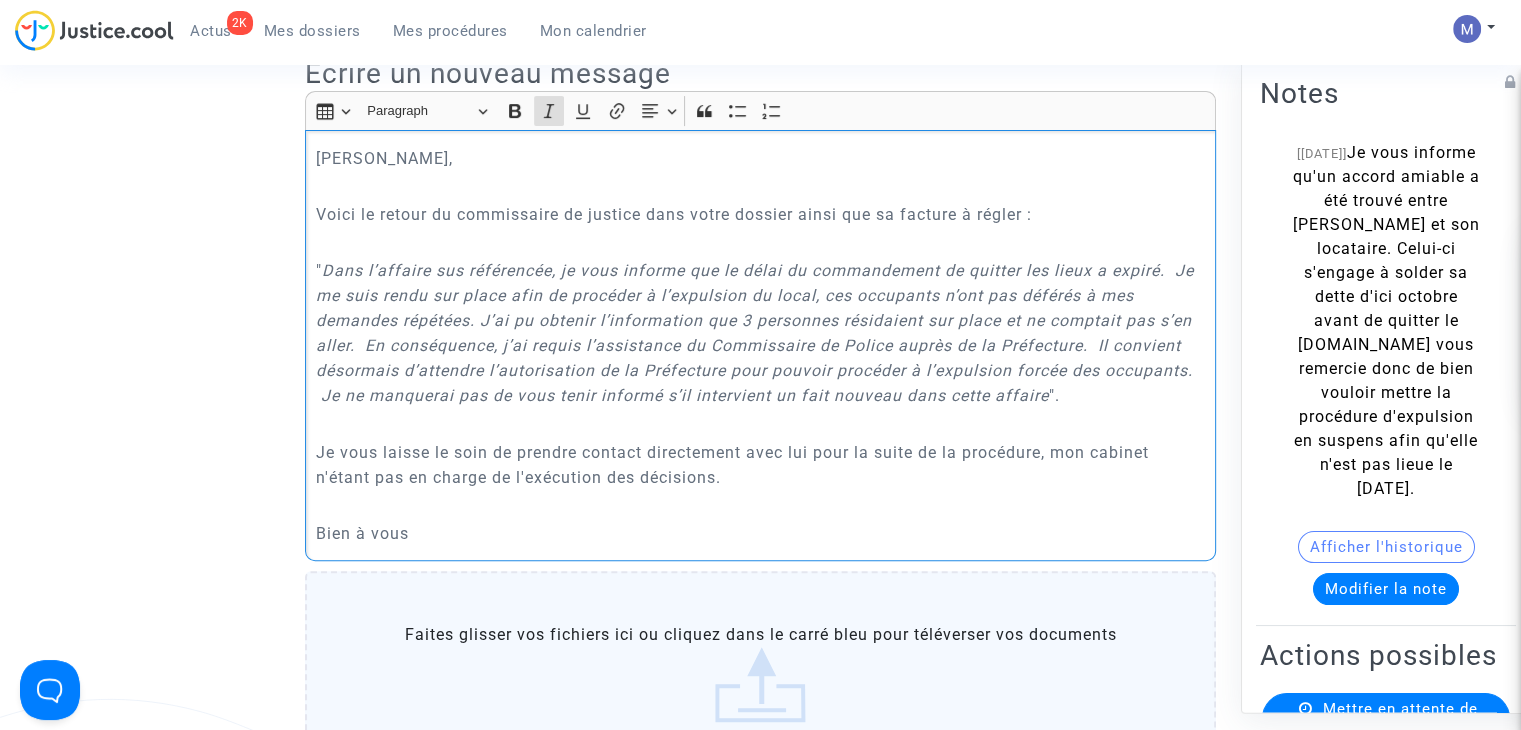 click on "Modifier la note" 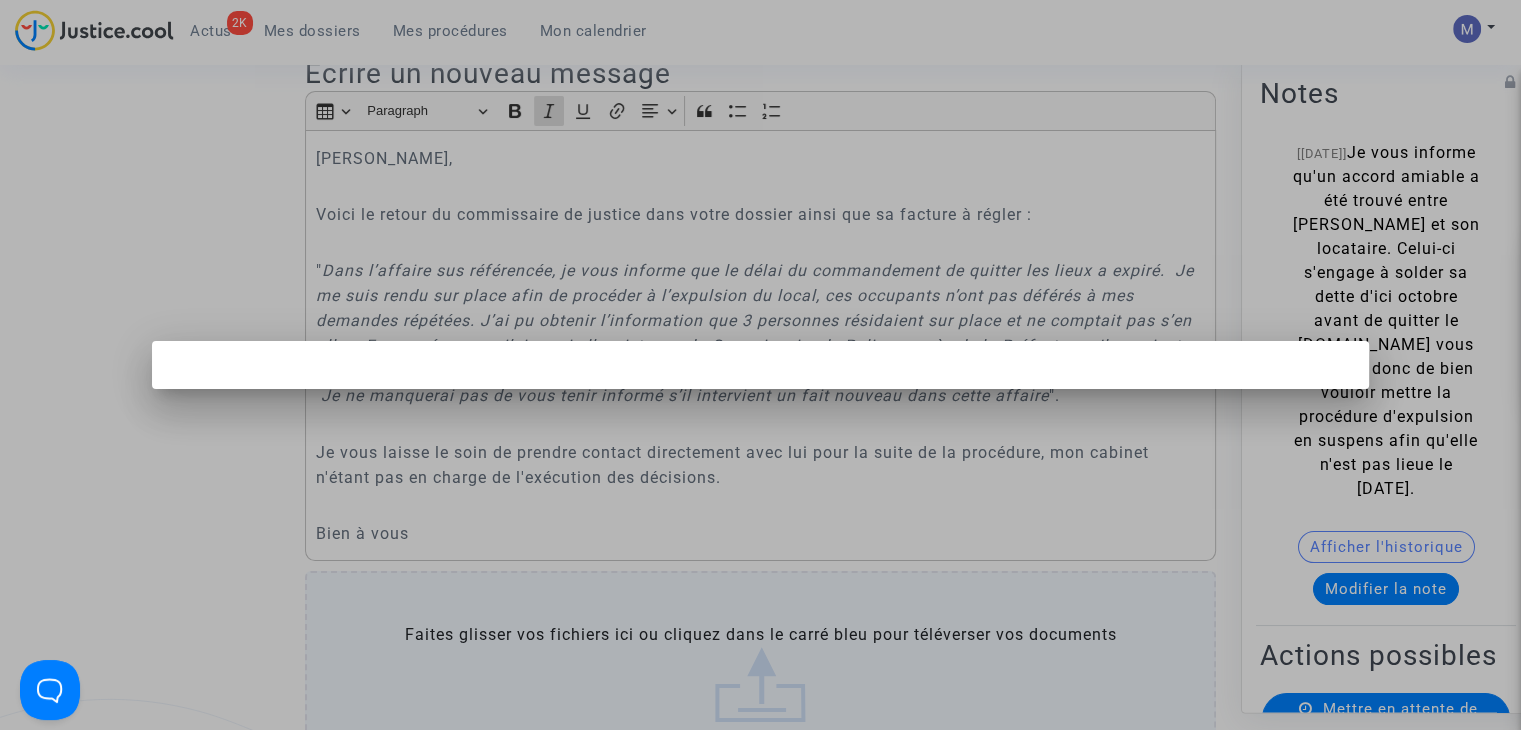 scroll, scrollTop: 0, scrollLeft: 0, axis: both 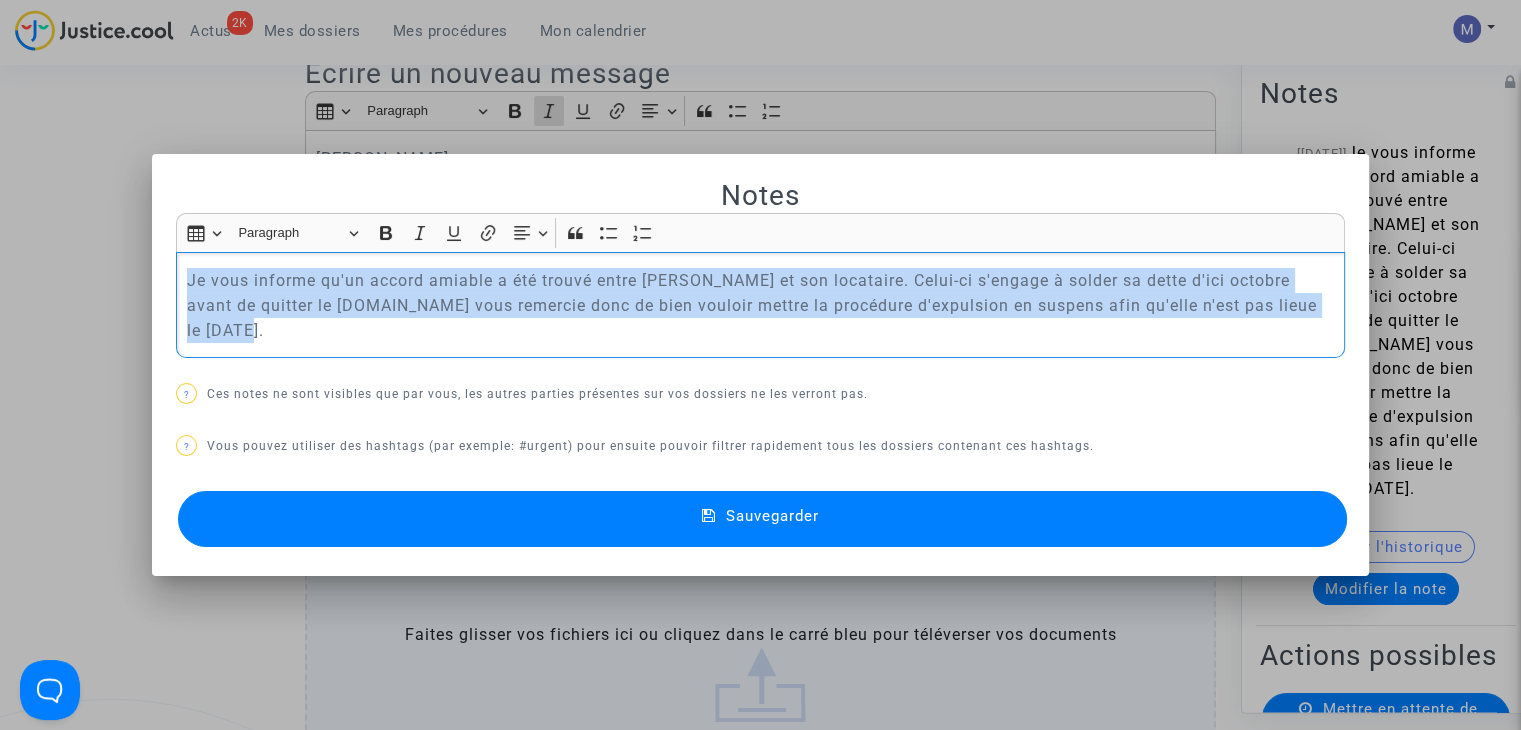 drag, startPoint x: 1338, startPoint y: 321, endPoint x: 14, endPoint y: 232, distance: 1326.9879 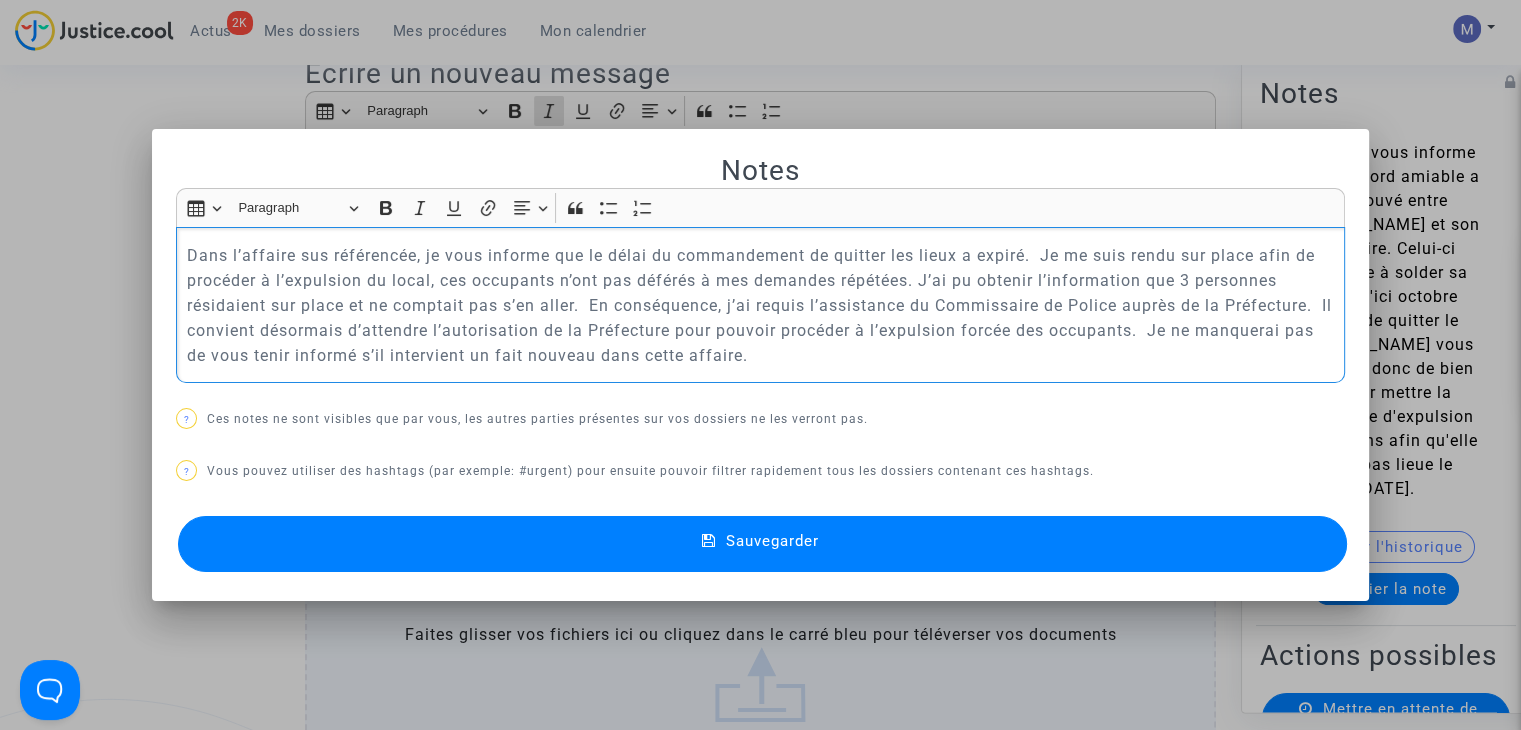 click on "Dans l’affaire sus référencée, je vous informe que le délai du commandement de quitter les lieux a expiré.  Je me suis rendu sur place afin de procéder à l’expulsion du local, ces occupants n’ont pas déférés à mes demandes répétées. J’ai pu obtenir l’information que 3 personnes résidaient sur place et ne comptait pas s’en aller.  En conséquence, j’ai requis l’assistance du Commissaire de Police auprès de la Préfecture.  Il convient désormais d’attendre l’autorisation de la Préfecture pour pouvoir procéder à l’expulsion forcée des occupants.  Je ne manquerai pas de vous tenir informé s’il intervient un fait nouveau dans cette affaire." at bounding box center [760, 305] 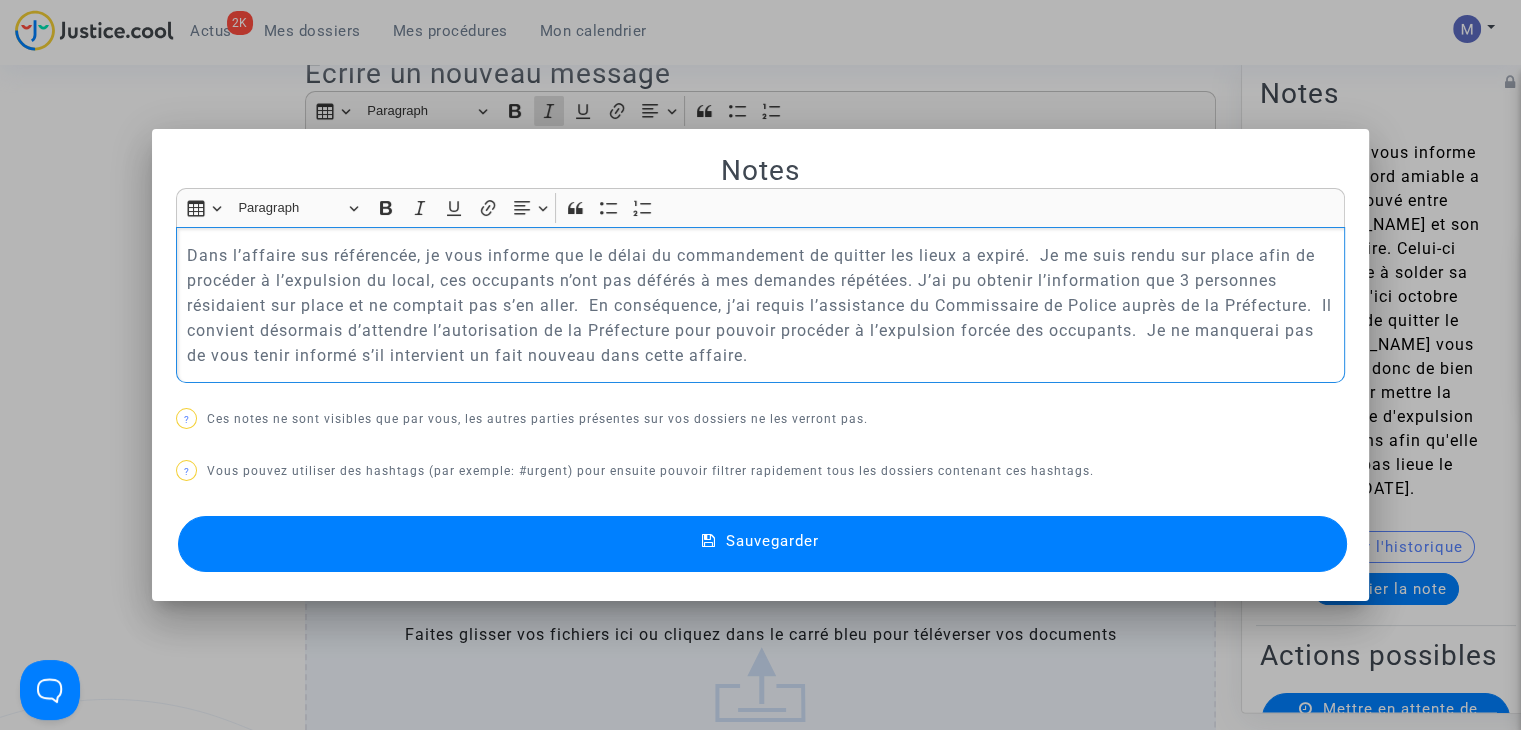 type 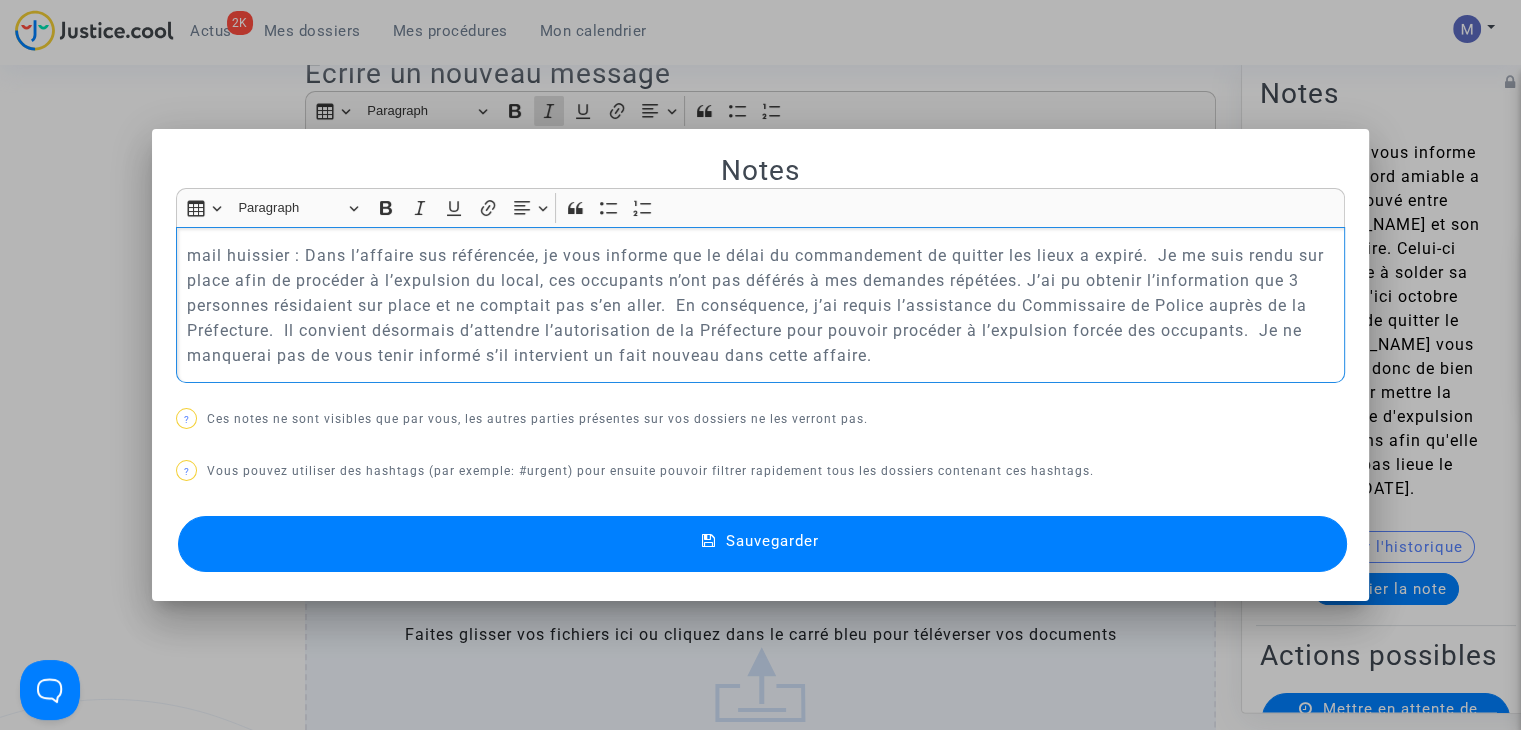 click on "Sauvegarder" at bounding box center [762, 544] 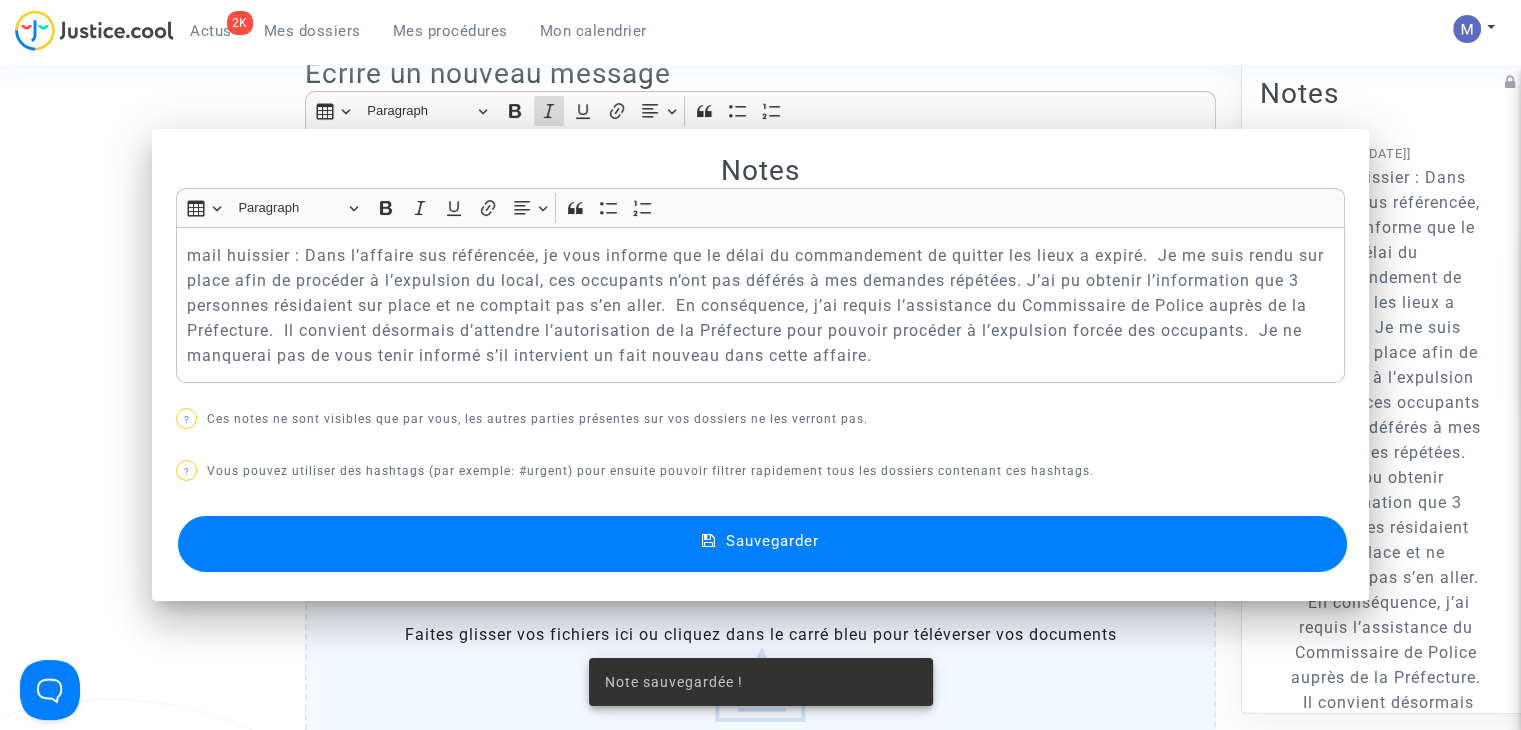 scroll, scrollTop: 600, scrollLeft: 0, axis: vertical 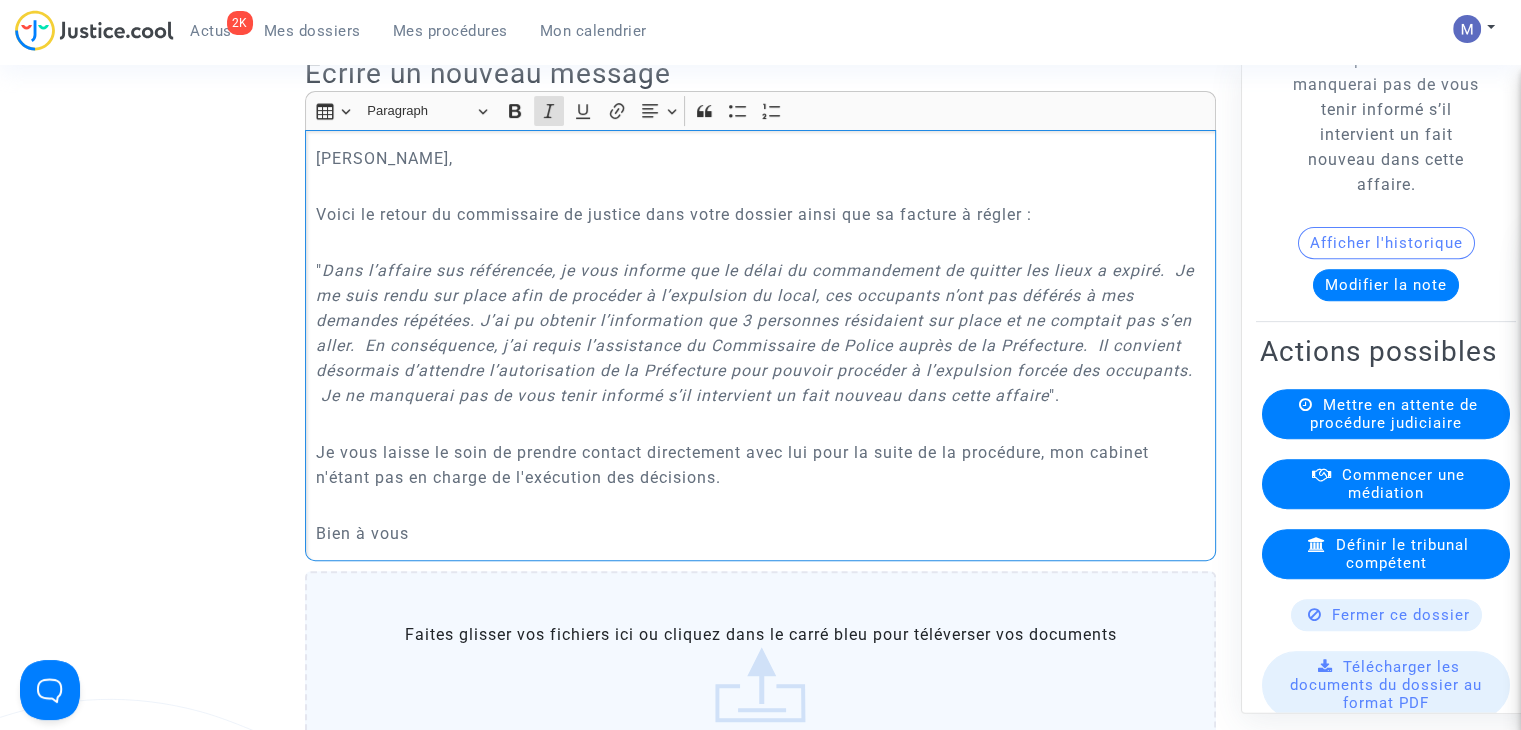 drag, startPoint x: 323, startPoint y: 421, endPoint x: 337, endPoint y: 421, distance: 14 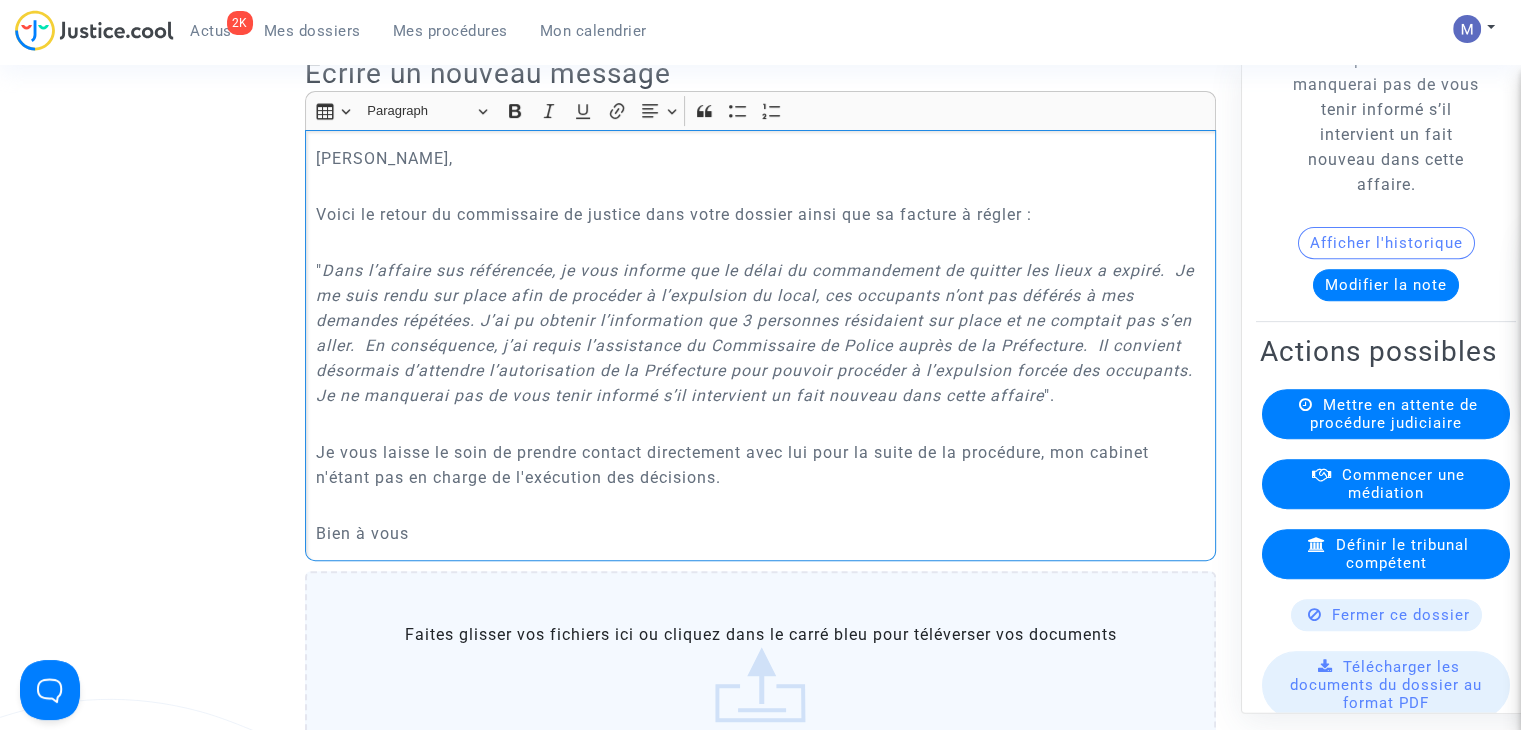 click on "Je vous laisse le soin de prendre contact directement avec lui pour la suite de la procédure, mon cabinet n'étant pas en charge de l'exécution des décisions." 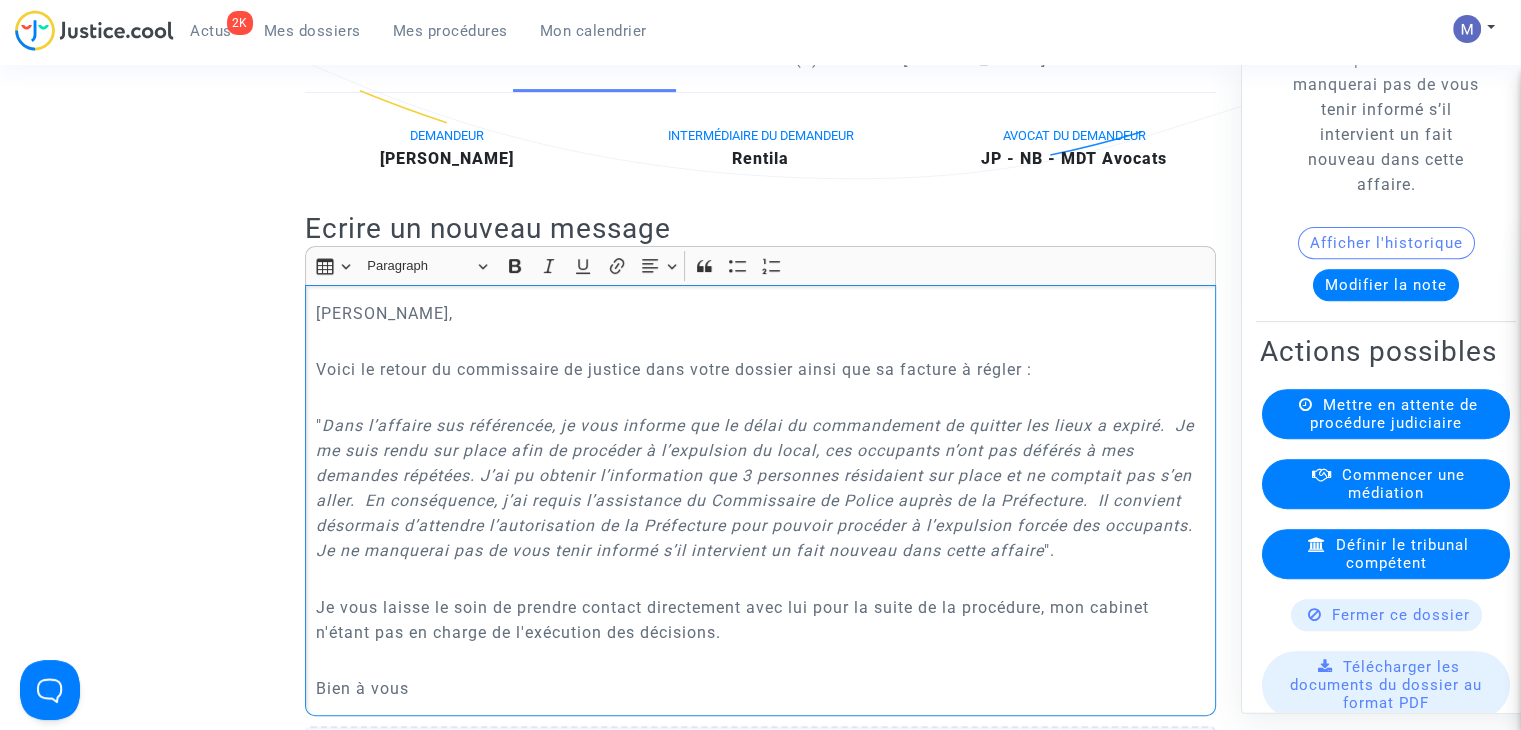 scroll, scrollTop: 700, scrollLeft: 0, axis: vertical 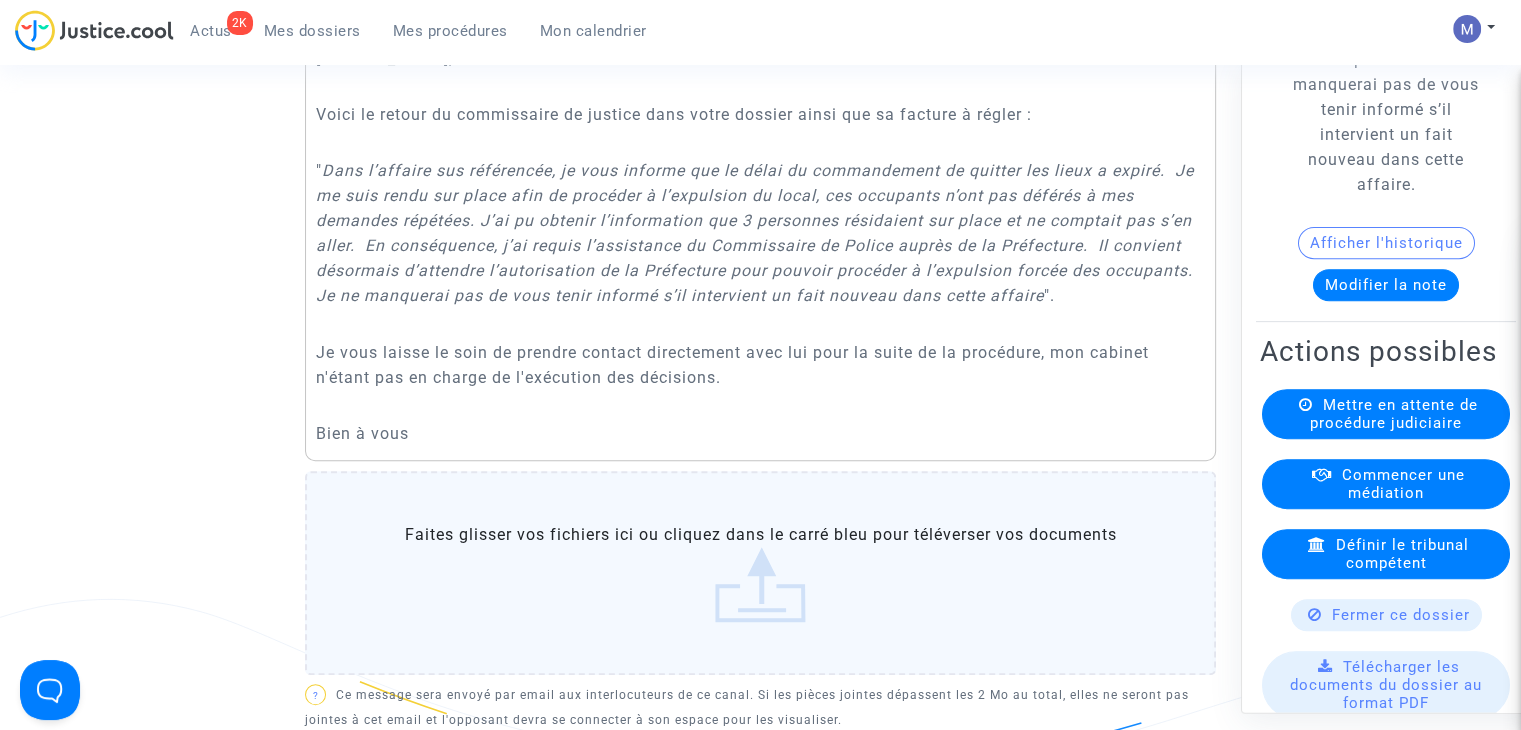 click on "Faites glisser vos fichiers ici ou cliquez dans le carré bleu pour téléverser vos documents" 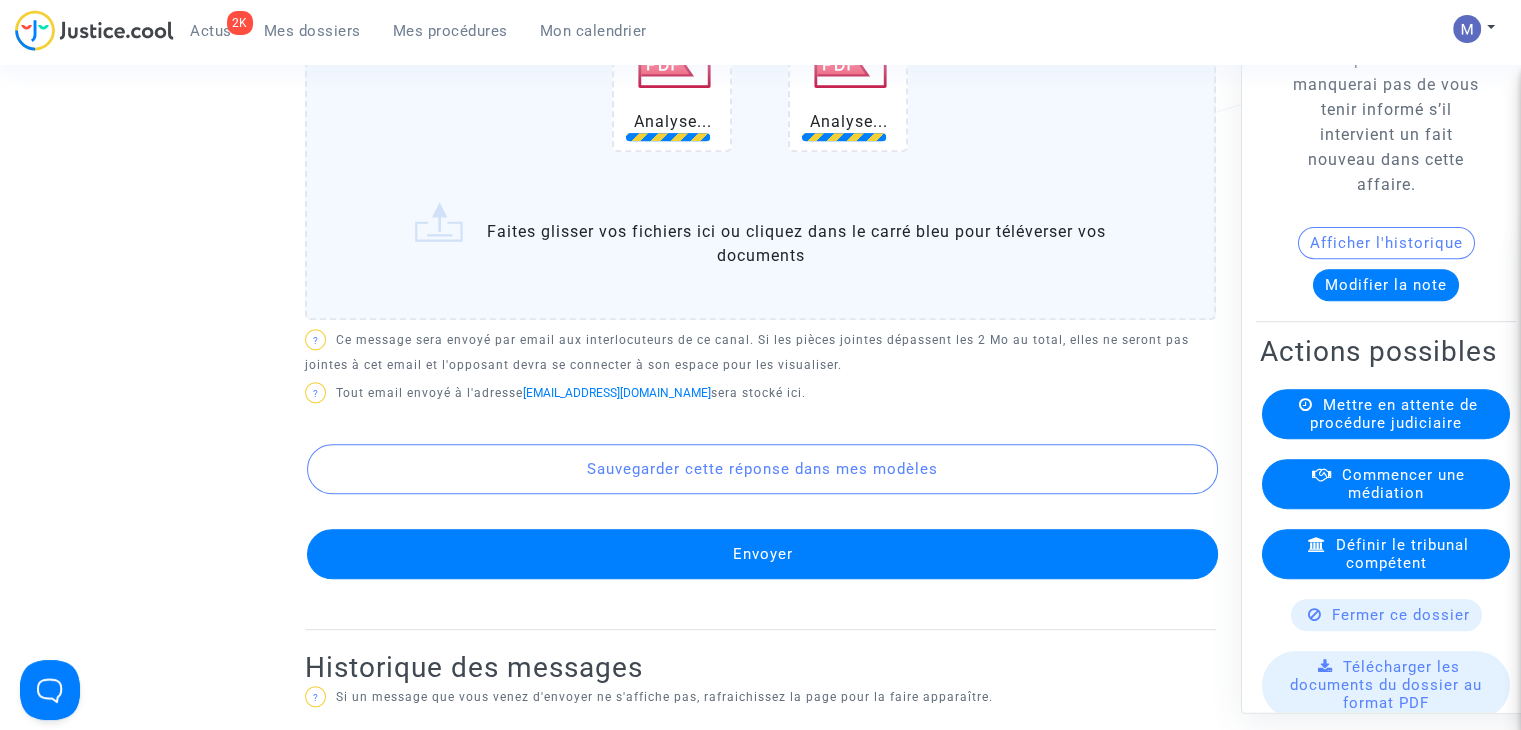 scroll, scrollTop: 1300, scrollLeft: 0, axis: vertical 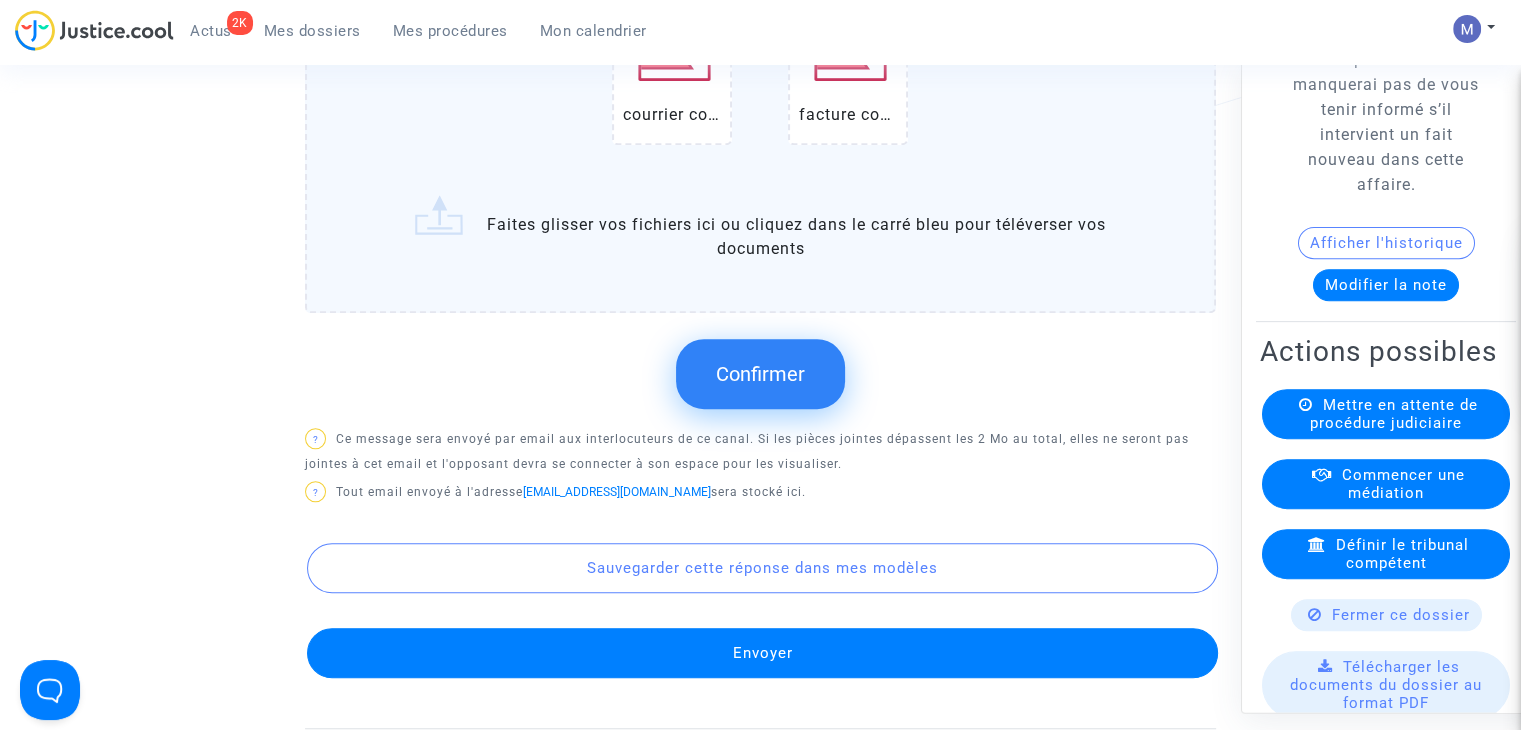 click on "Confirmer" 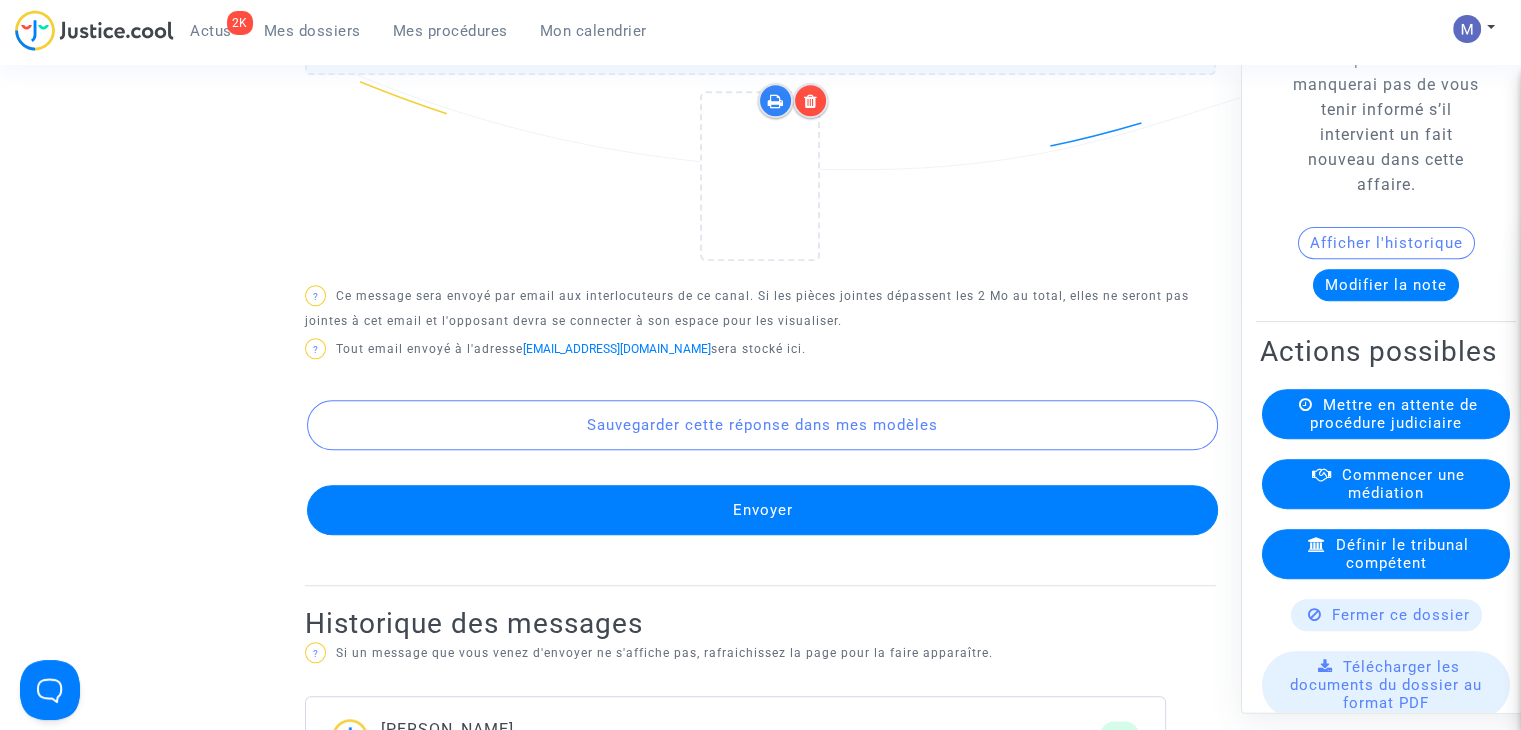 click on "Envoyer" 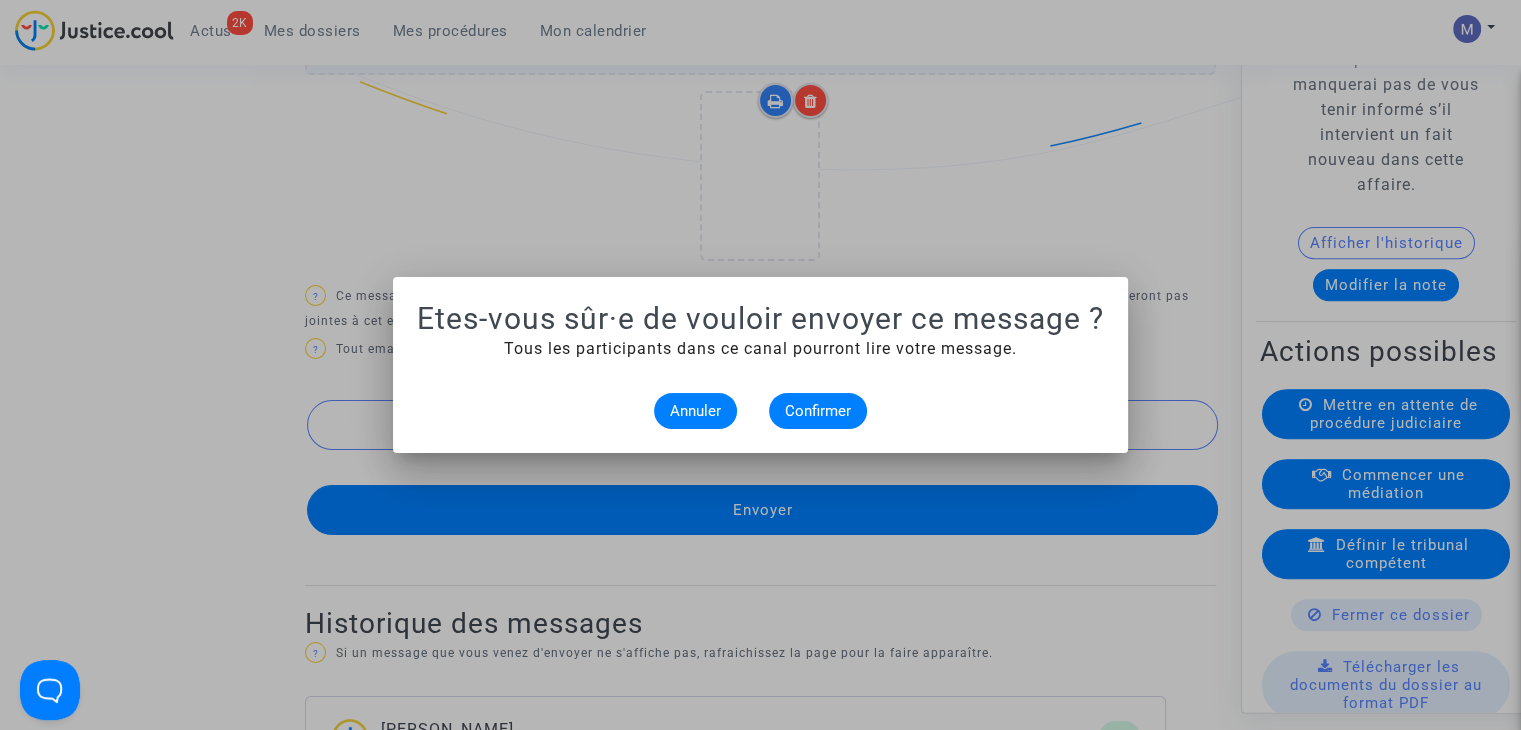 scroll, scrollTop: 0, scrollLeft: 0, axis: both 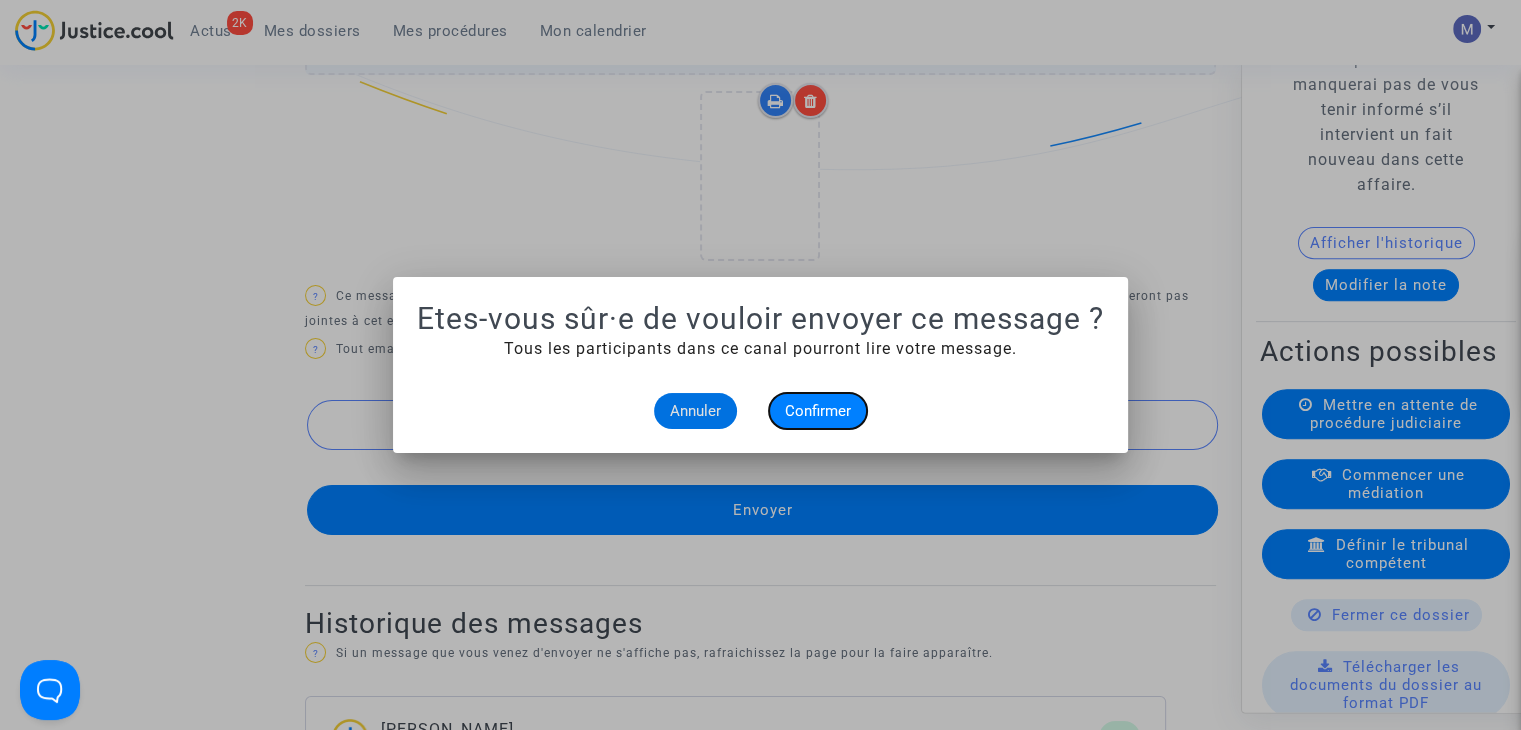 click on "Confirmer" at bounding box center [818, 411] 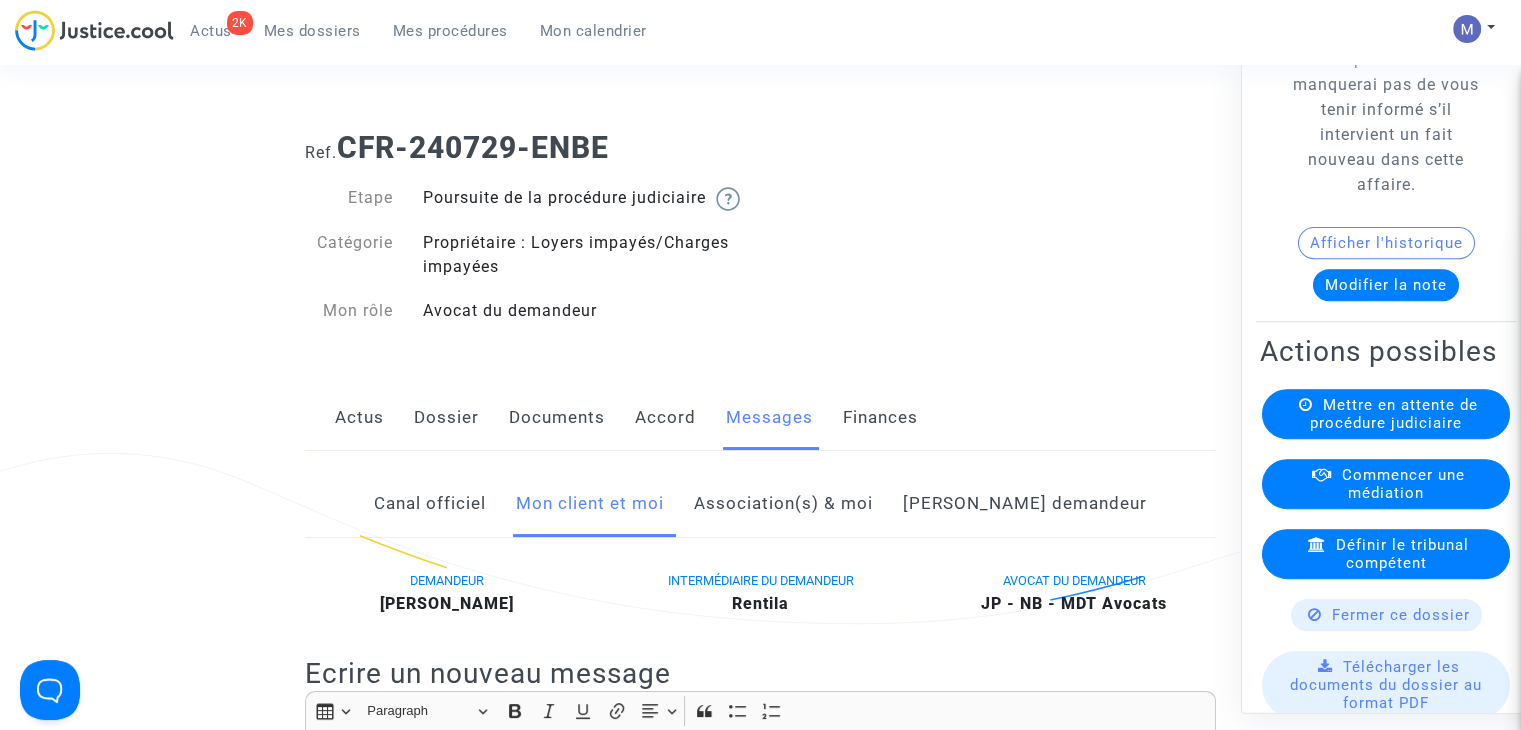 scroll, scrollTop: 1300, scrollLeft: 0, axis: vertical 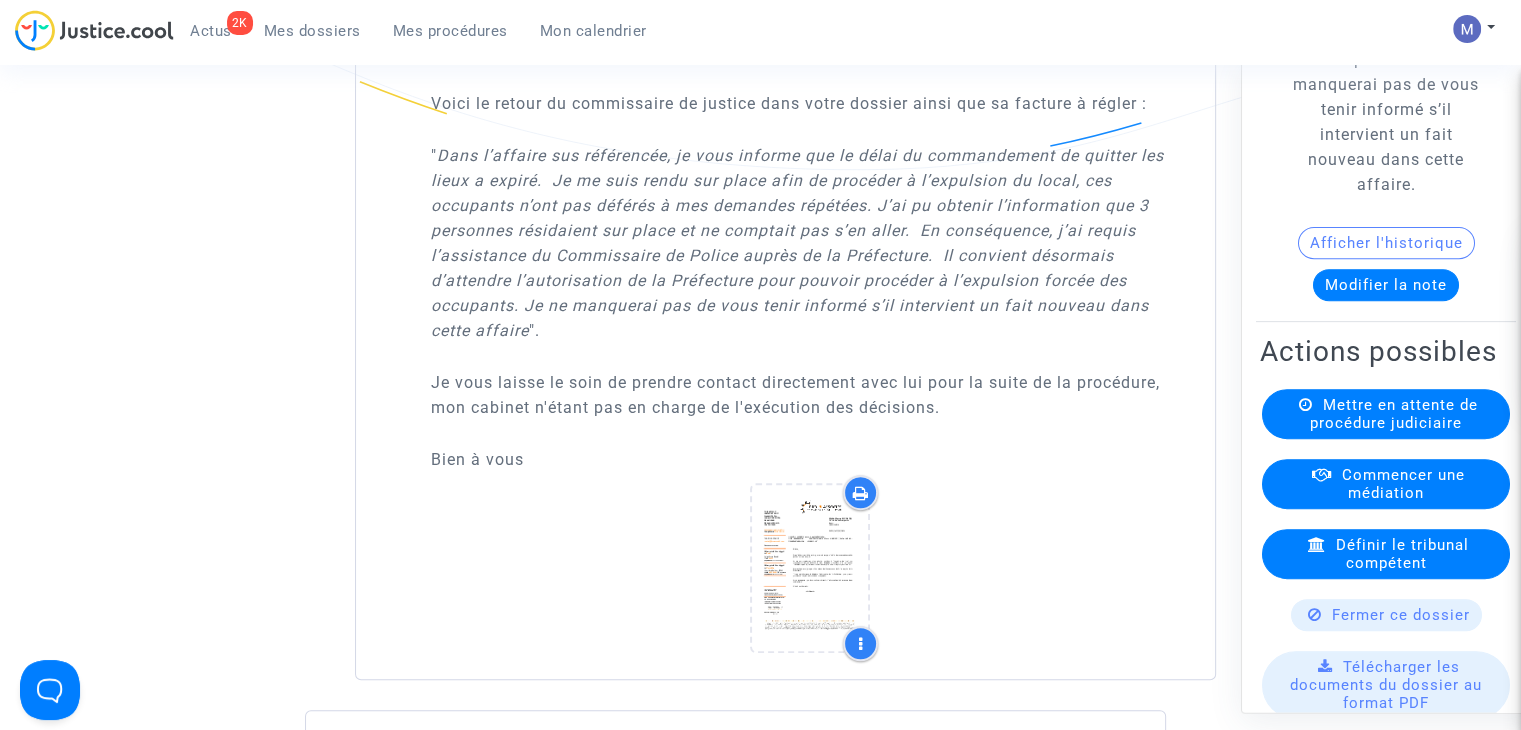 drag, startPoint x: 922, startPoint y: 302, endPoint x: 1057, endPoint y: 341, distance: 140.52046 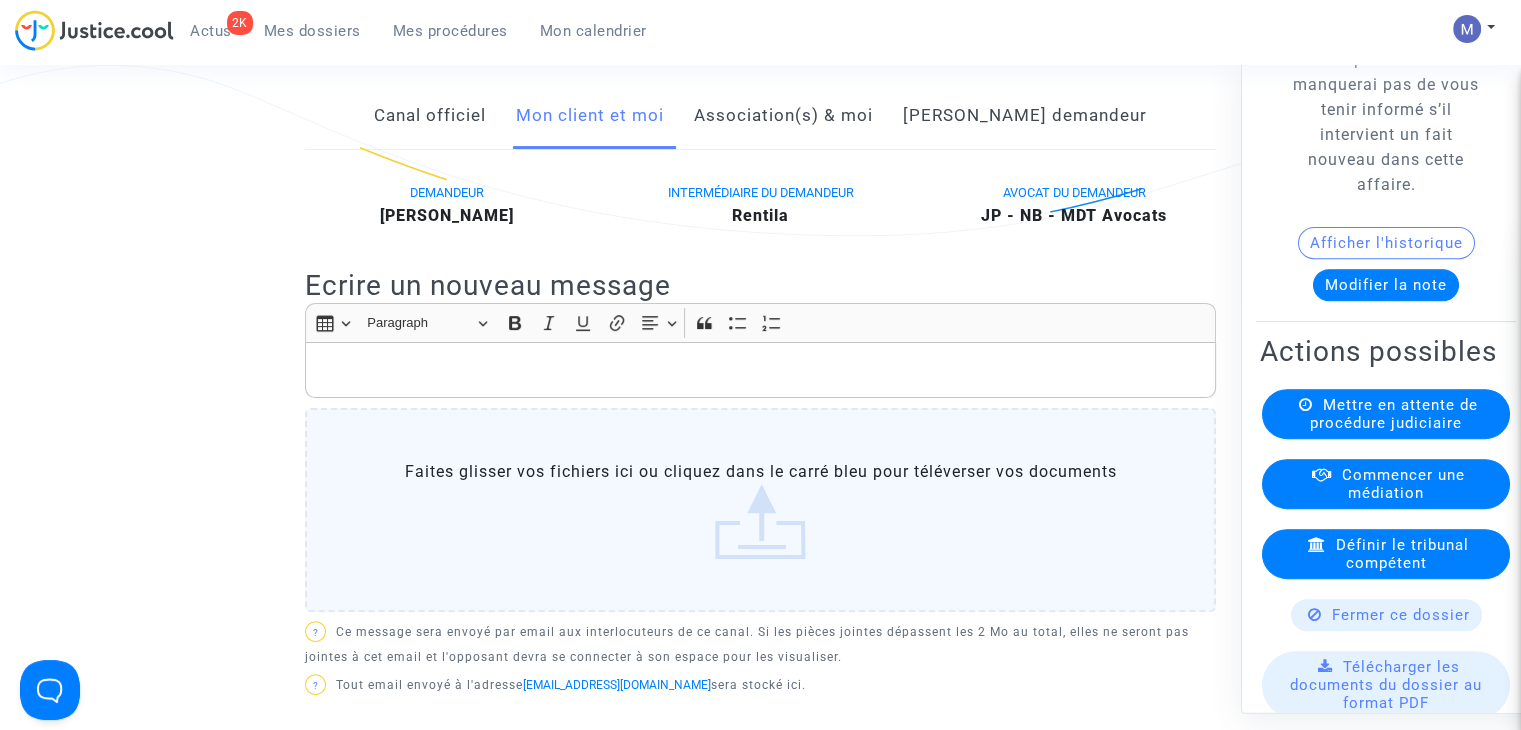 scroll, scrollTop: 200, scrollLeft: 0, axis: vertical 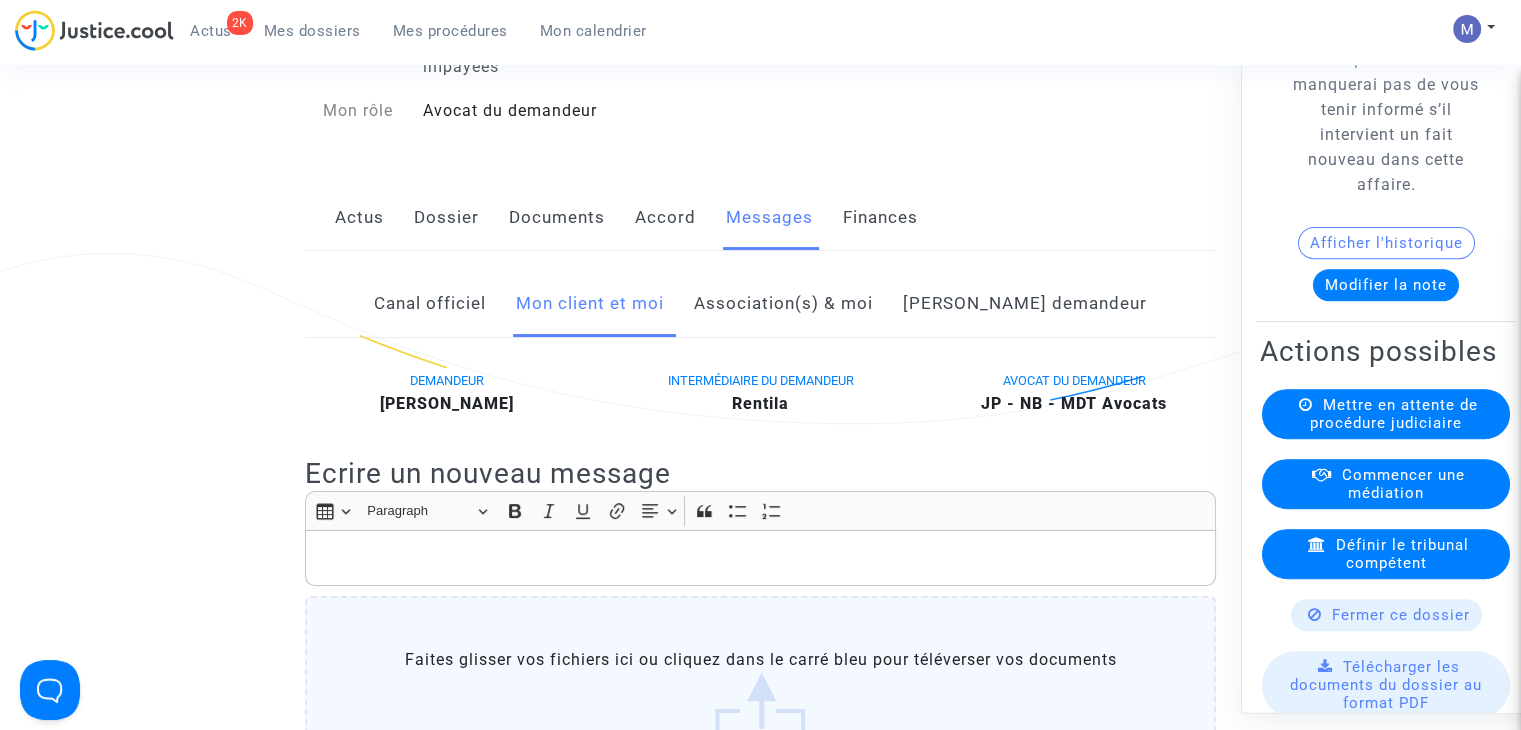 click on "Mes dossiers" at bounding box center (312, 31) 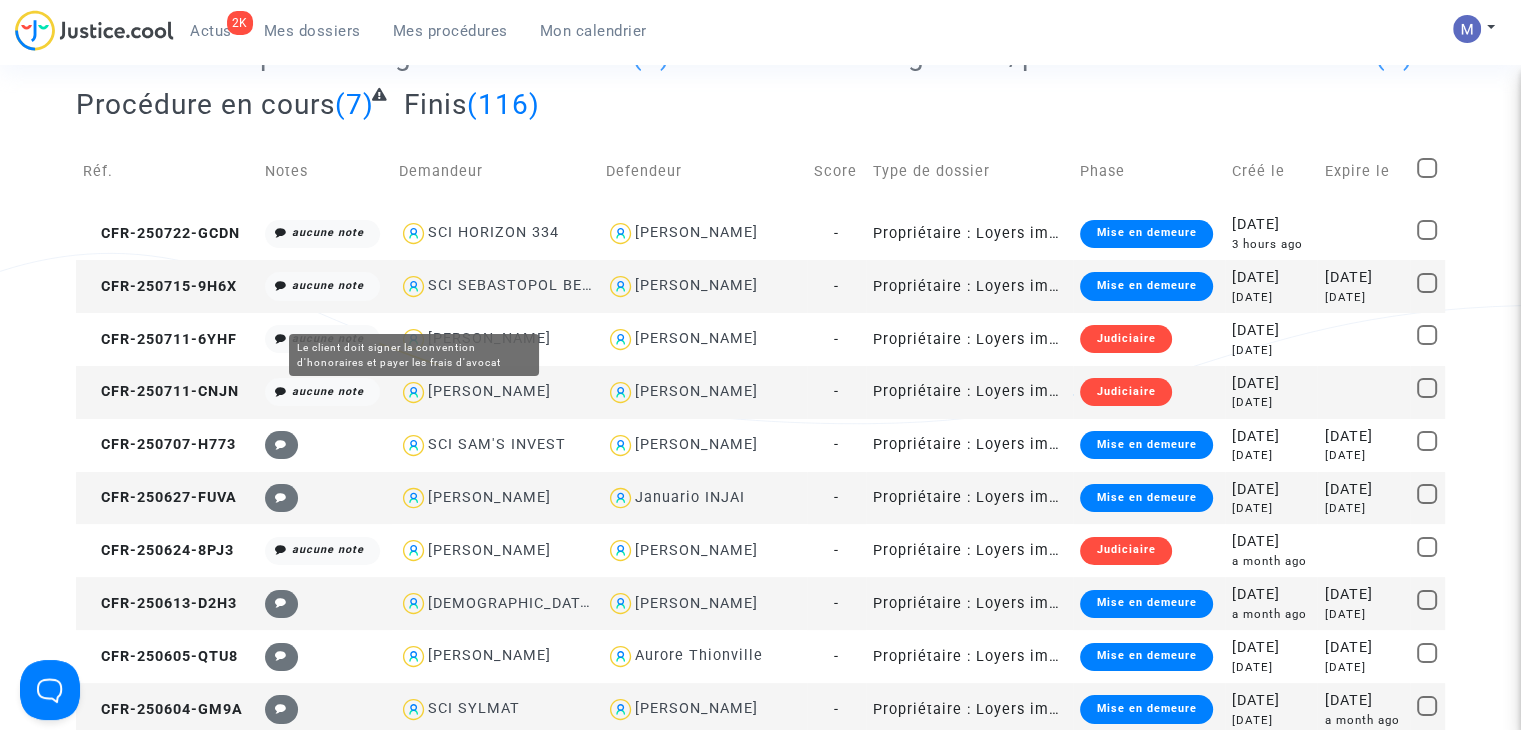 scroll, scrollTop: 0, scrollLeft: 0, axis: both 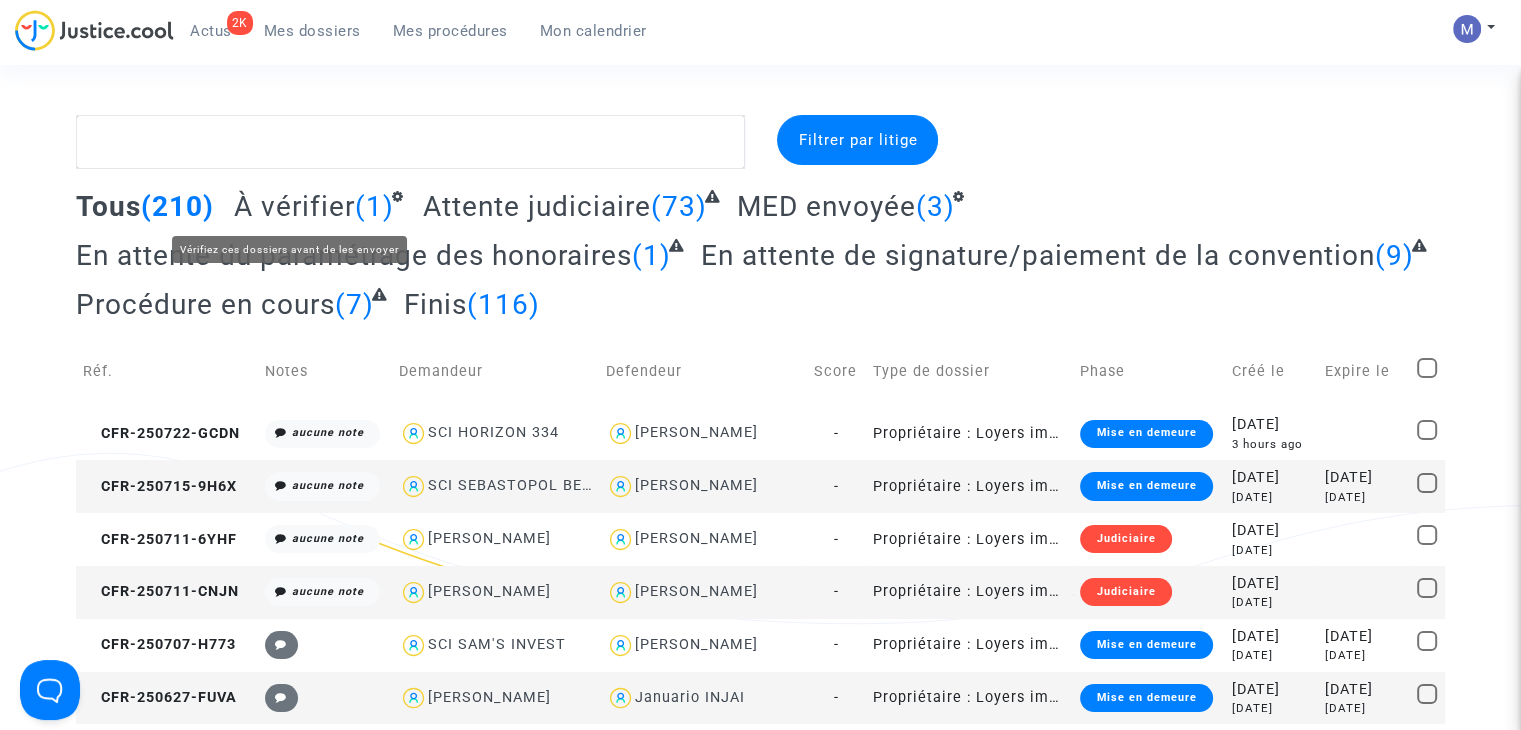 click on "À vérifier" 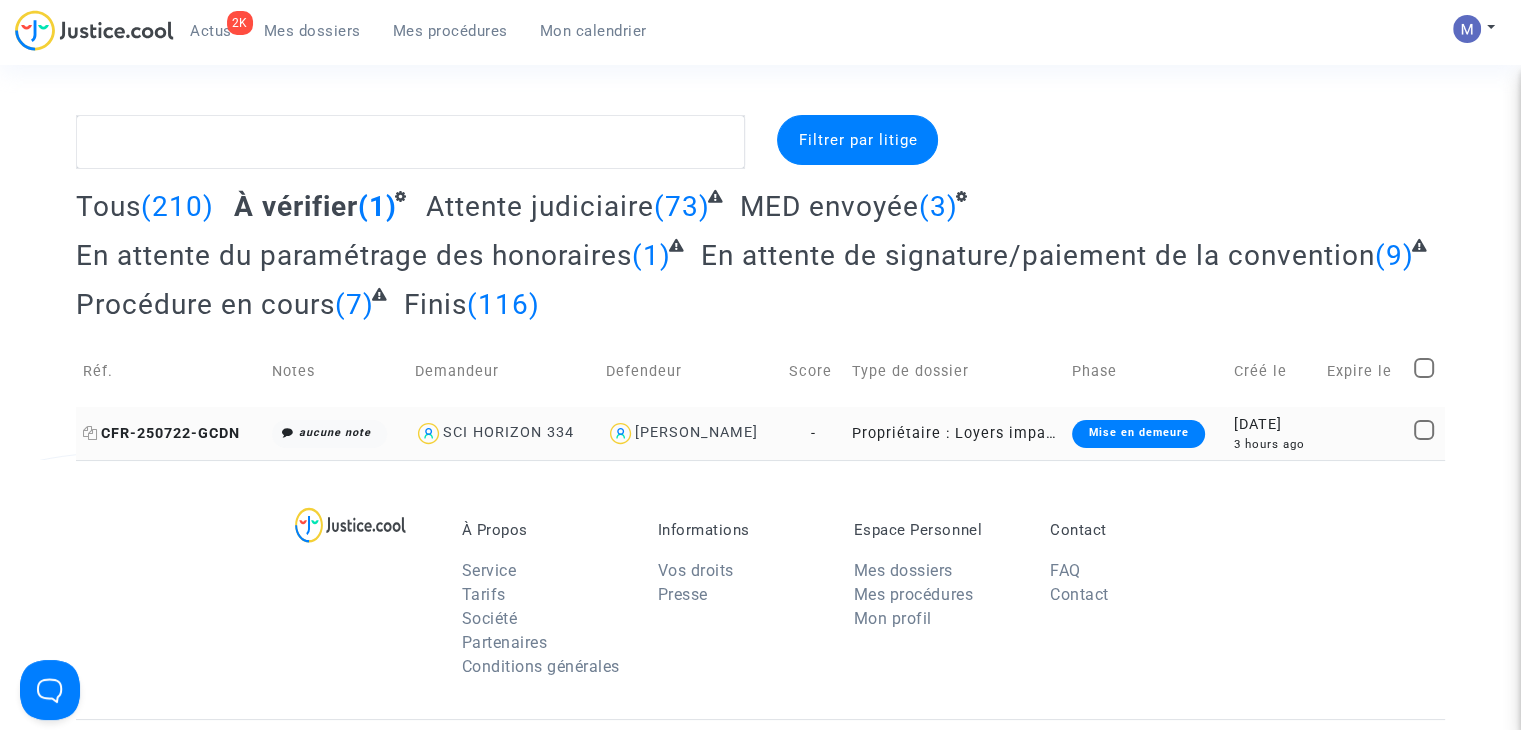 click on "CFR-250722-GCDN" 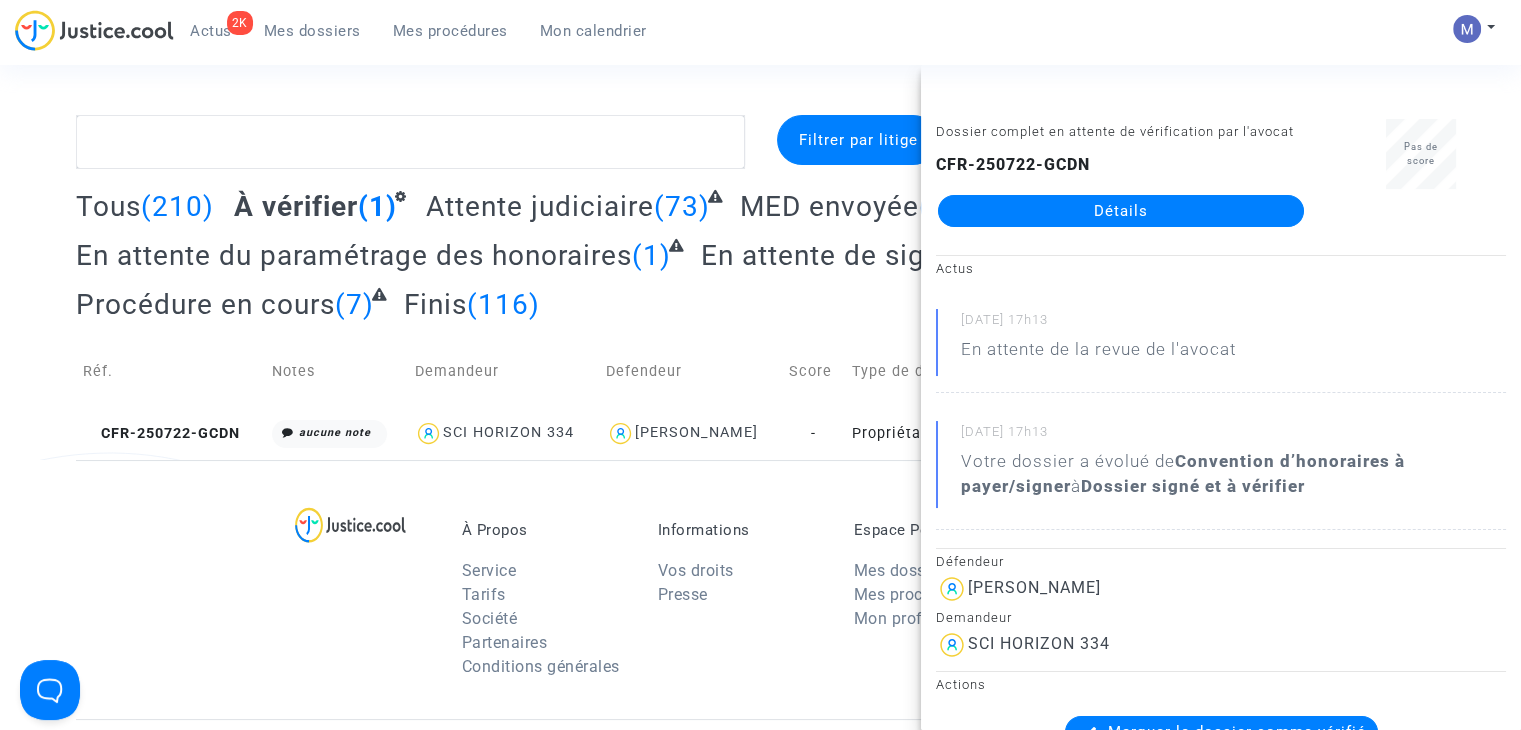 click on "Détails" 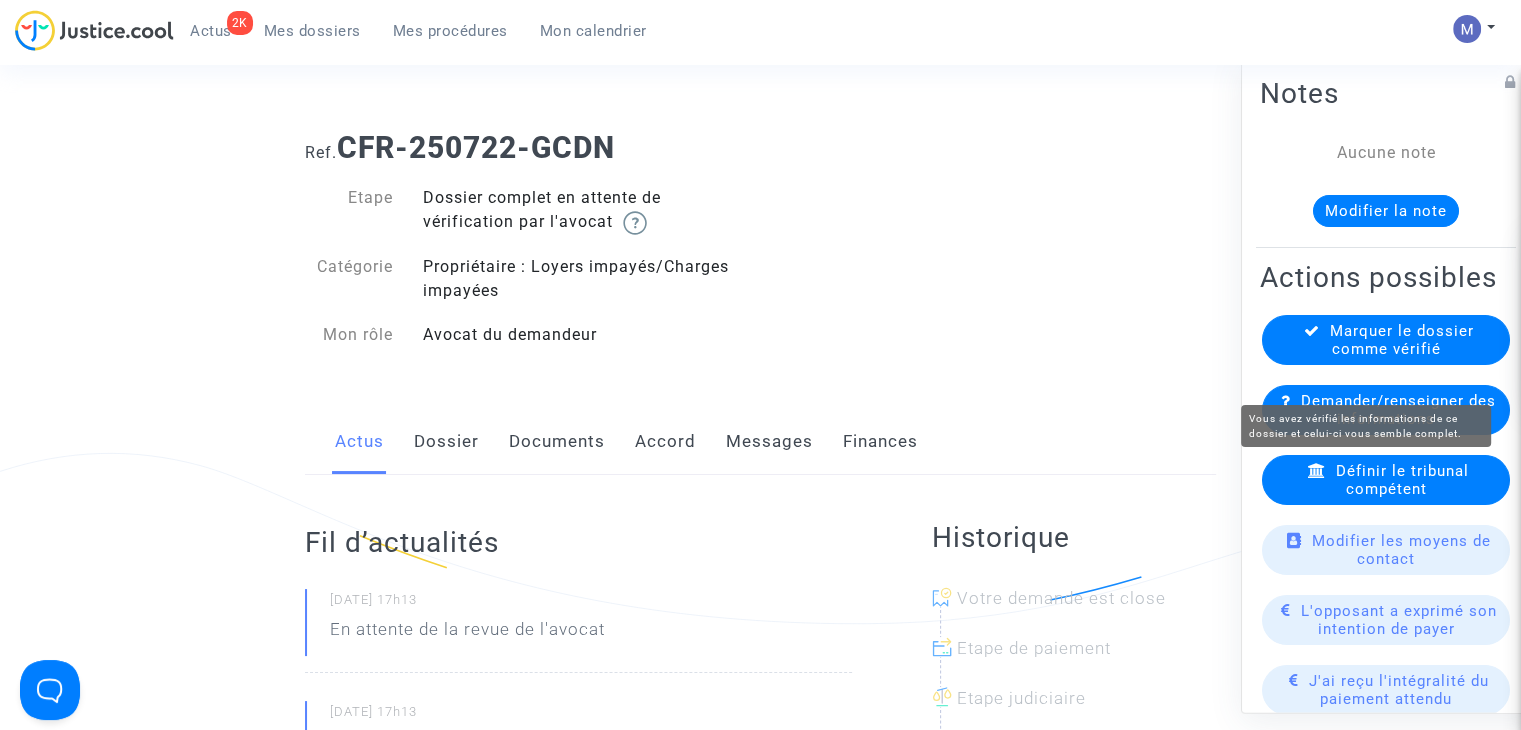 click on "Marquer le dossier comme vérifié" 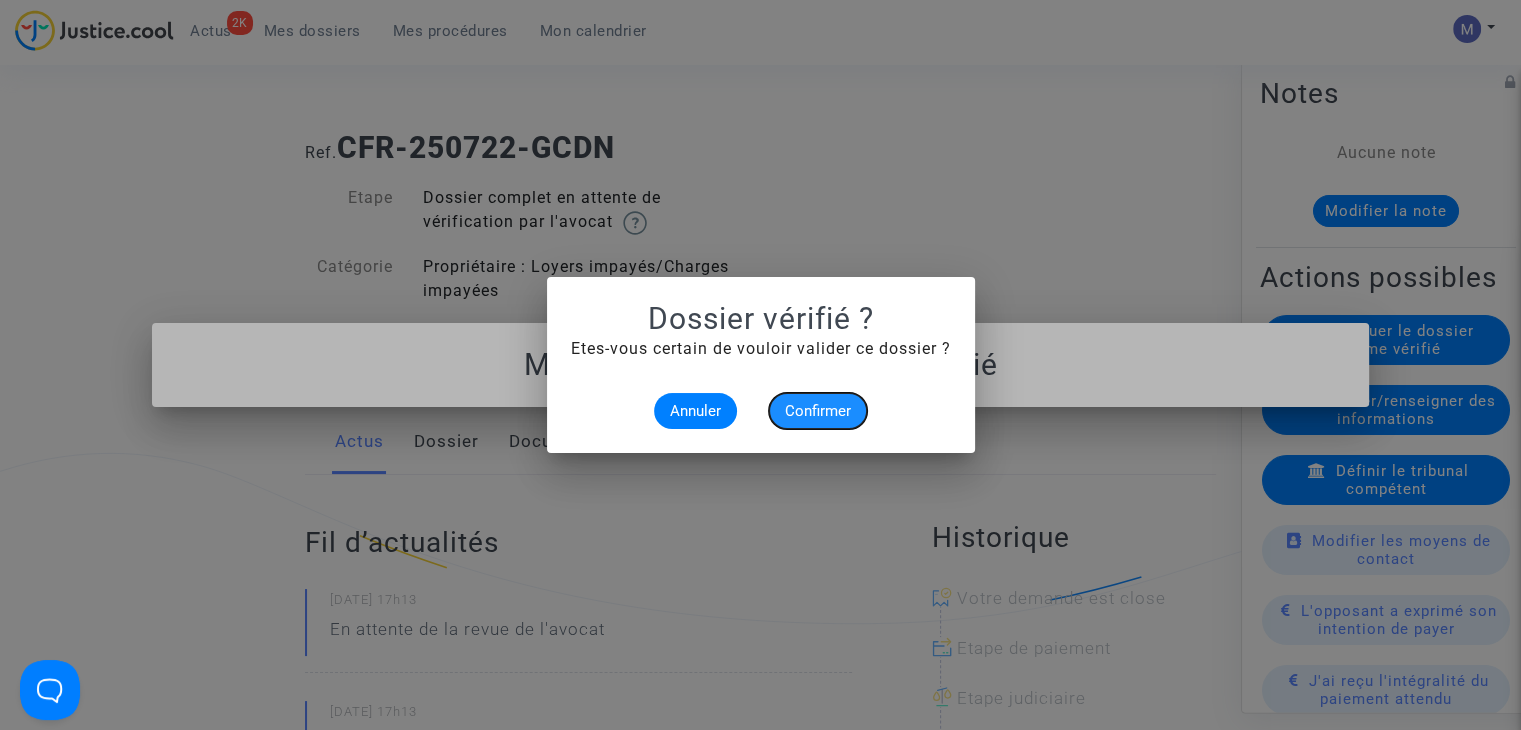 click on "Confirmer" at bounding box center (818, 411) 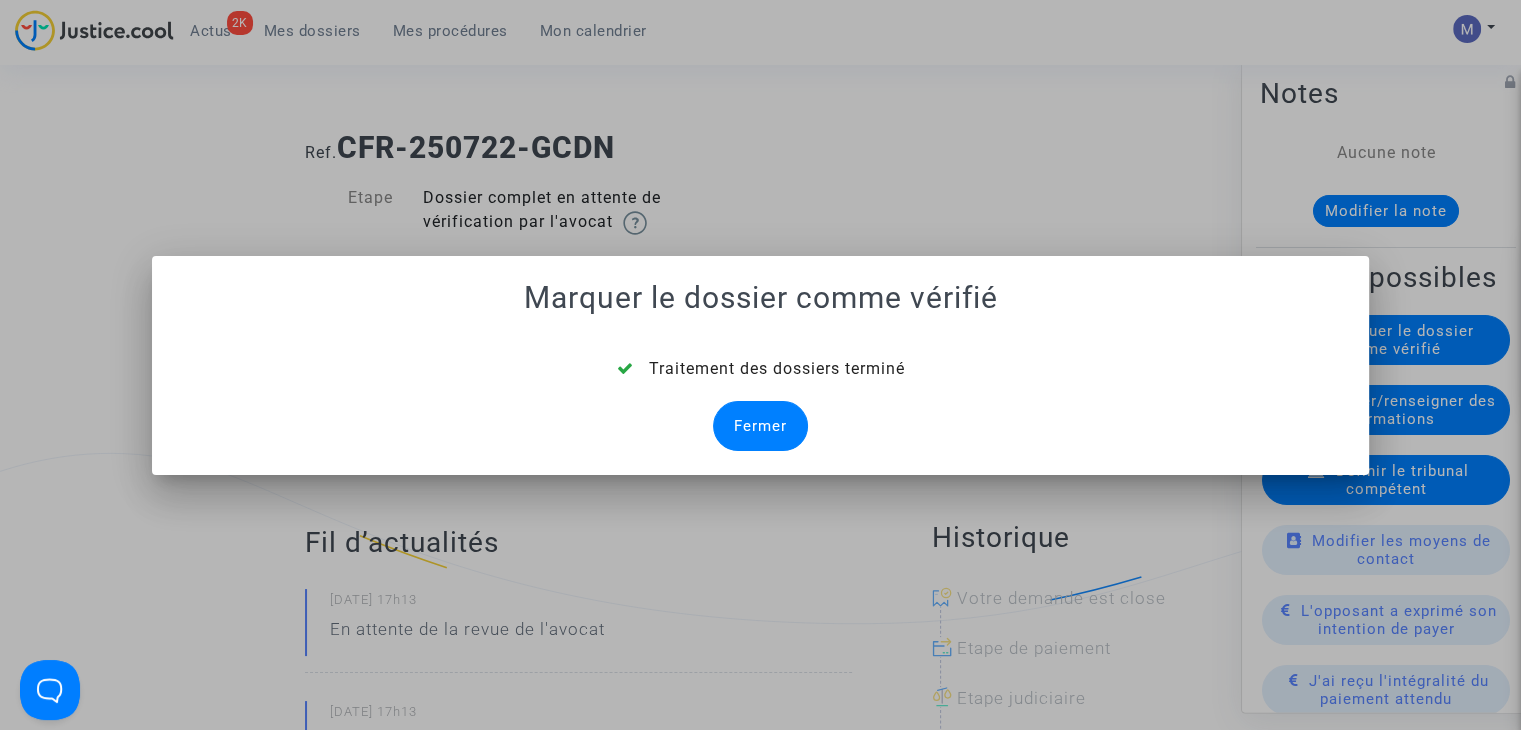 click on "Fermer" at bounding box center (760, 426) 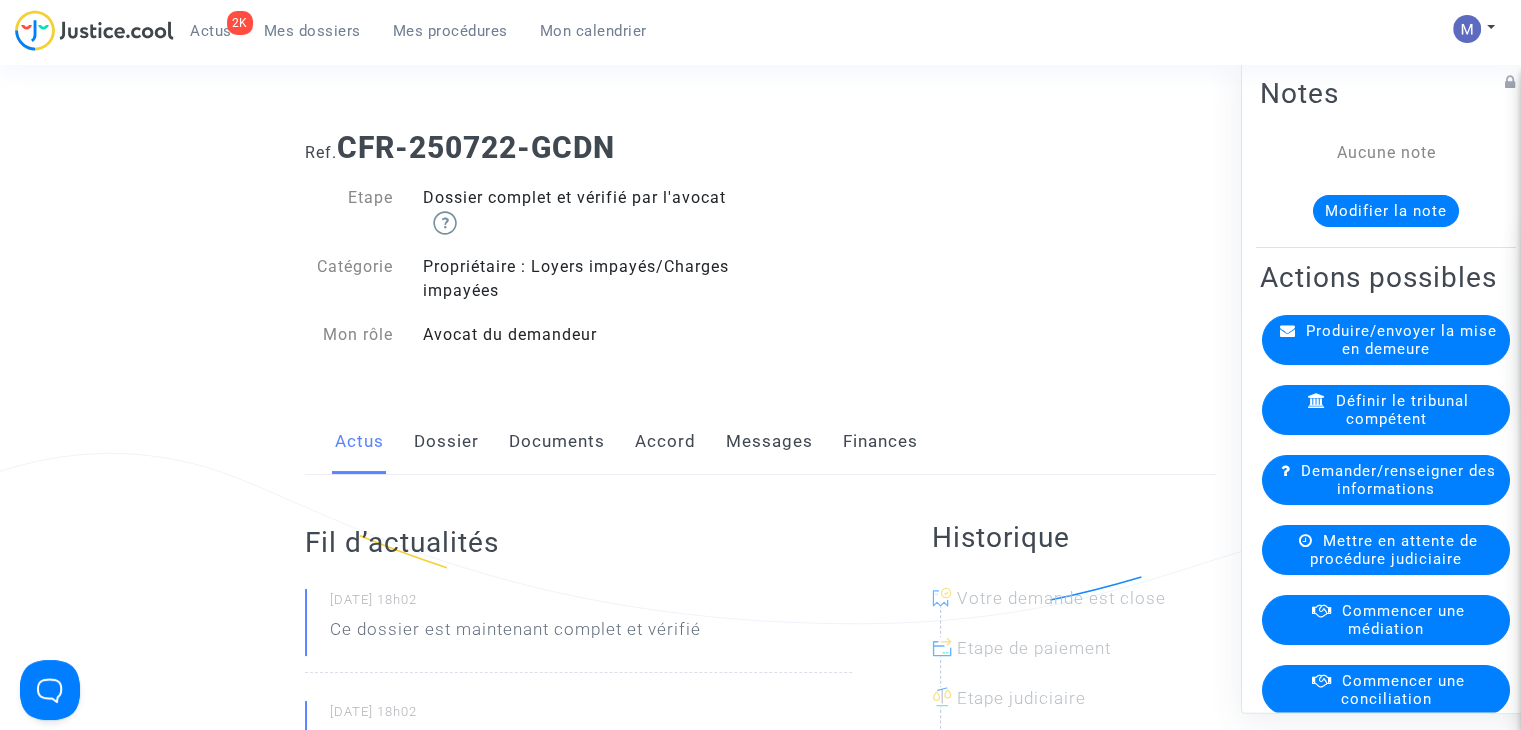 click on "Dossier" 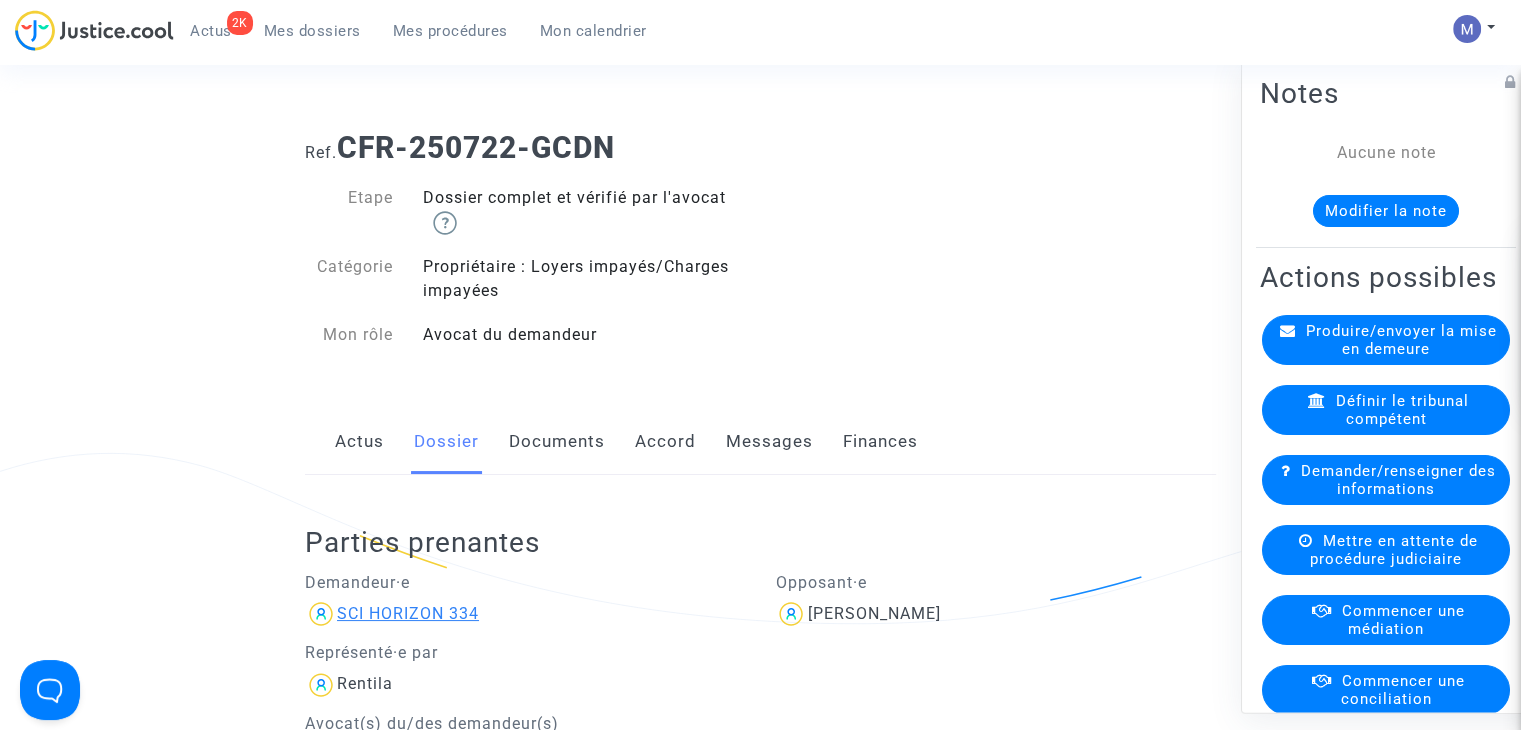click on "SCI HORIZON 334" 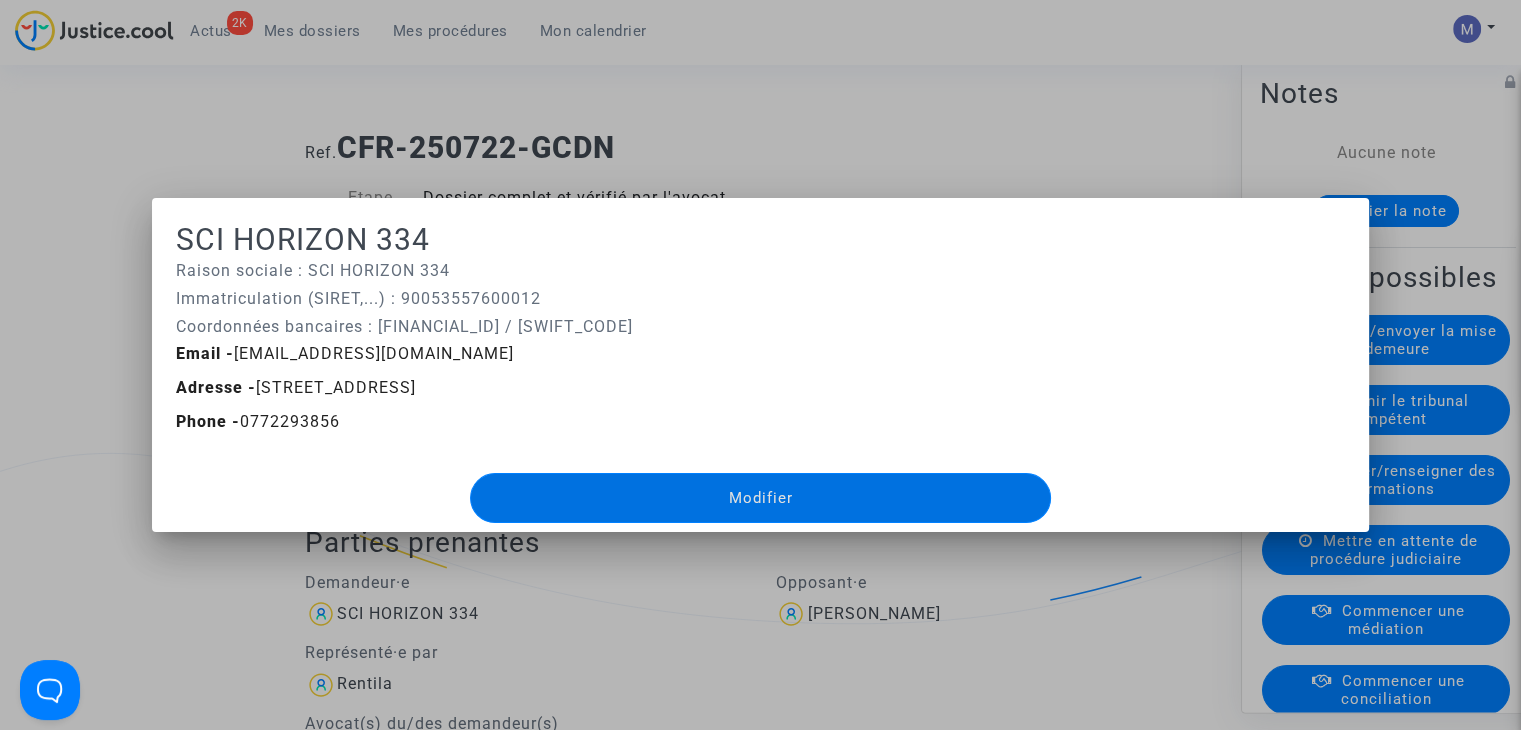 click at bounding box center [760, 365] 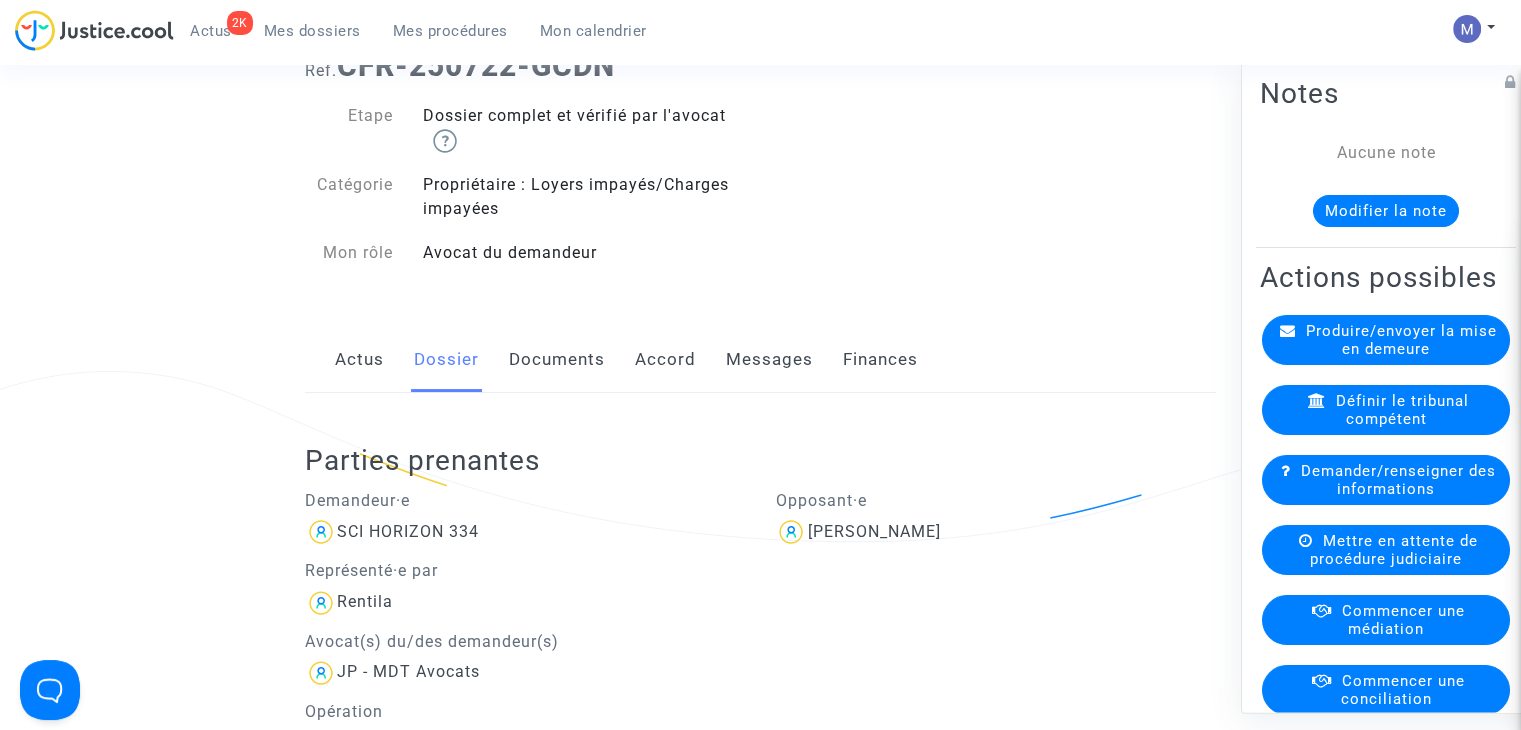 scroll, scrollTop: 0, scrollLeft: 0, axis: both 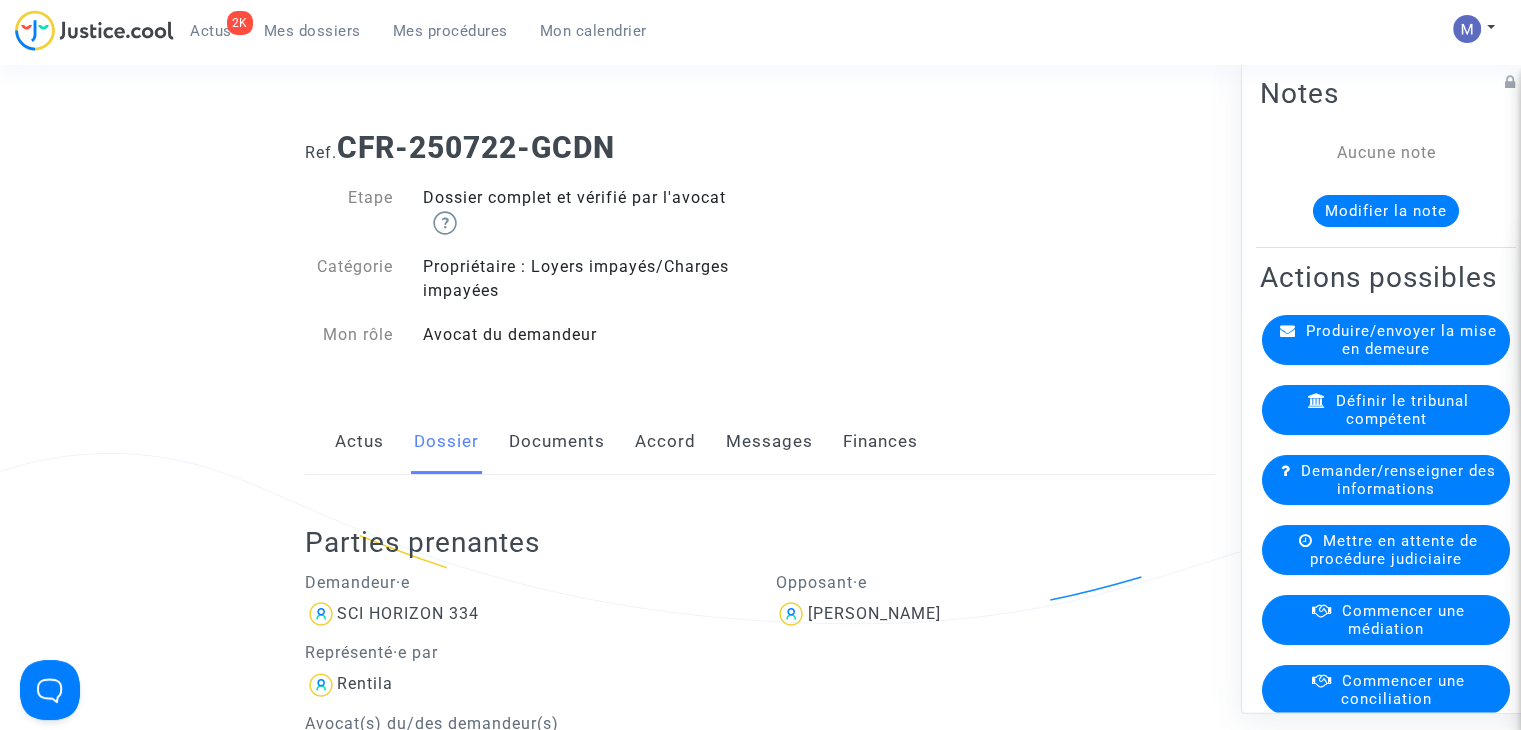 click on "Documents" 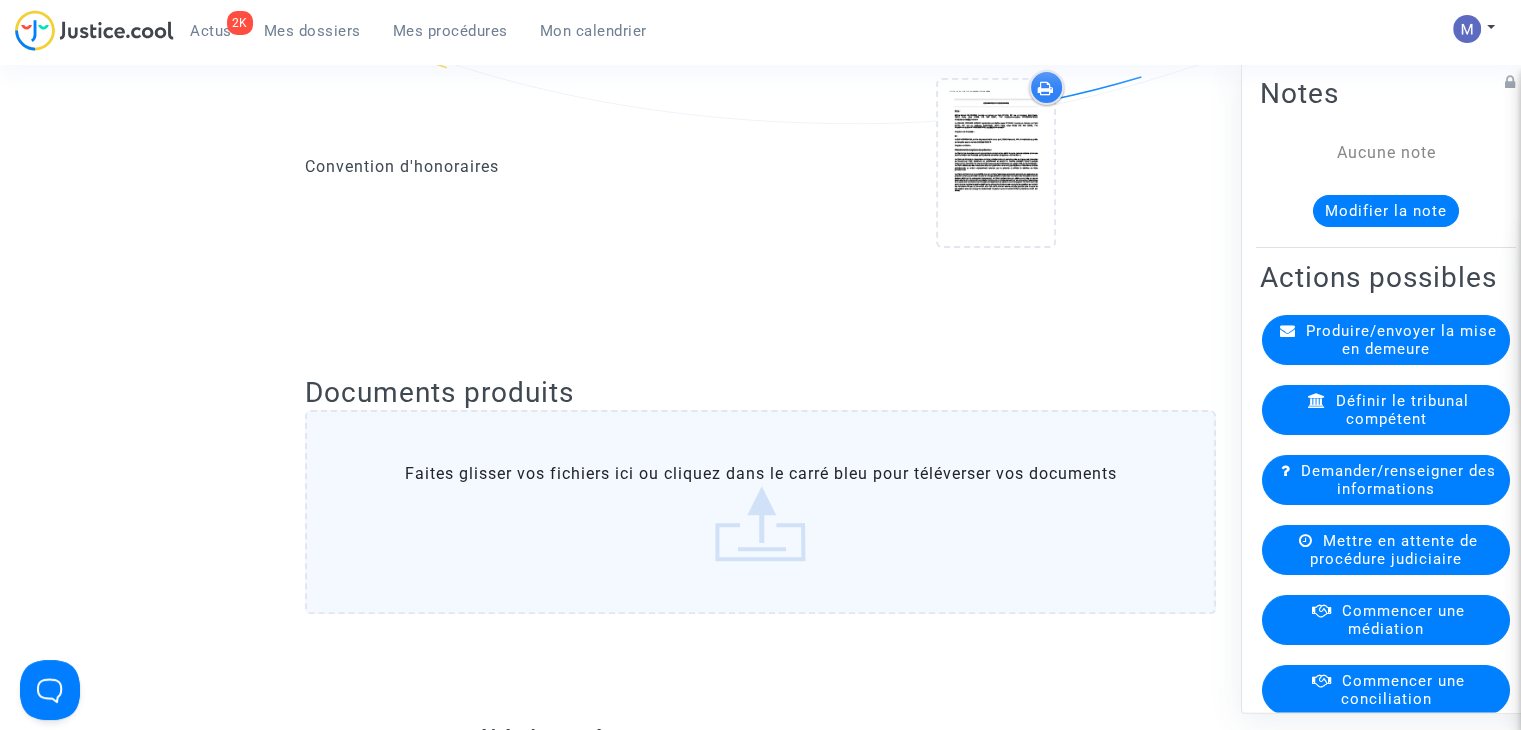 scroll, scrollTop: 1000, scrollLeft: 0, axis: vertical 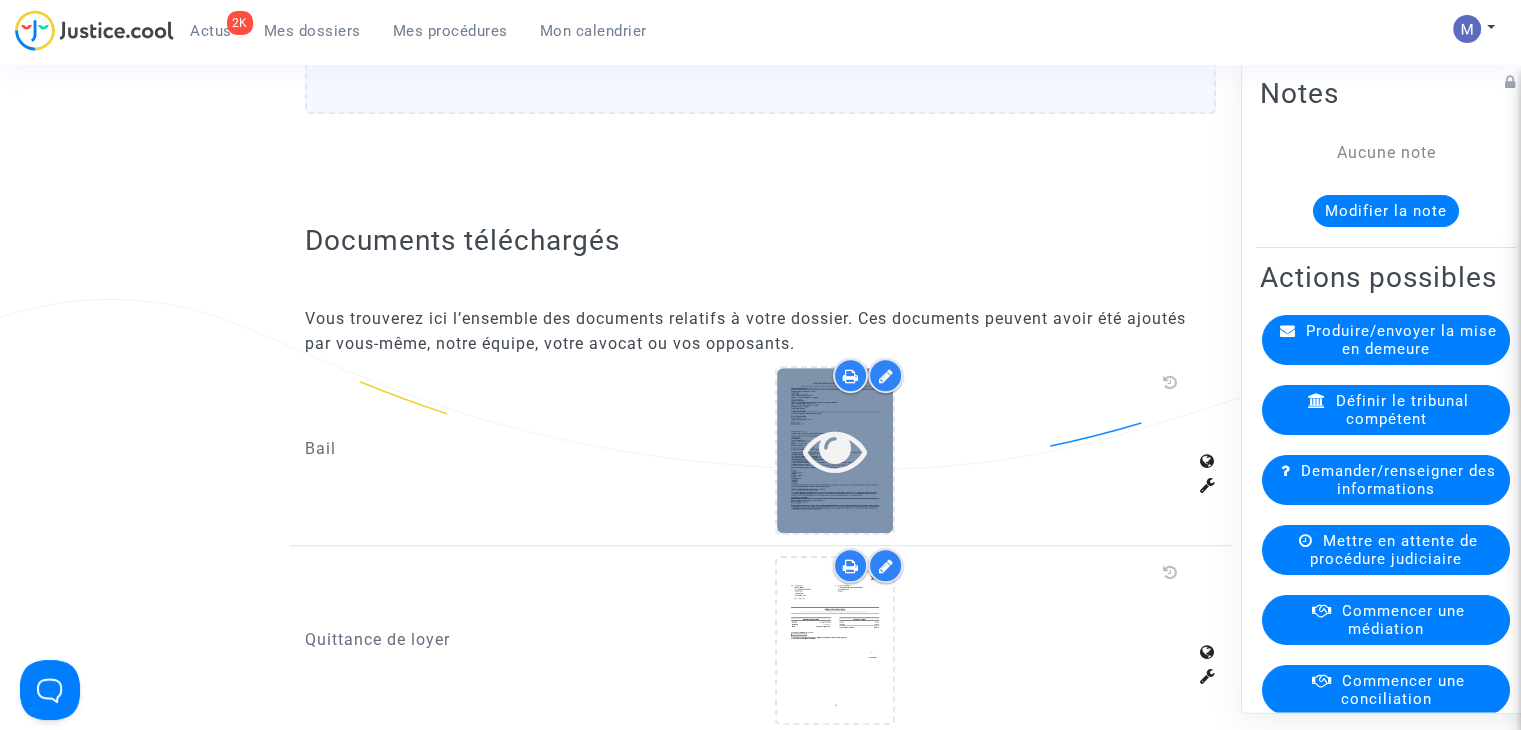 click at bounding box center [835, 450] 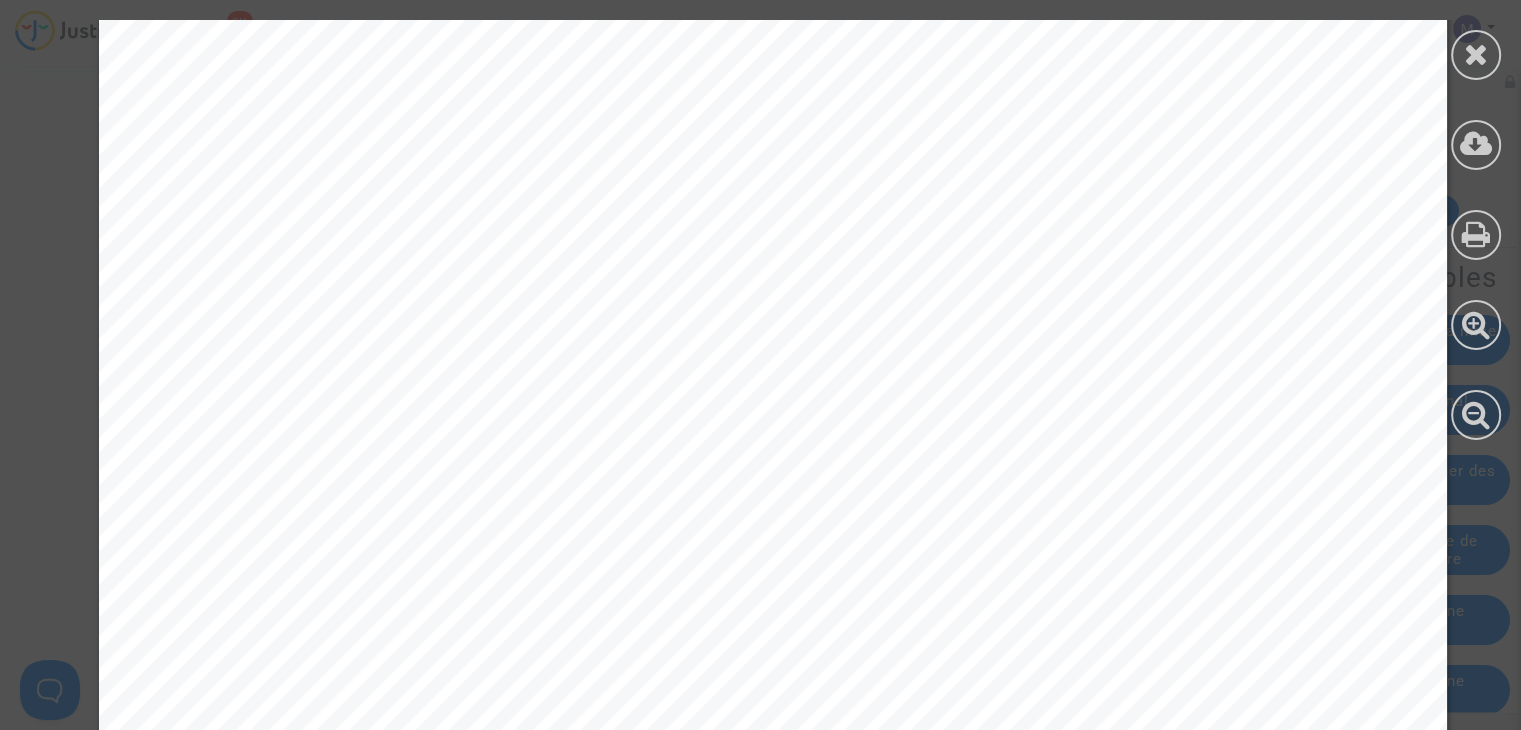 scroll, scrollTop: 4000, scrollLeft: 0, axis: vertical 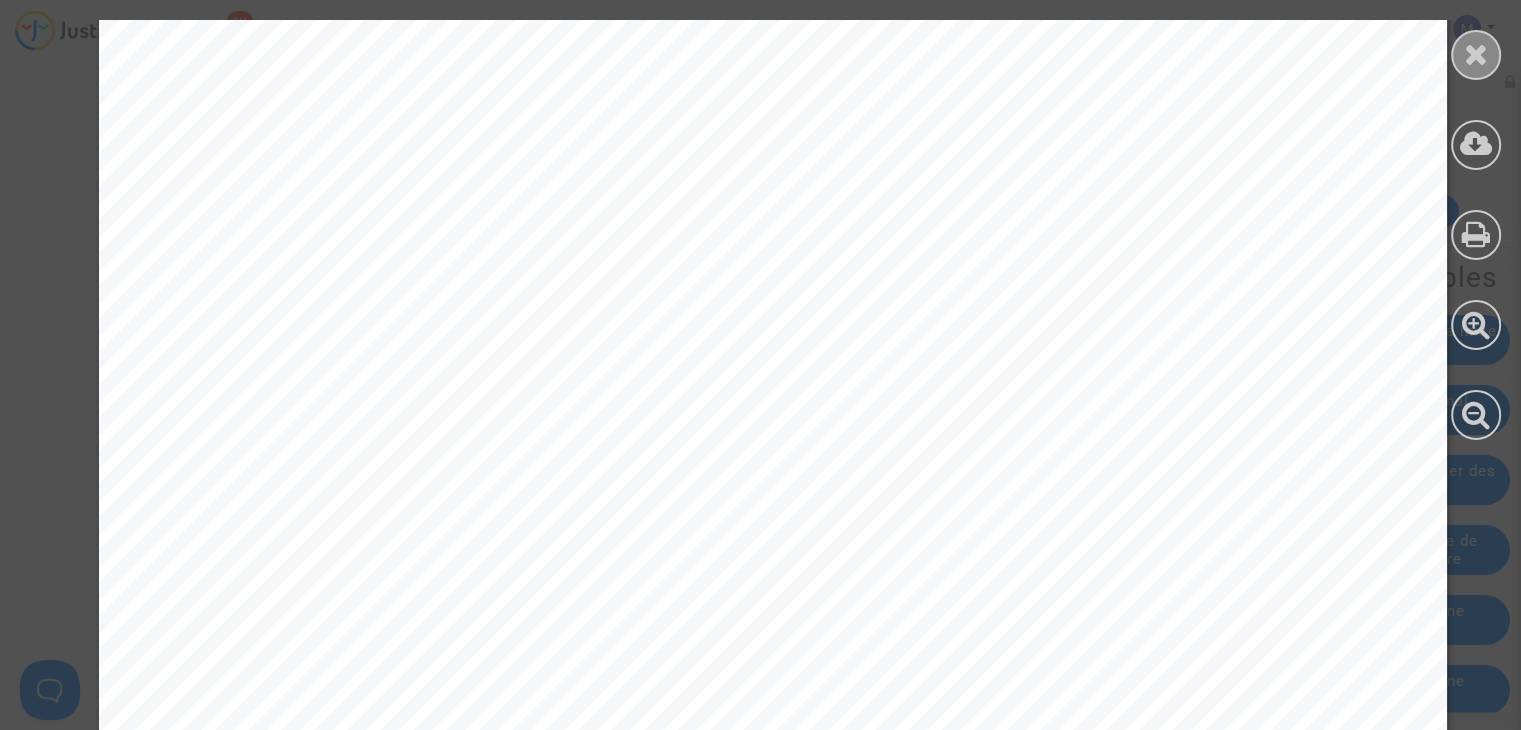 click at bounding box center (1476, 54) 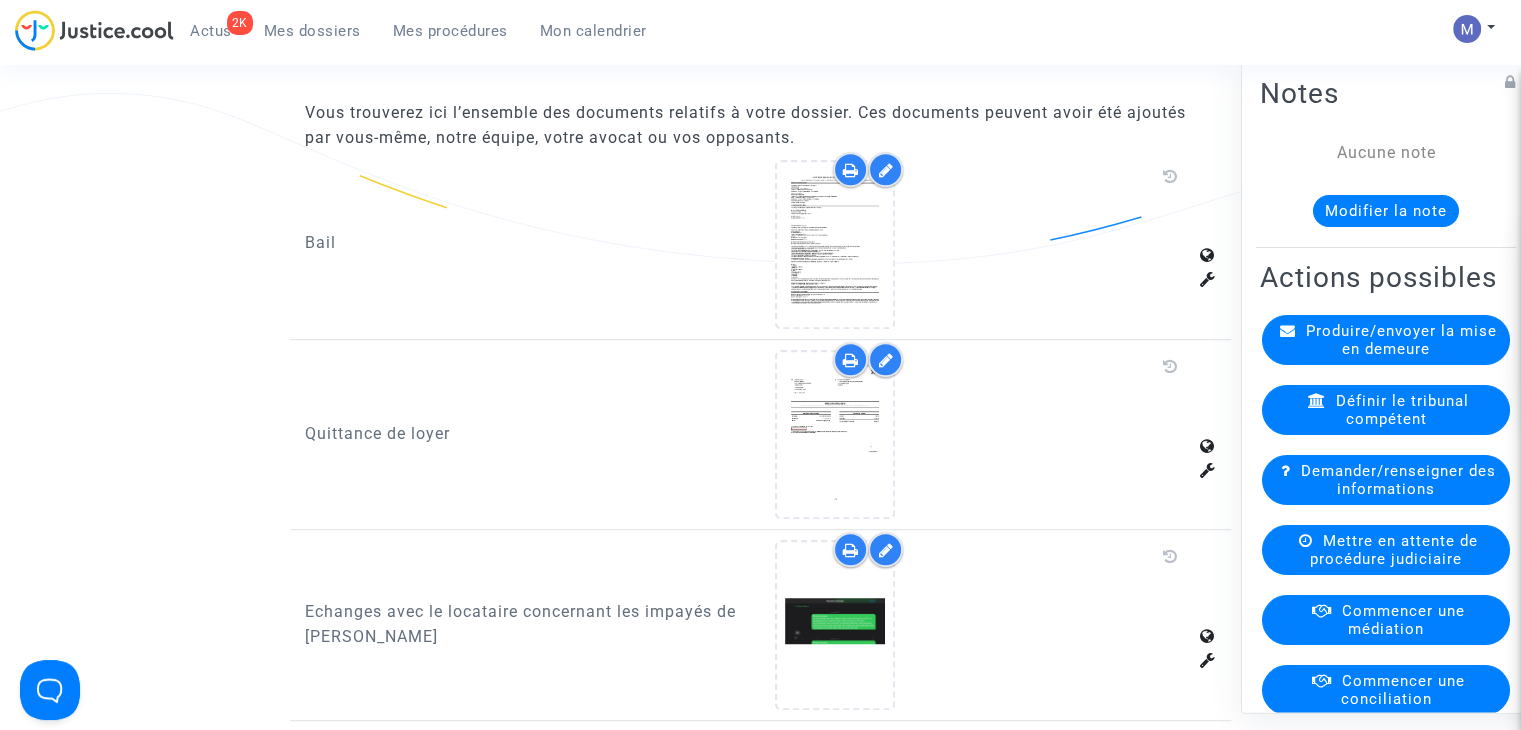 scroll, scrollTop: 1300, scrollLeft: 0, axis: vertical 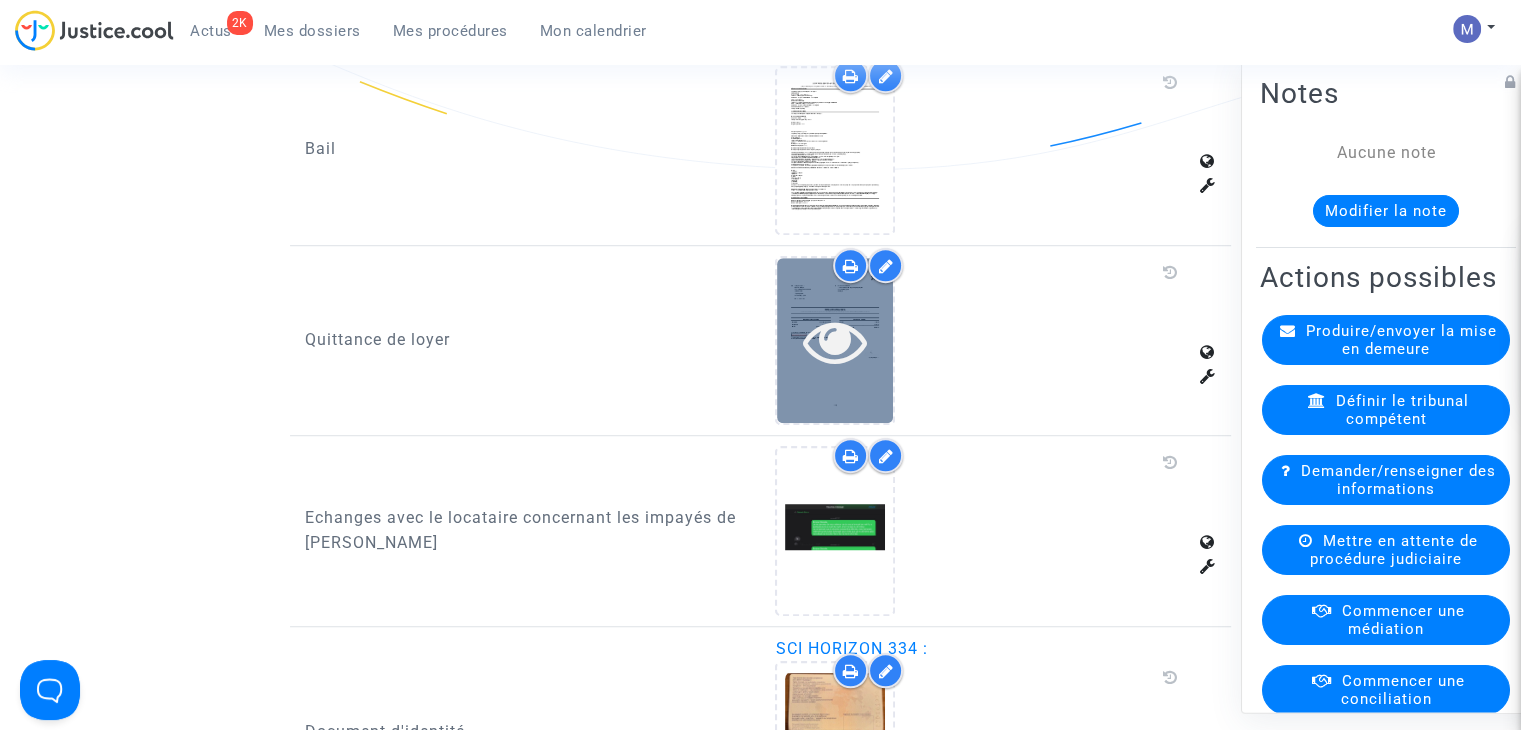 click at bounding box center (835, 340) 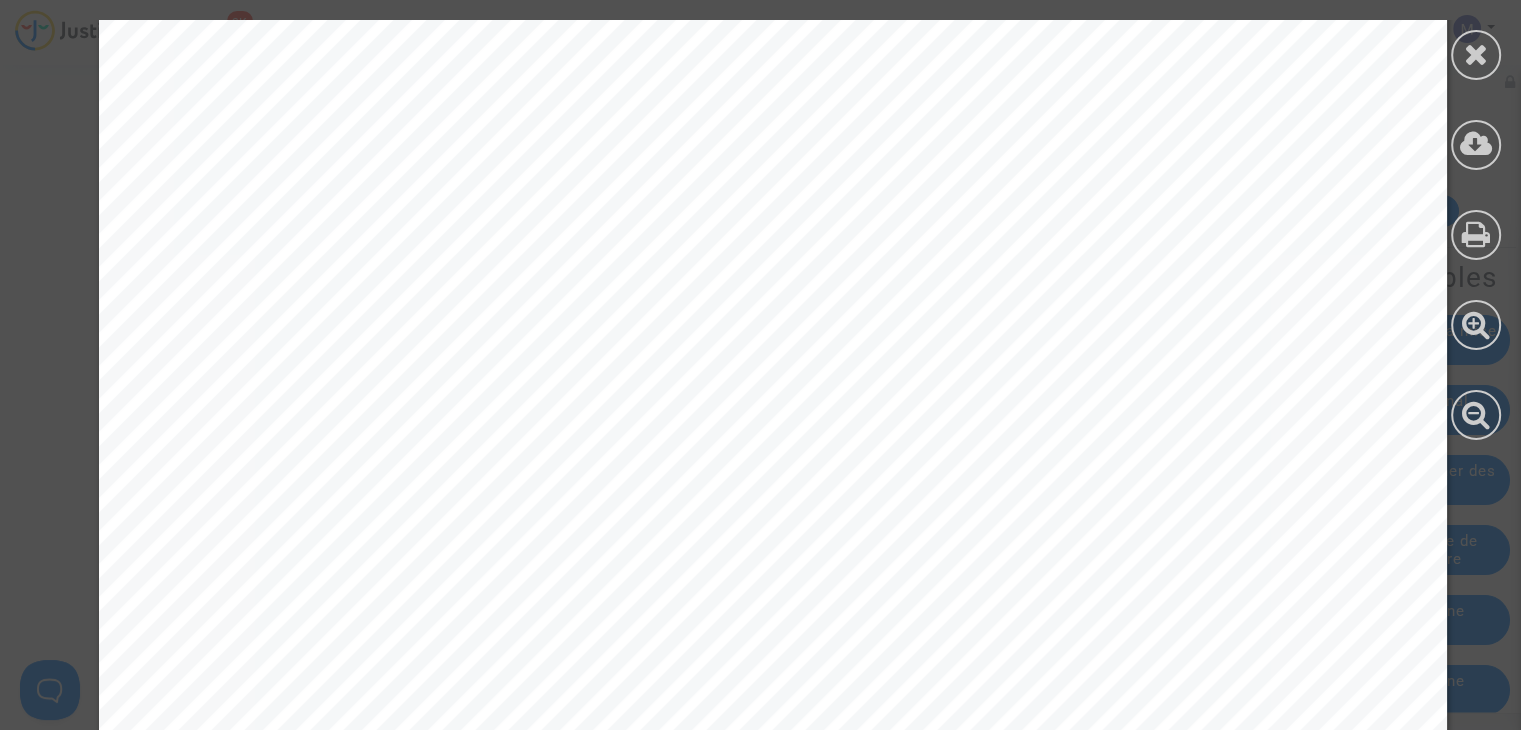 scroll, scrollTop: 400, scrollLeft: 0, axis: vertical 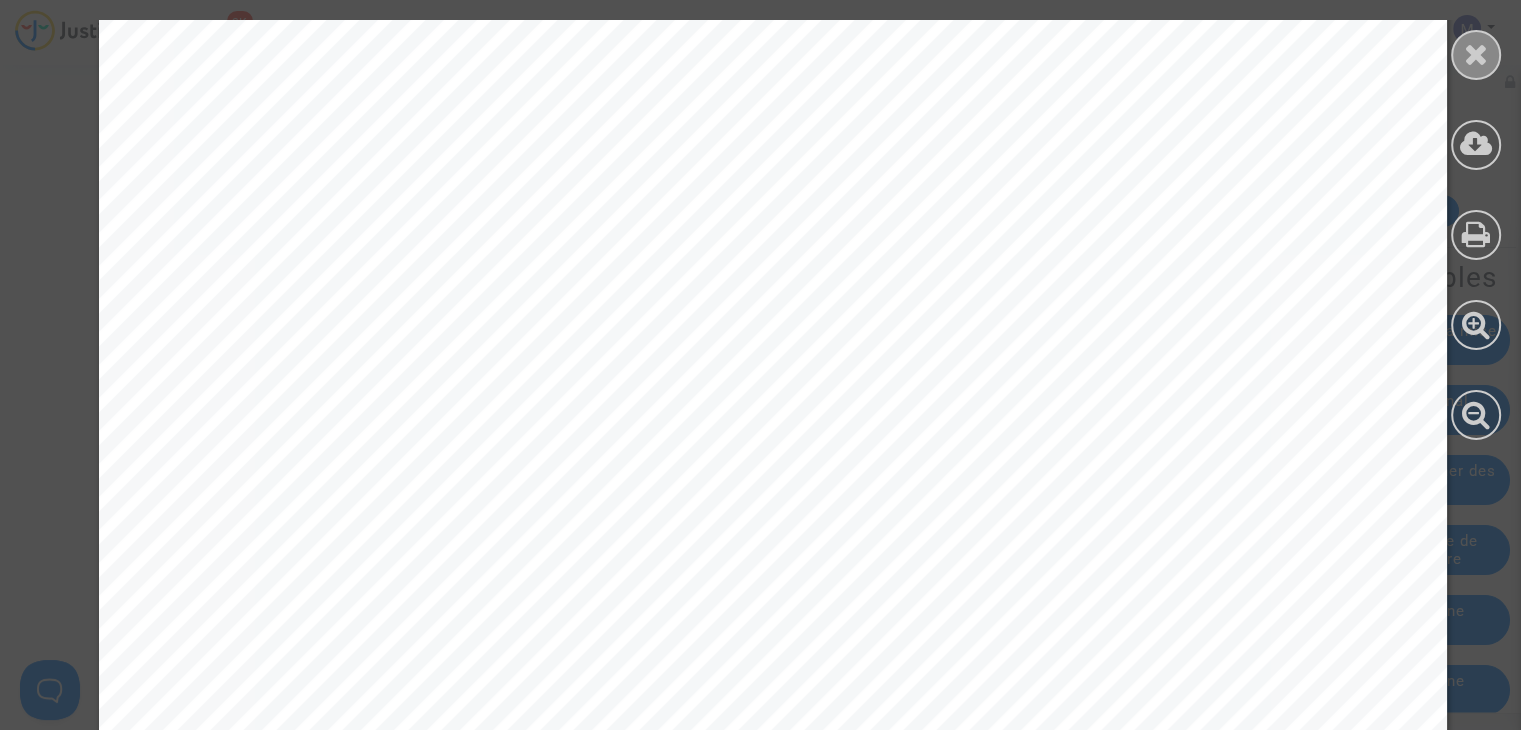 click at bounding box center (1476, 55) 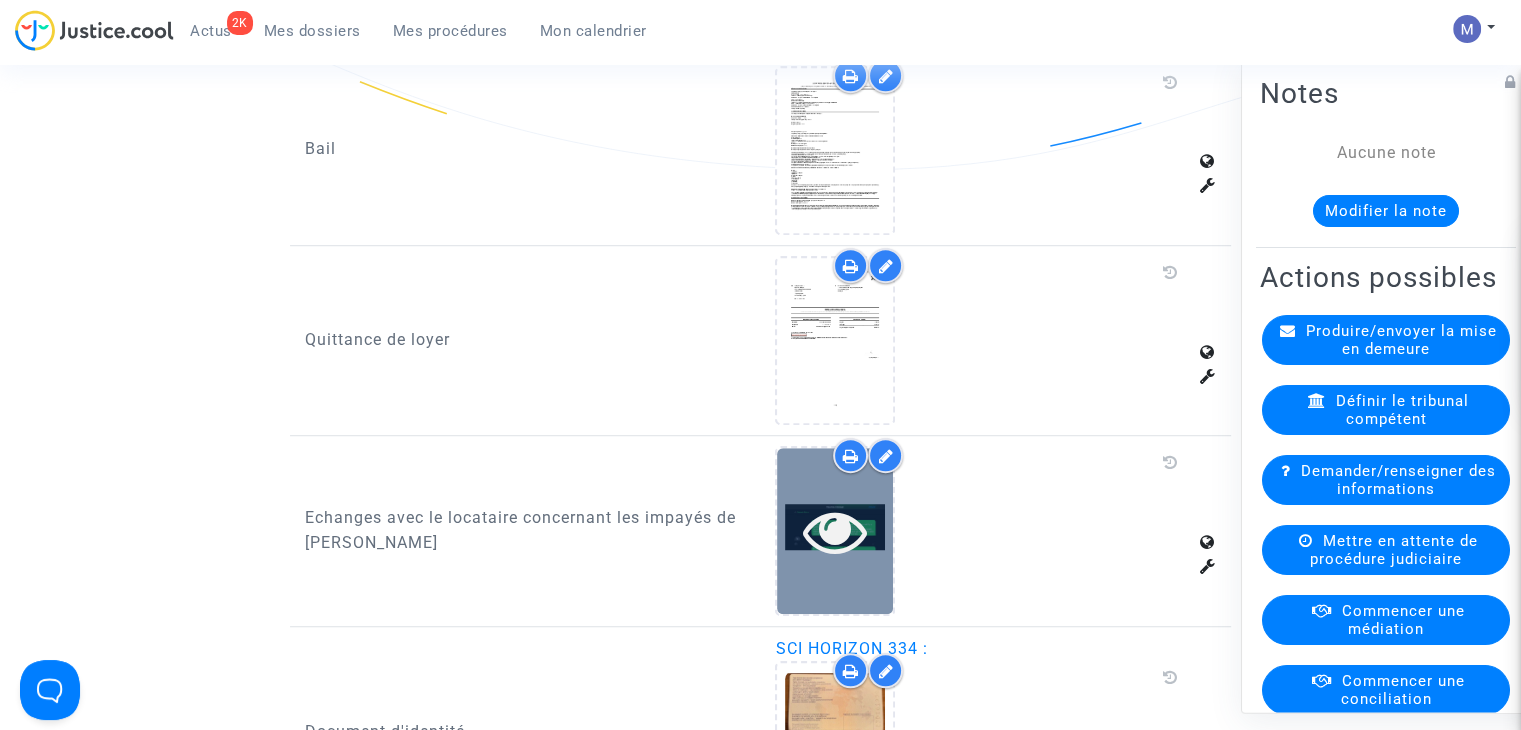 click at bounding box center (835, 531) 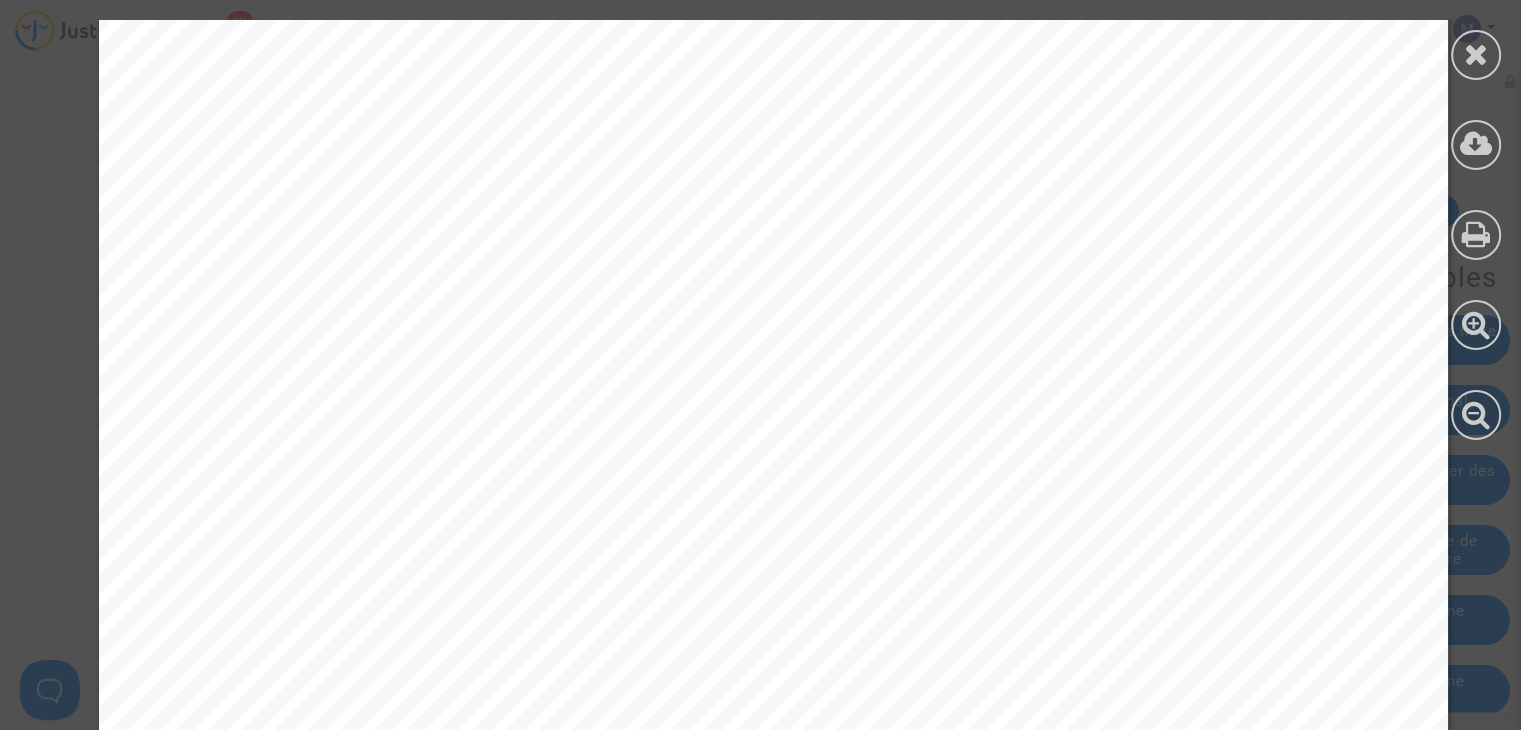 scroll, scrollTop: 800, scrollLeft: 0, axis: vertical 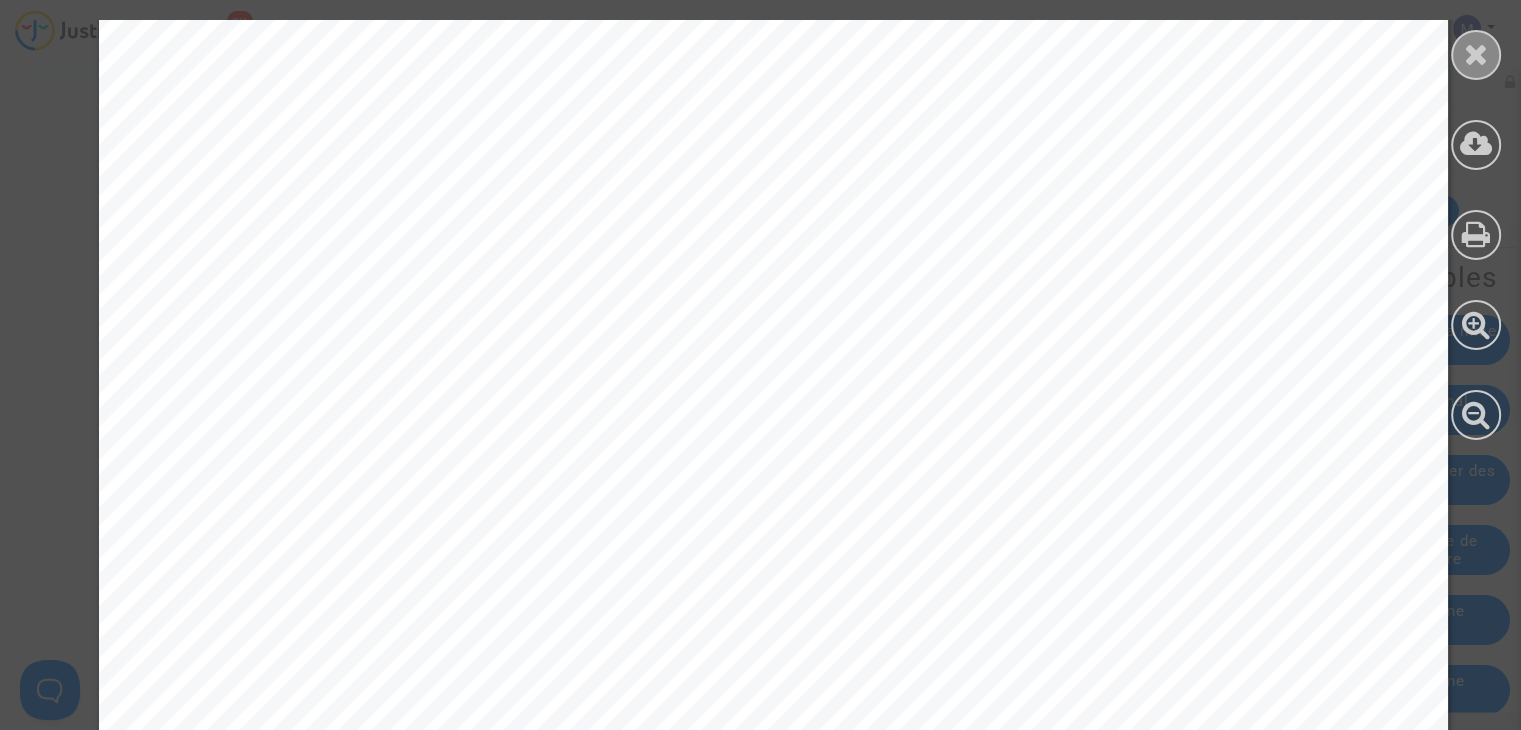 click at bounding box center (1476, 54) 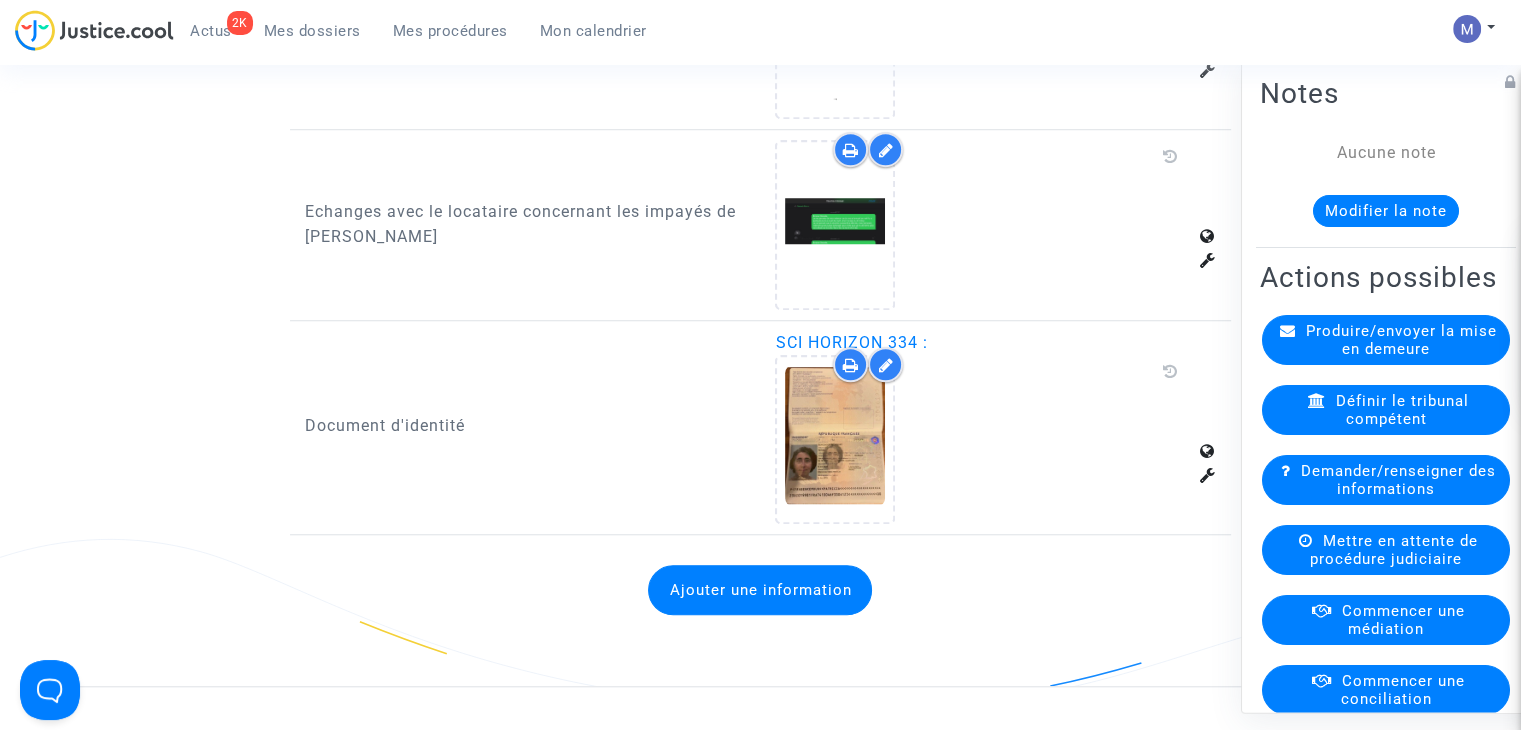 scroll, scrollTop: 1700, scrollLeft: 0, axis: vertical 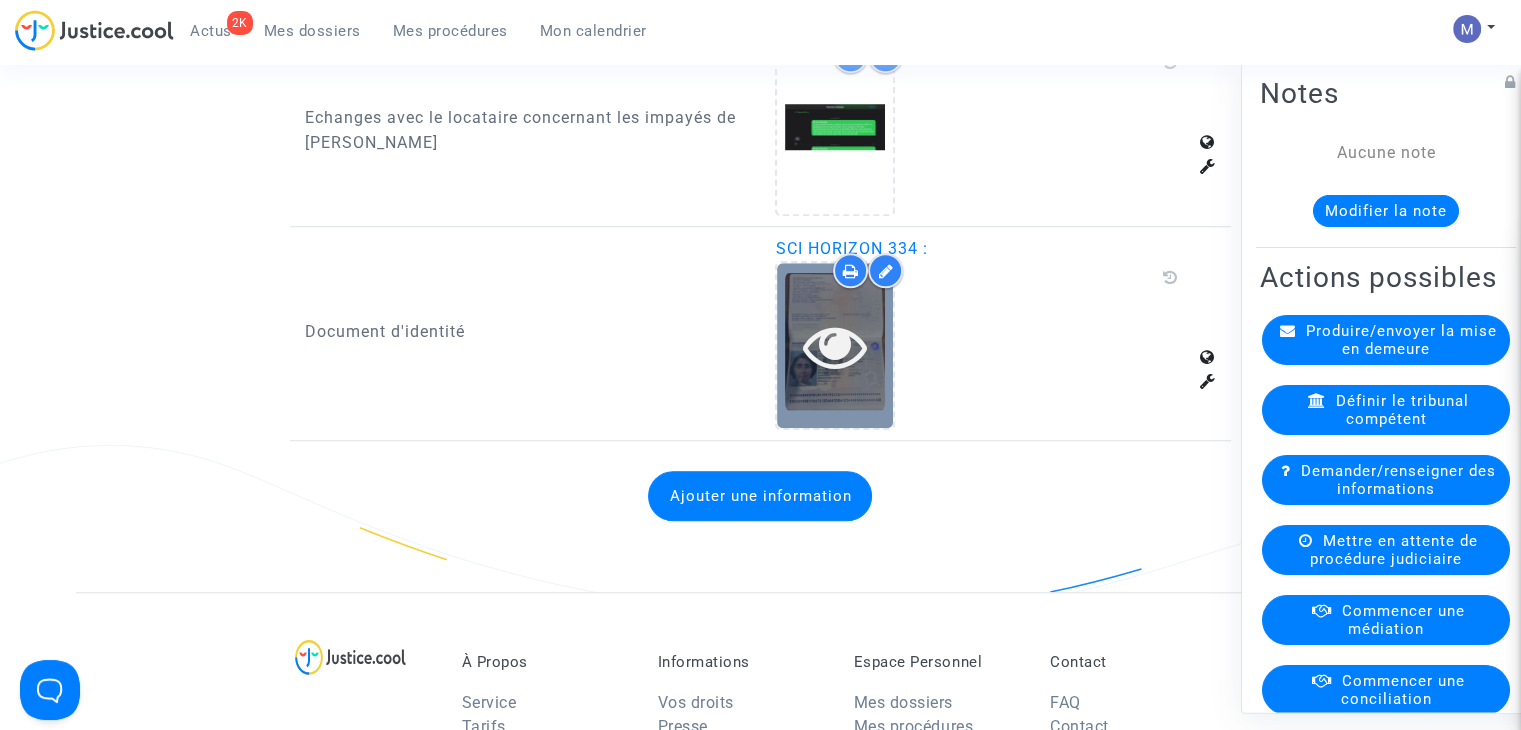 click at bounding box center [835, 346] 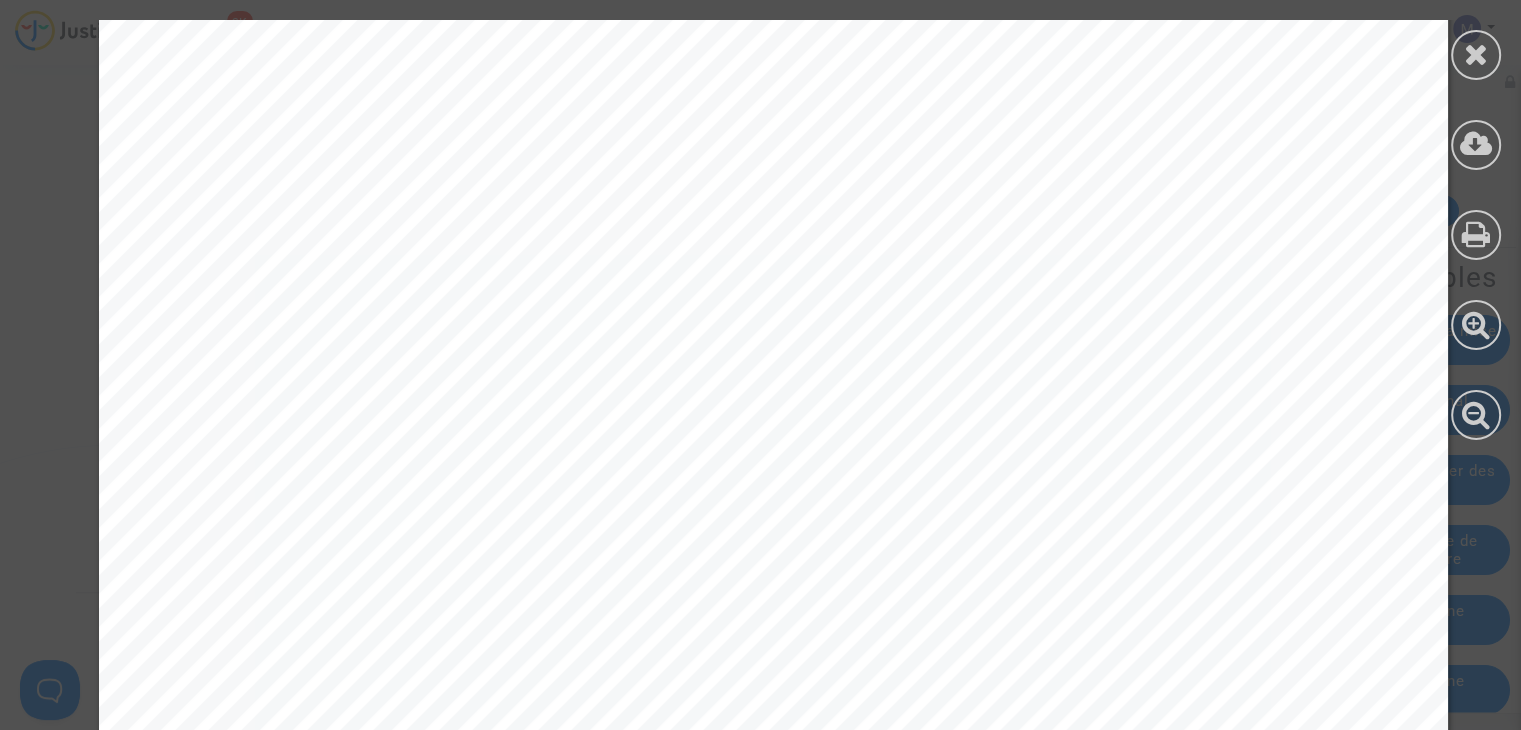 scroll, scrollTop: 1200, scrollLeft: 0, axis: vertical 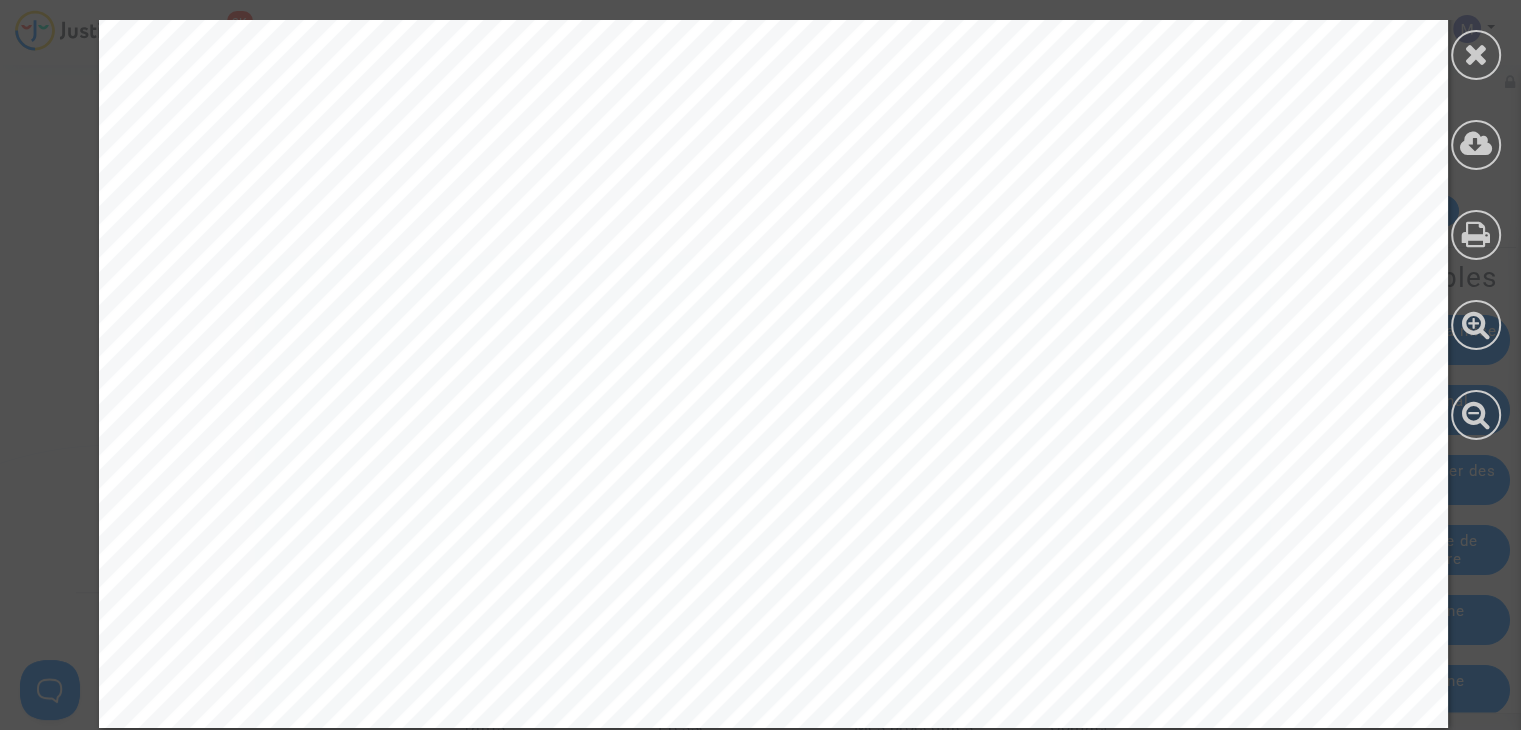 drag, startPoint x: 1465, startPoint y: 53, endPoint x: 1434, endPoint y: 105, distance: 60.53924 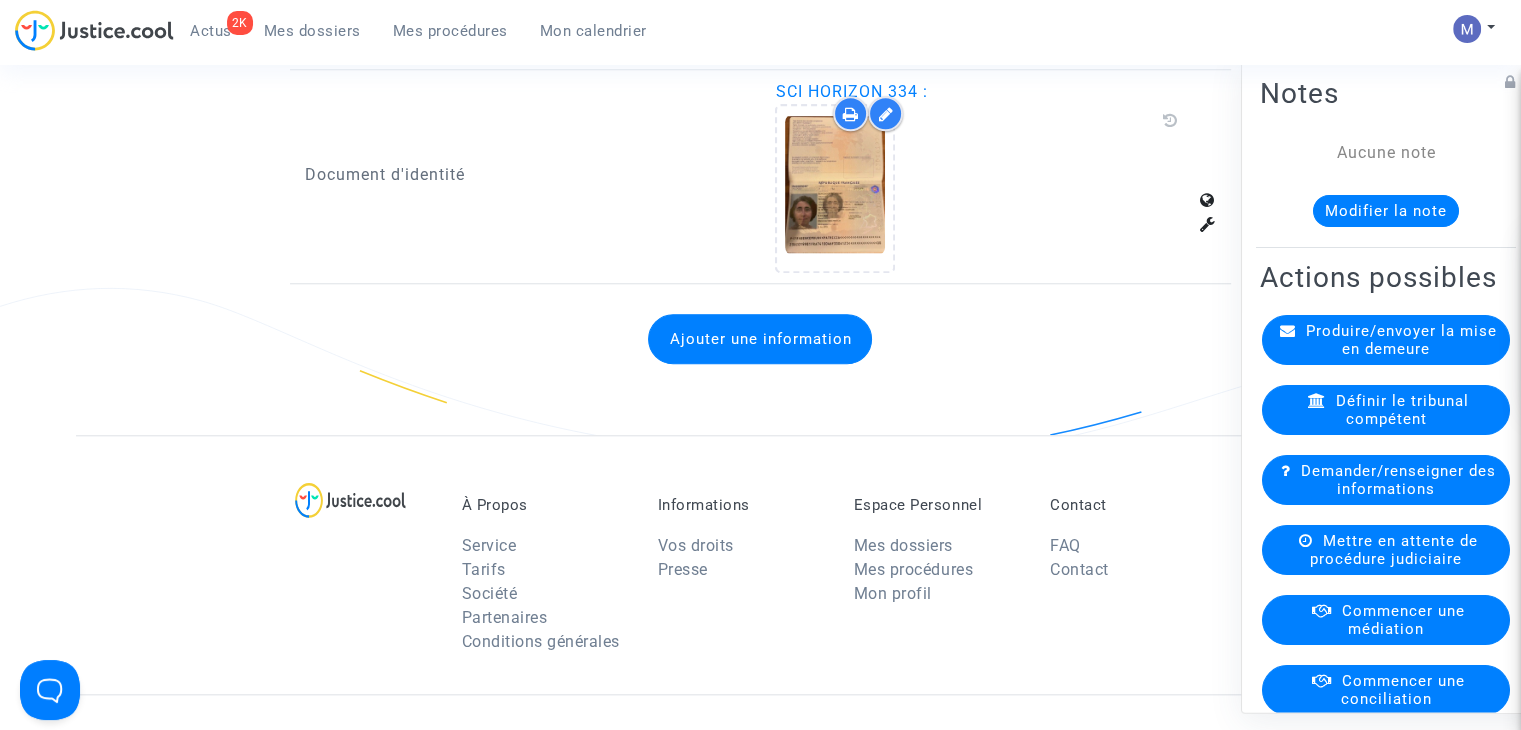 scroll, scrollTop: 2000, scrollLeft: 0, axis: vertical 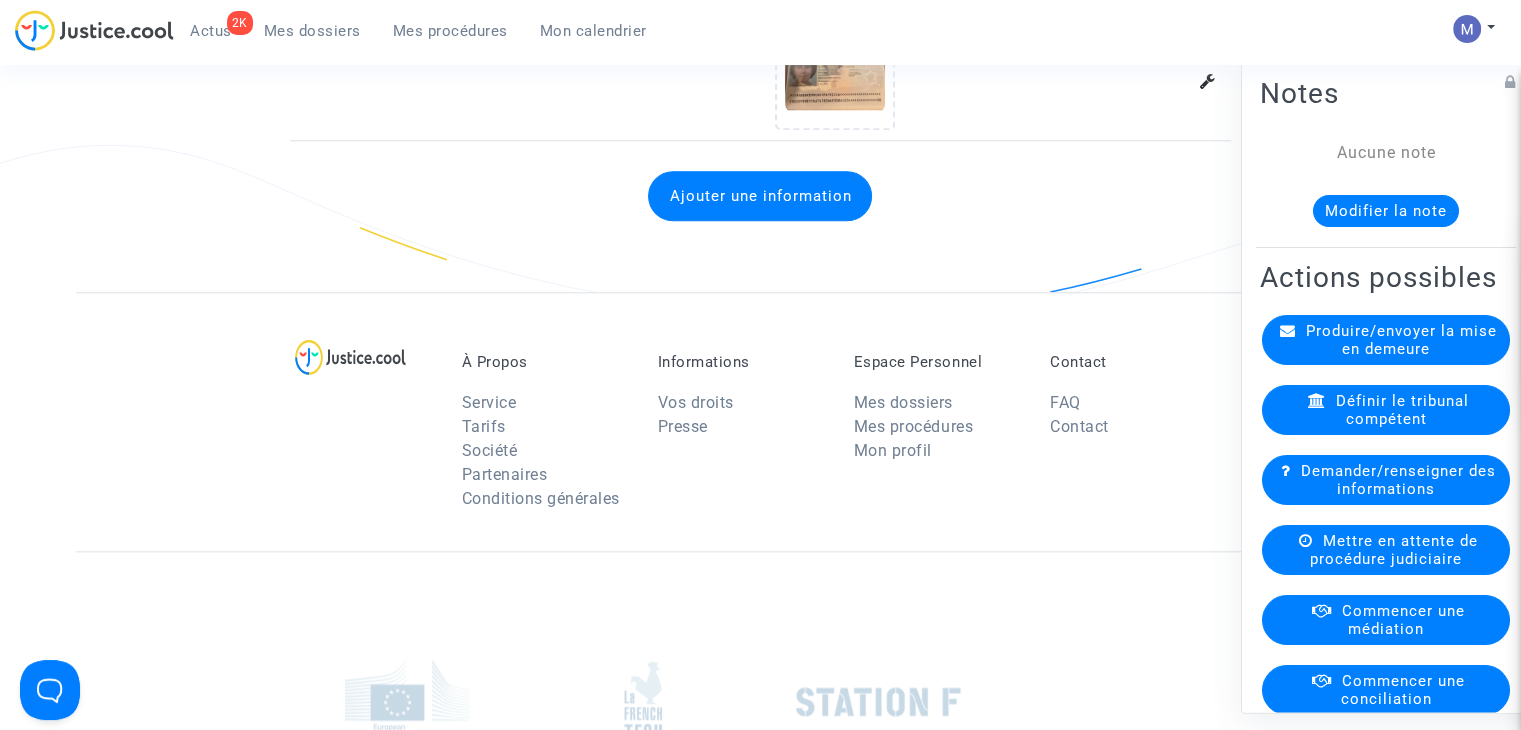 click on "Produire/envoyer la mise en demeure" 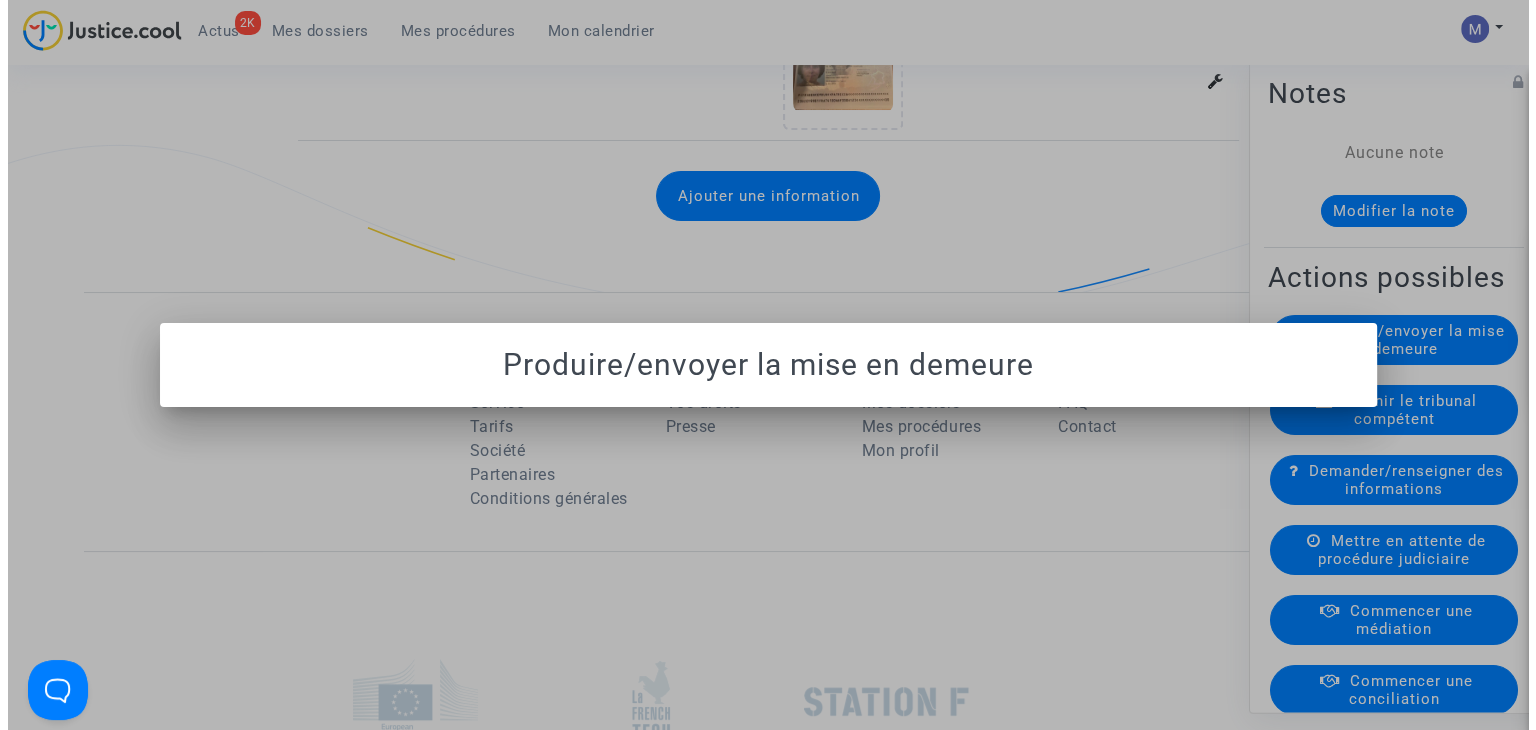 scroll, scrollTop: 0, scrollLeft: 0, axis: both 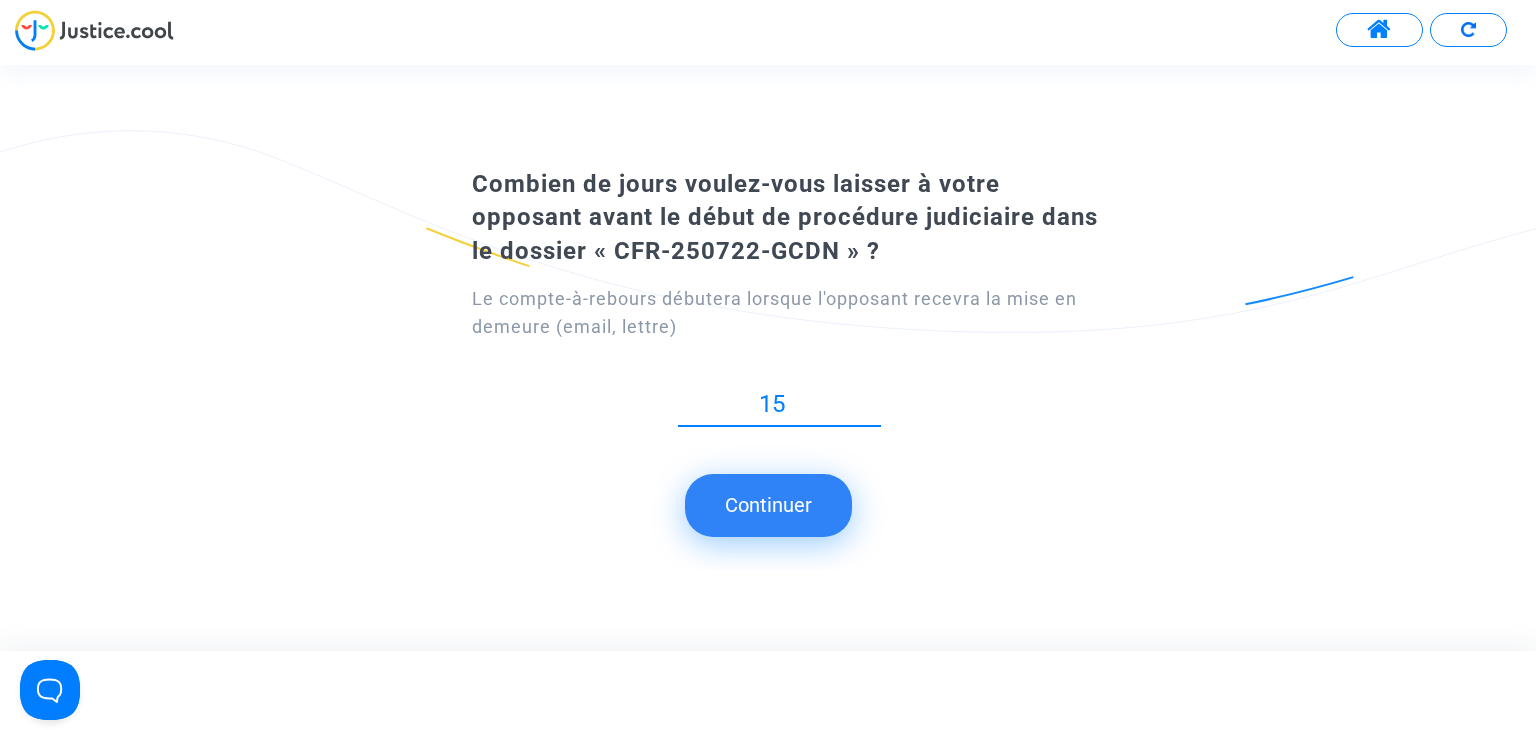 click on "Continuer" 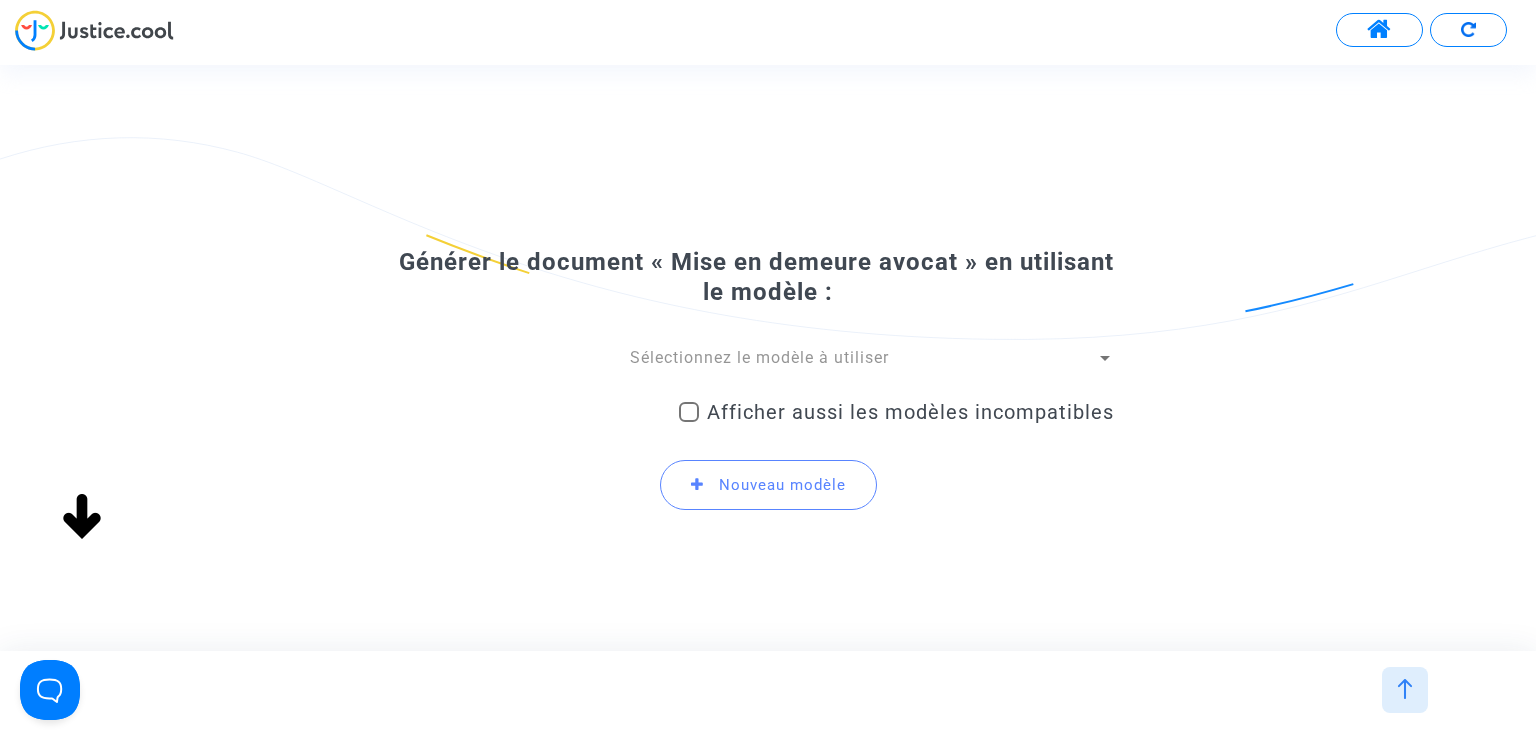 click on "Sélectionnez le modèle à utiliser" at bounding box center (759, 357) 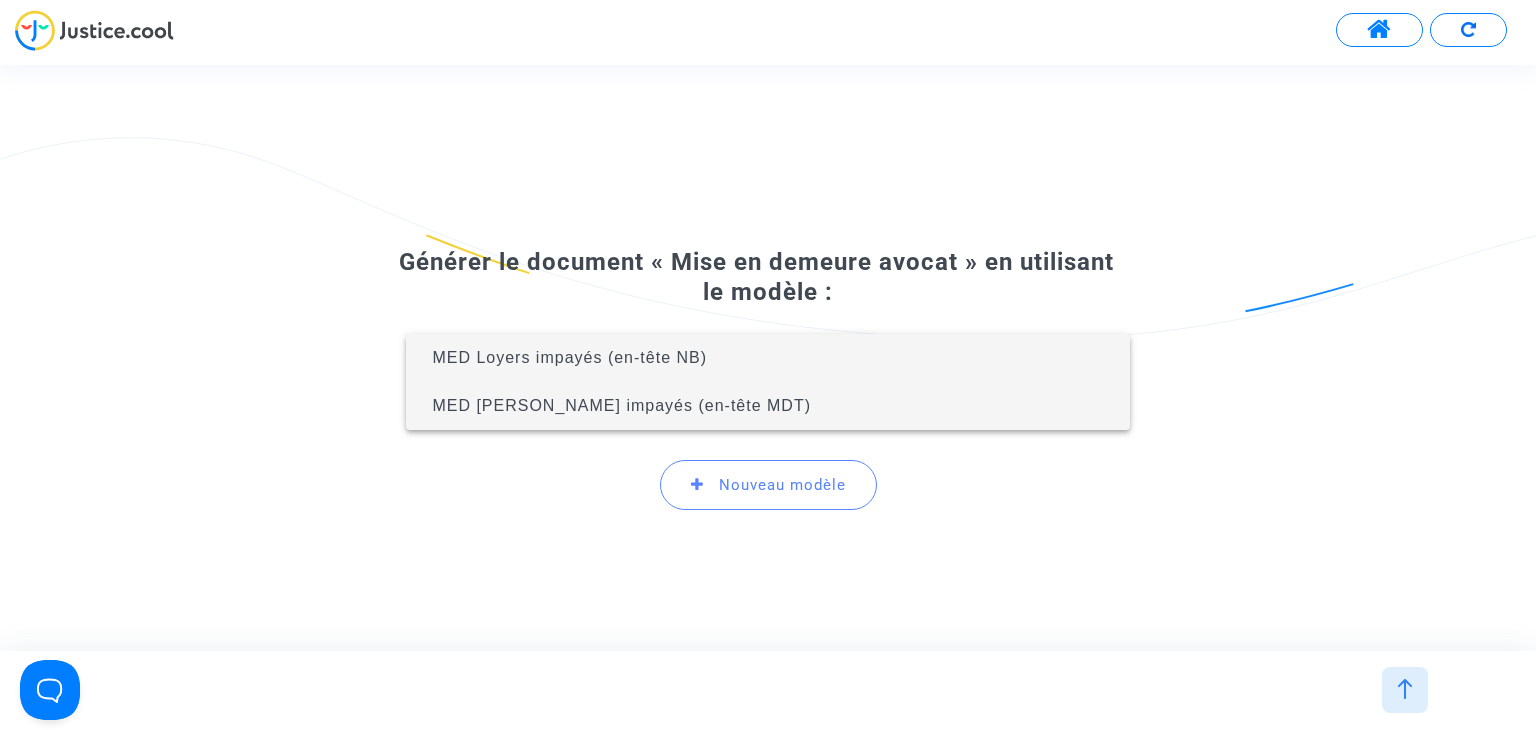 click on "MED [PERSON_NAME] impayés (en-tête MDT)" at bounding box center [767, 406] 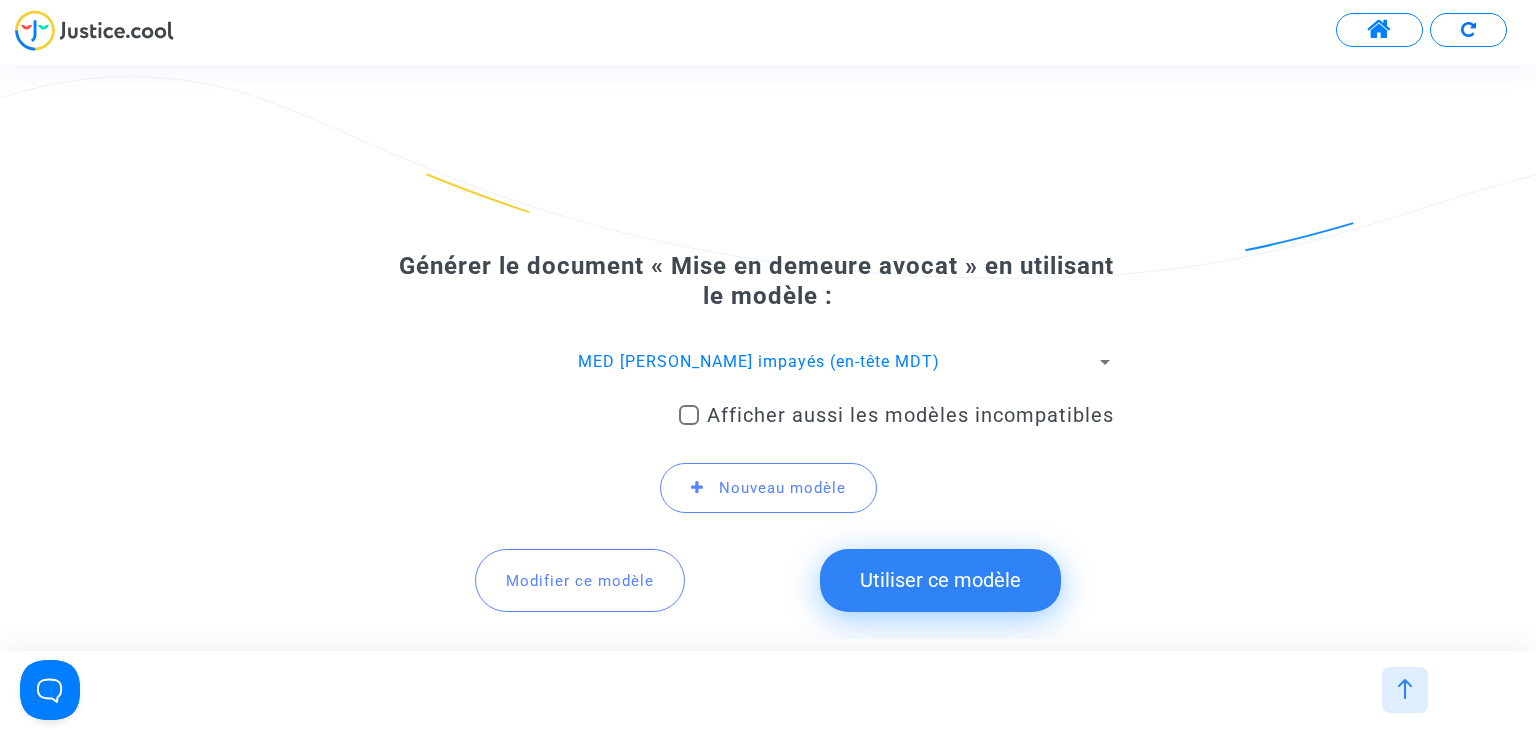 click on "Utiliser ce modèle" 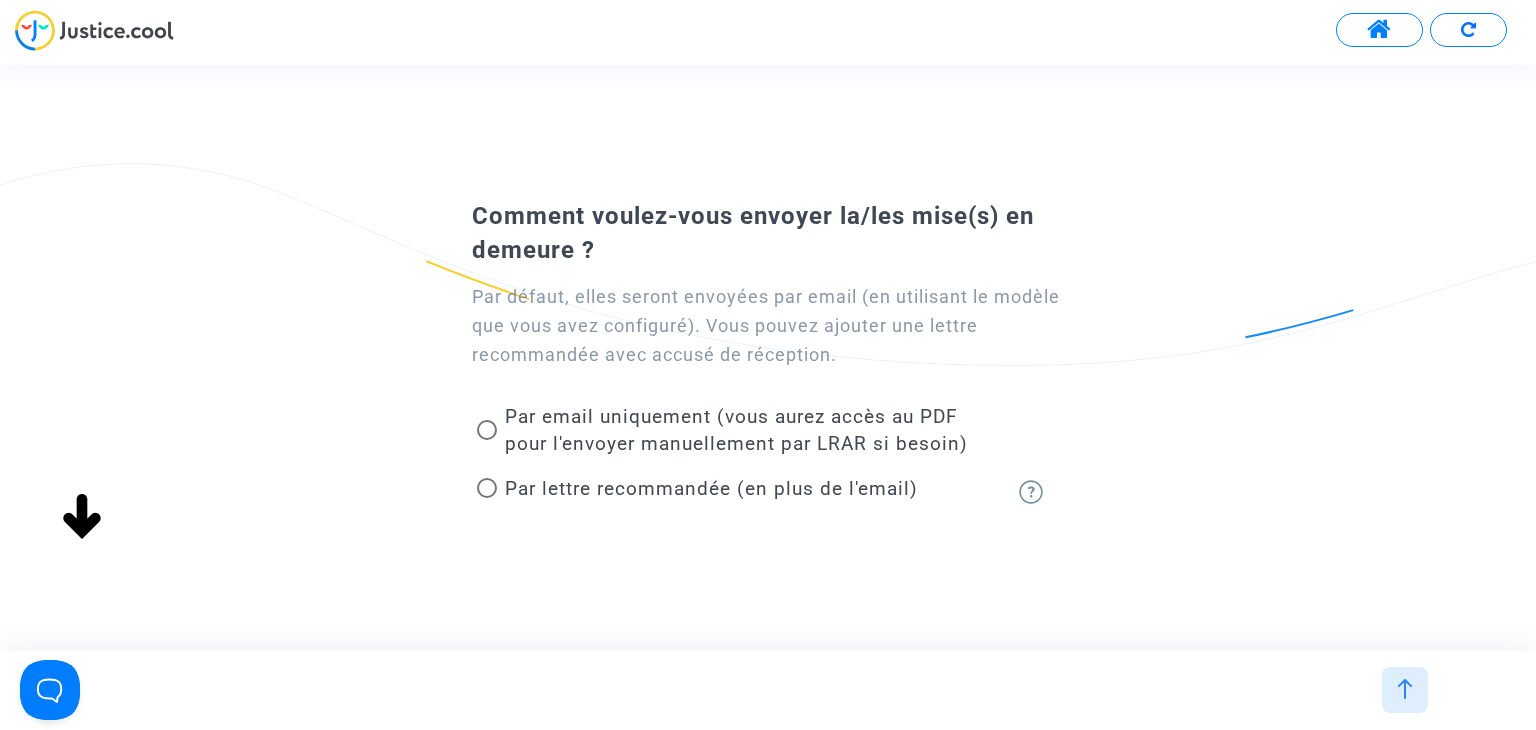 click on "Par lettre recommandée (en plus de l'email)" at bounding box center (711, 488) 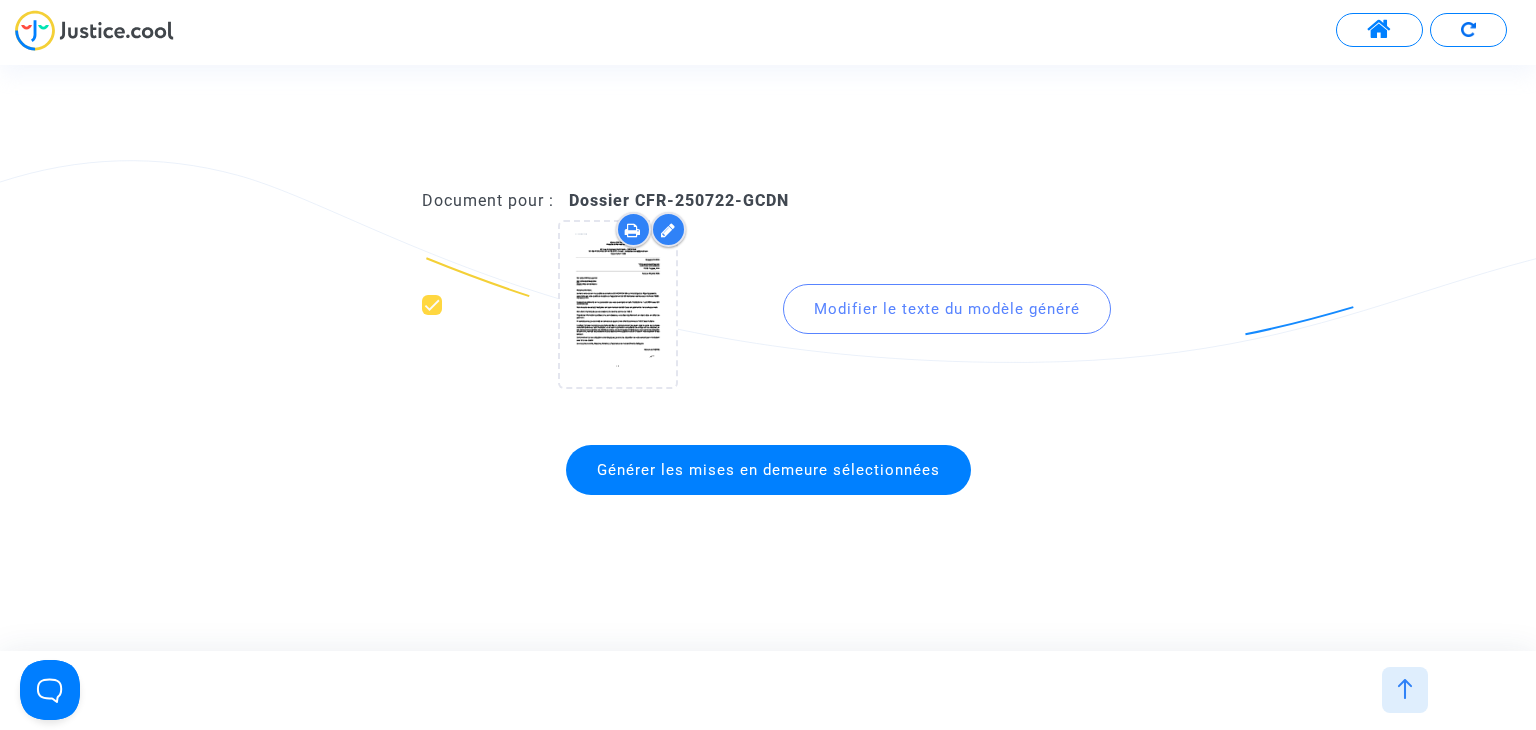 click on "Modifier le texte du modèle généré" 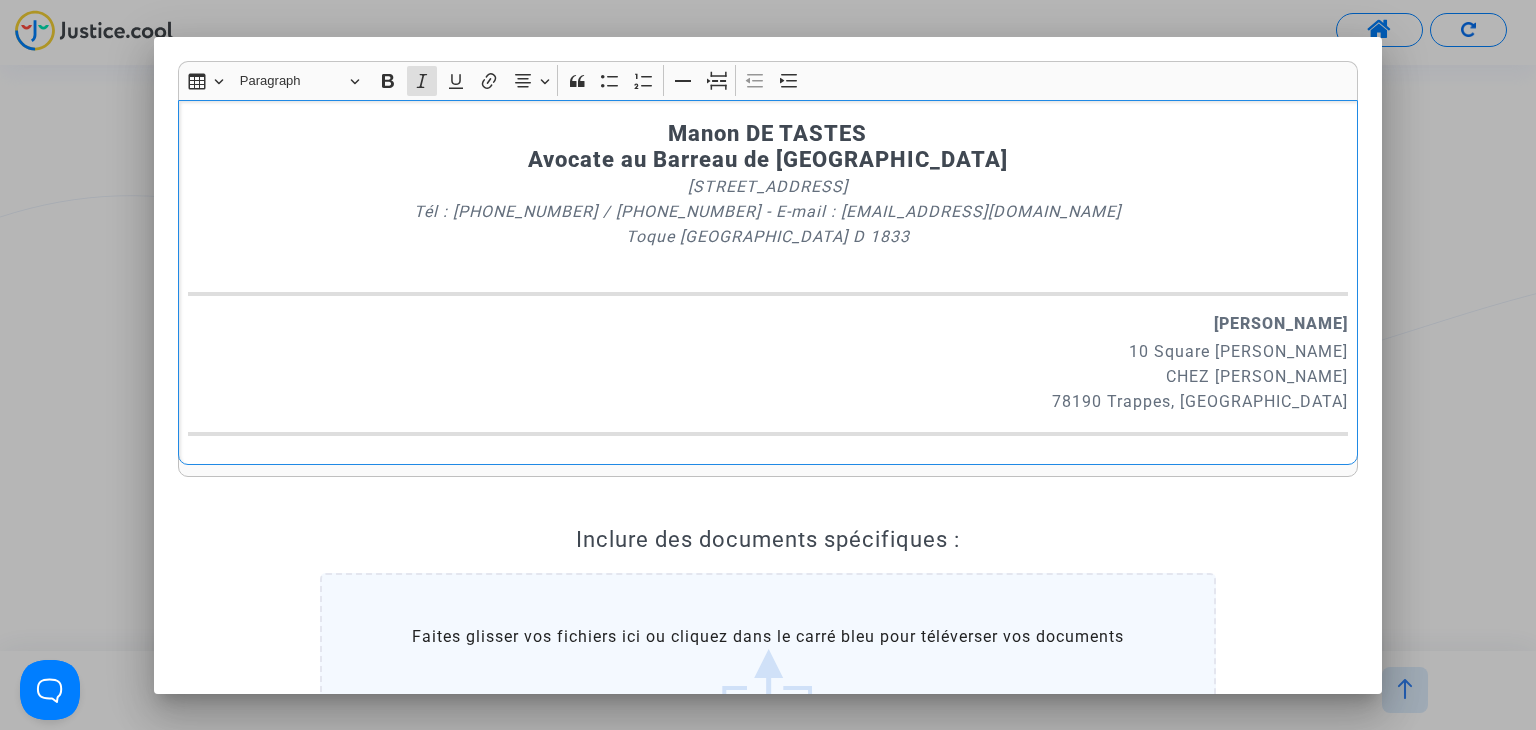 drag, startPoint x: 777, startPoint y: 239, endPoint x: 408, endPoint y: 209, distance: 370.2175 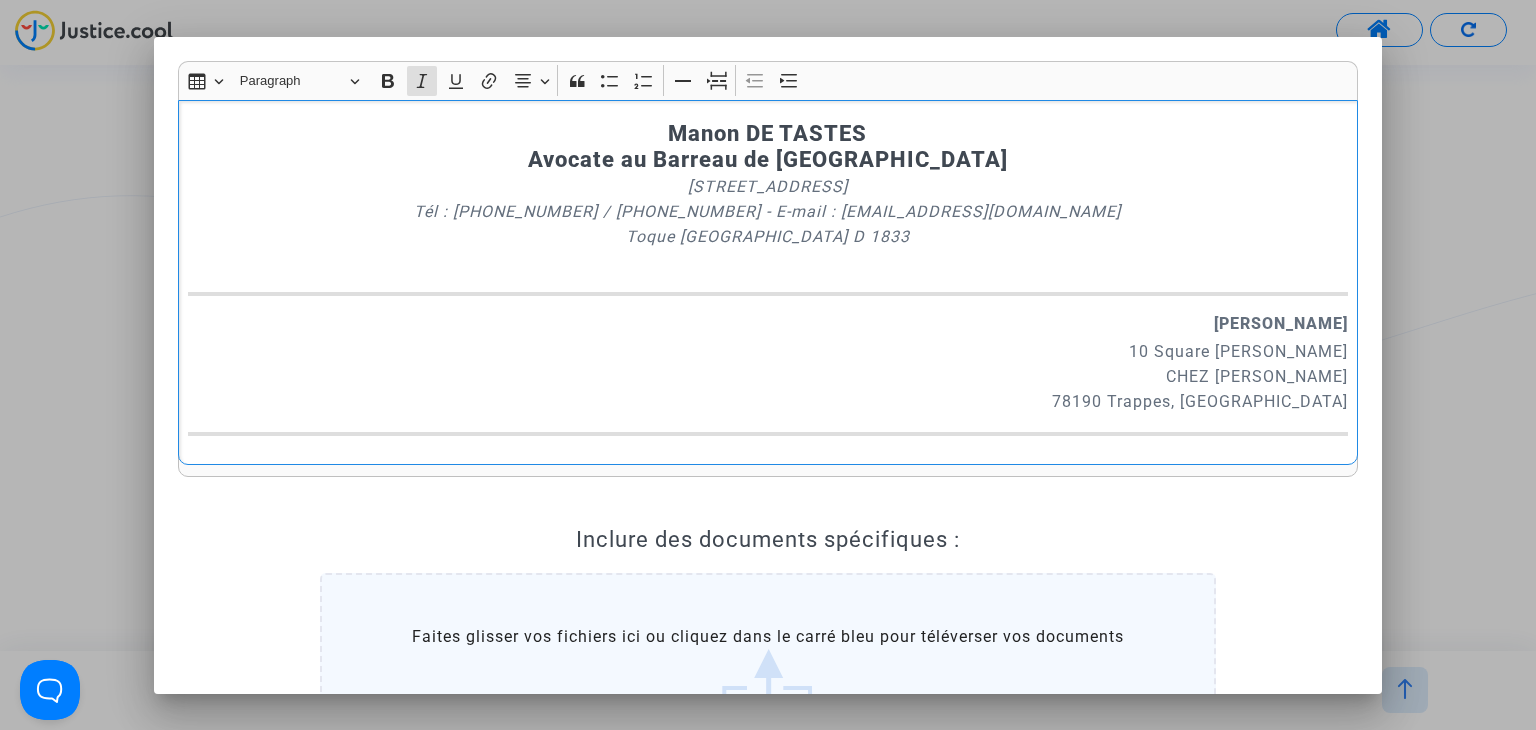 click on "[STREET_ADDRESS] Tél : [PHONE_NUMBER] / [PHONE_NUMBER] - E-mail : [EMAIL_ADDRESS][DOMAIN_NAME] Toque [GEOGRAPHIC_DATA] D 1833" at bounding box center [768, 224] 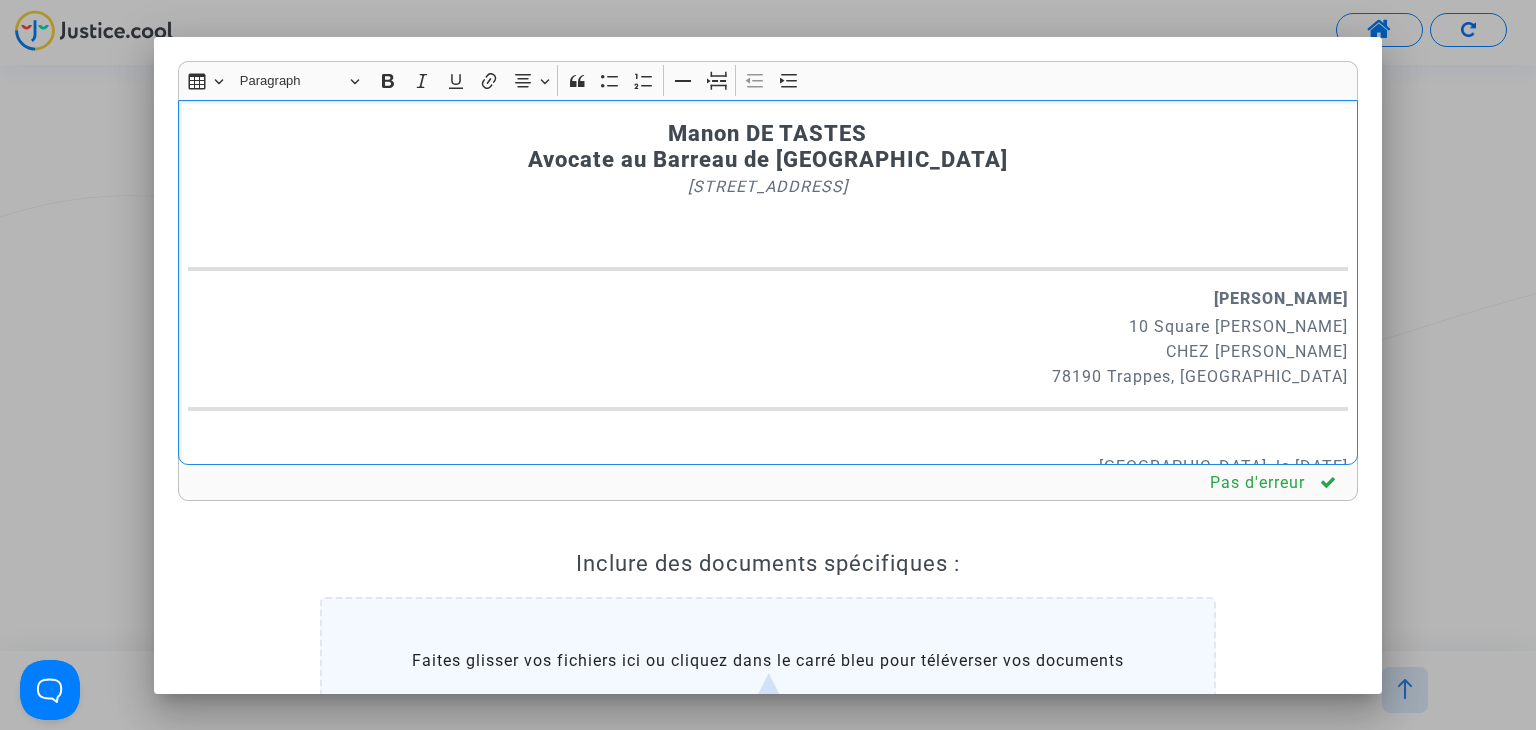 click on "[PERSON_NAME]" at bounding box center [768, 298] 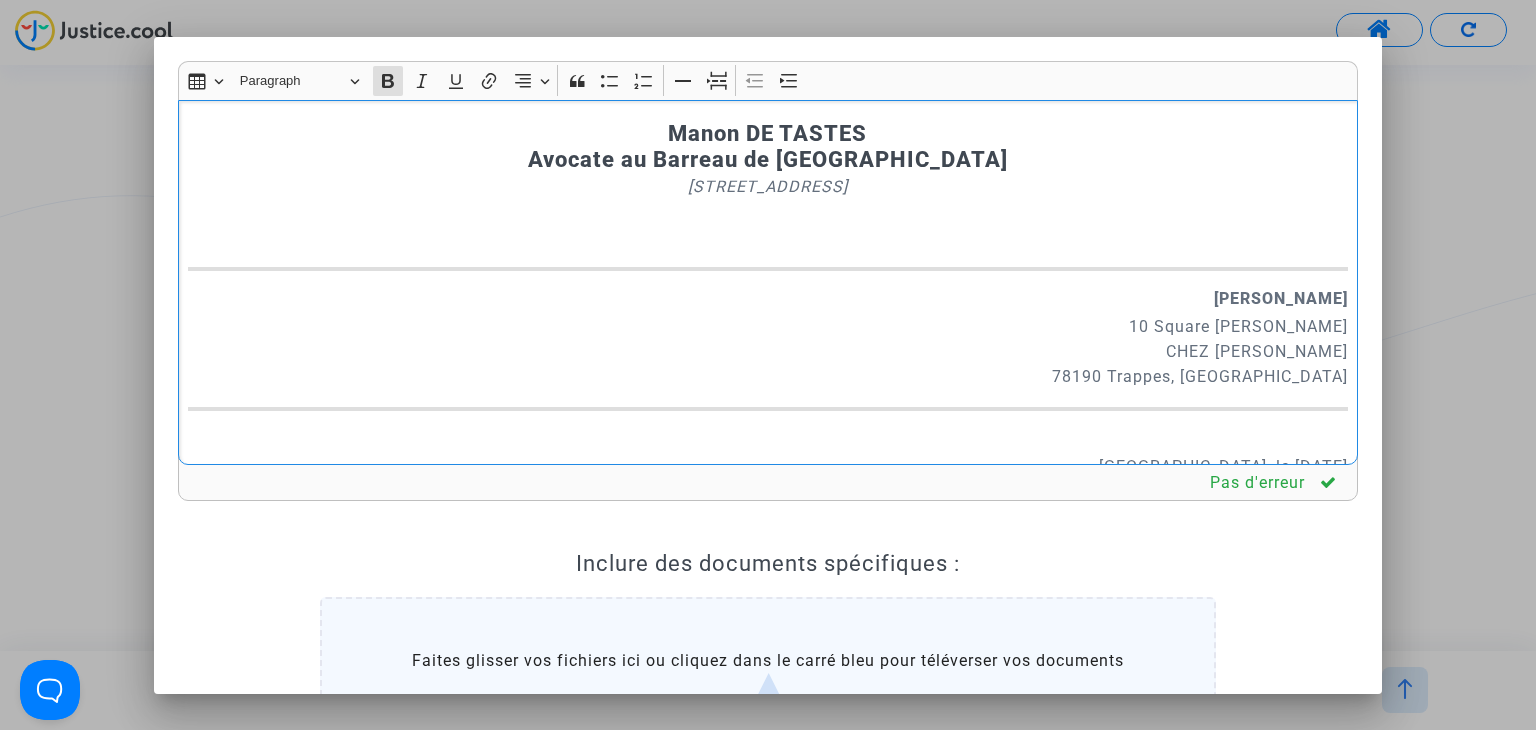 type 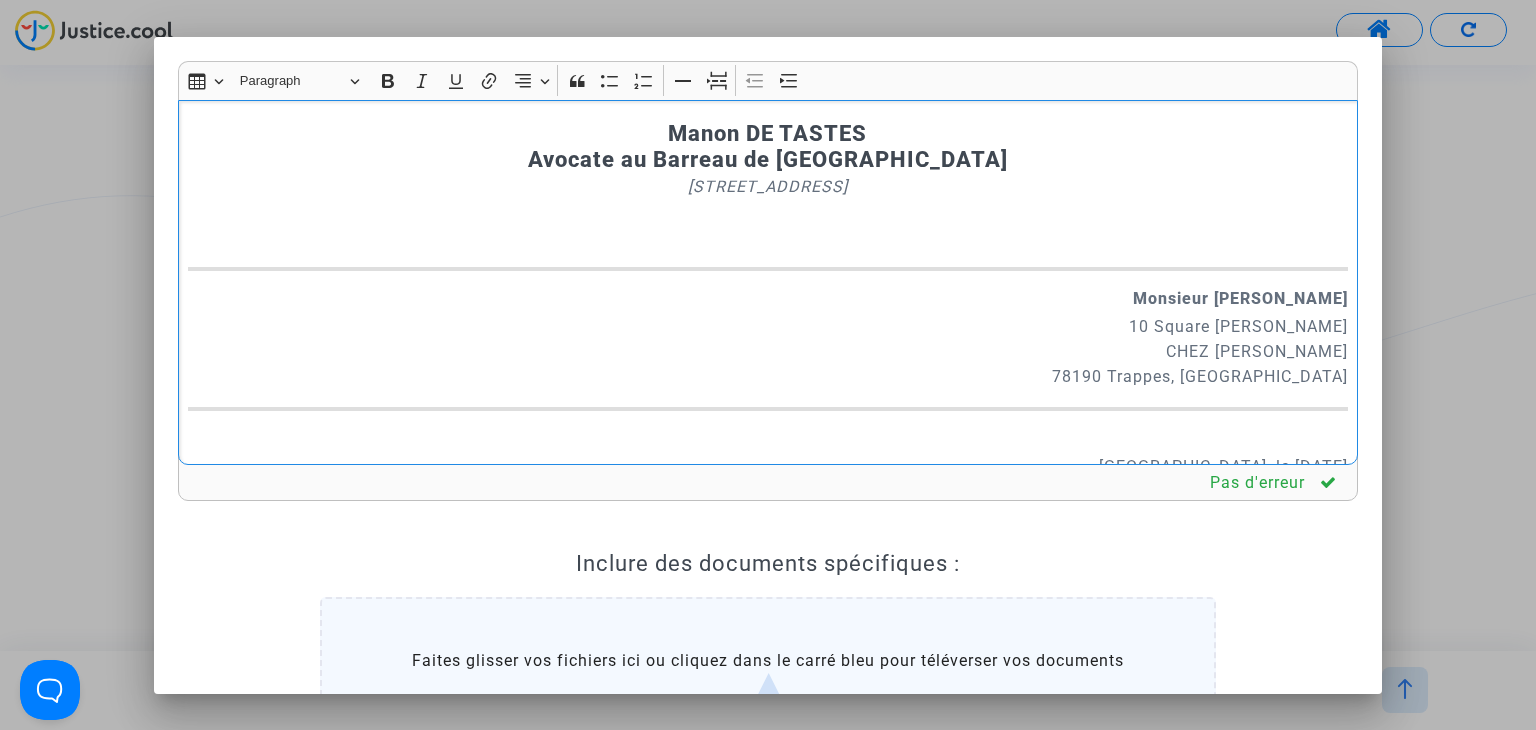drag, startPoint x: 1089, startPoint y: 319, endPoint x: 1314, endPoint y: 373, distance: 231.38928 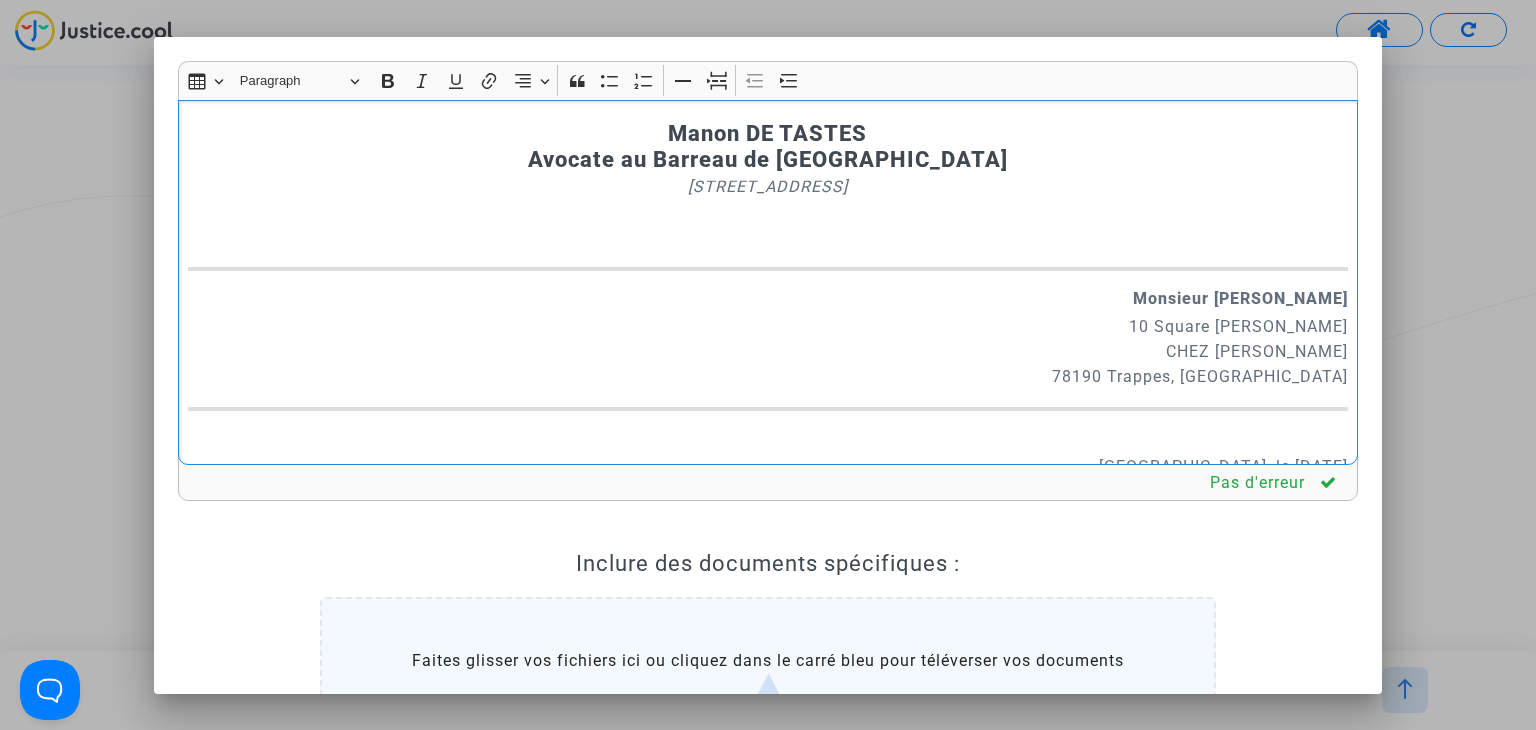 click on "10 Square [PERSON_NAME] CHEZ [PERSON_NAME] 78190 Trappes, [GEOGRAPHIC_DATA]" at bounding box center [768, 351] 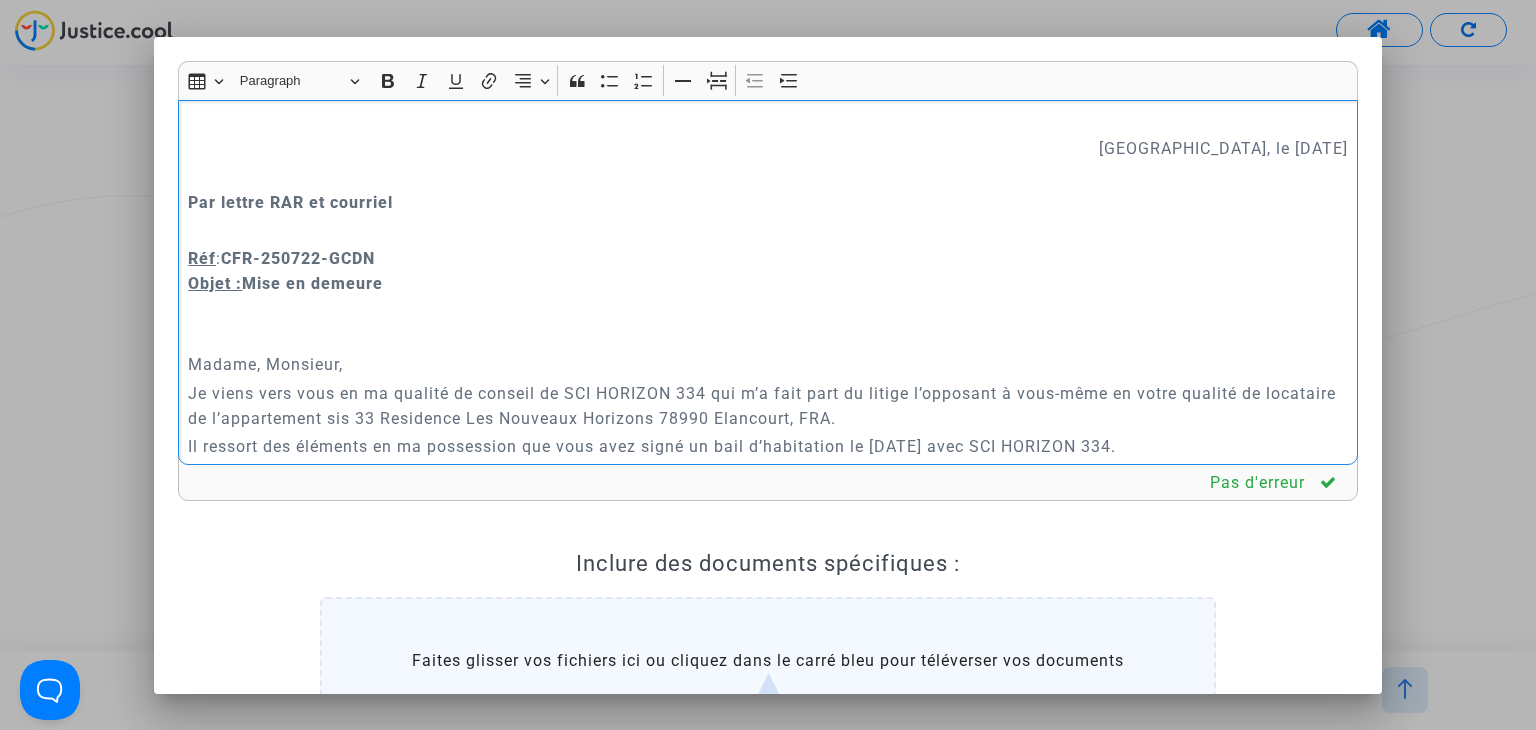 scroll, scrollTop: 300, scrollLeft: 0, axis: vertical 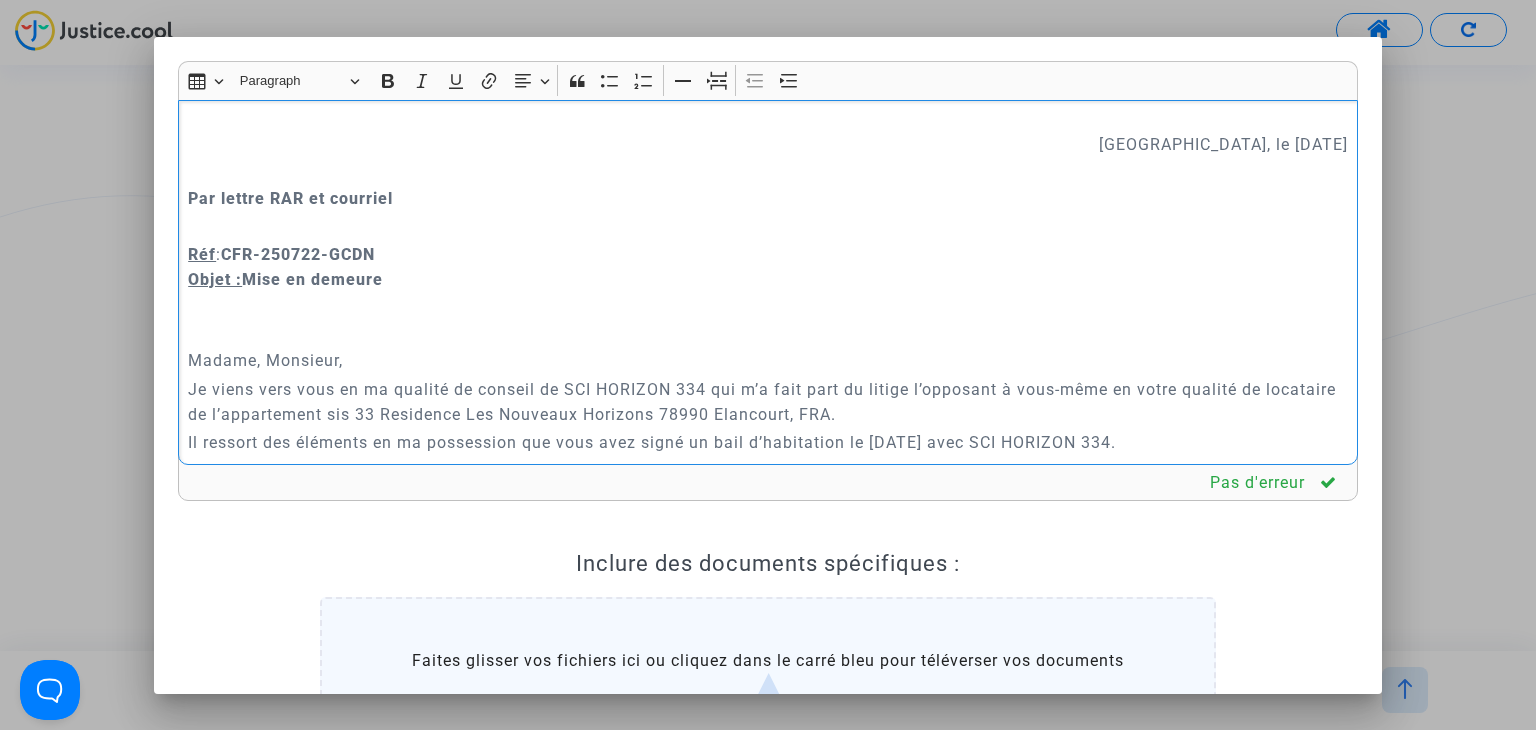 drag, startPoint x: 260, startPoint y: 361, endPoint x: 195, endPoint y: 351, distance: 65.76473 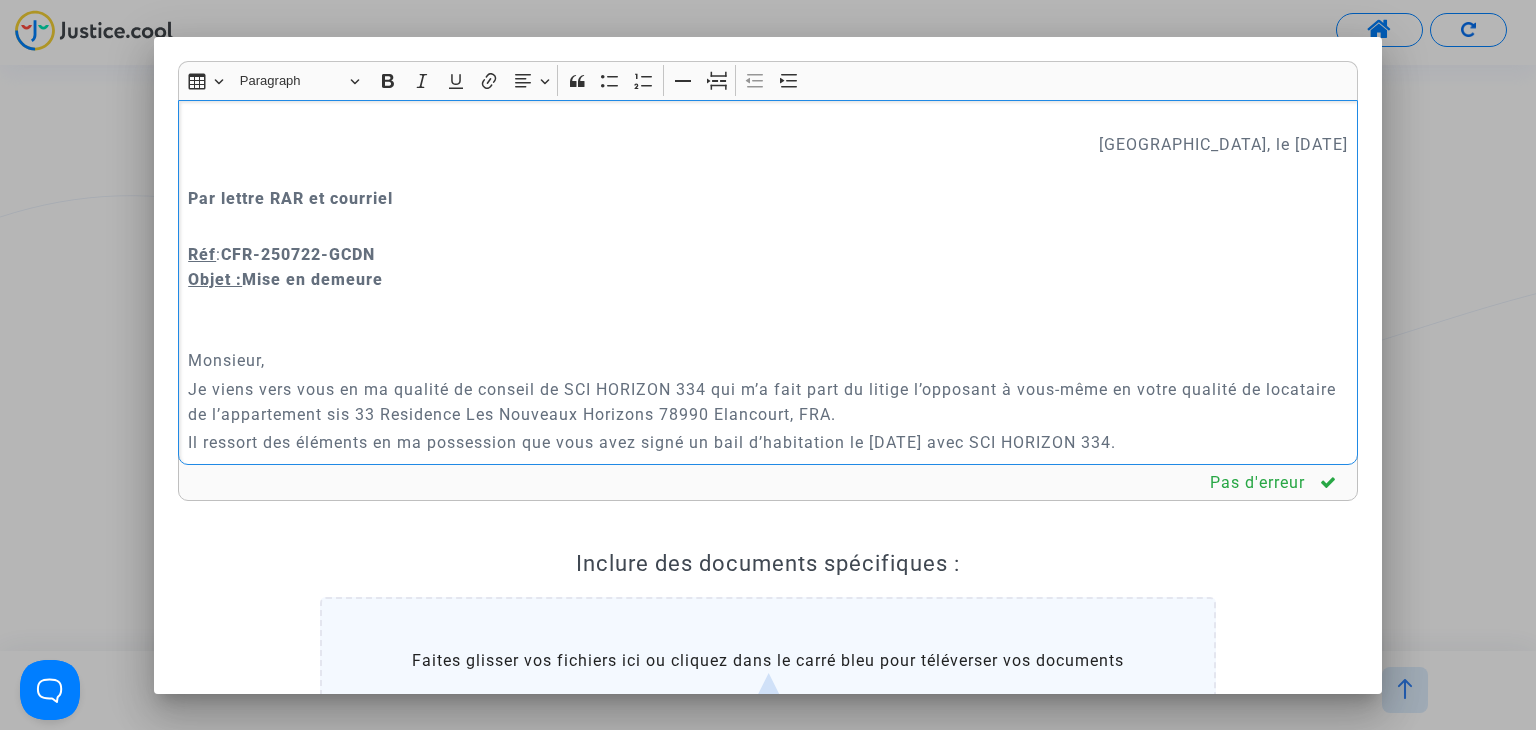 click on "Je viens vers vous en ma qualité de conseil de SCI HORIZON 334 qui m’a fait part du litige l’opposant à vous-même en votre qualité de locataire de l’appartement sis 33 Residence Les Nouveaux Horizons 78990 Elancourt, FRA." at bounding box center (768, 402) 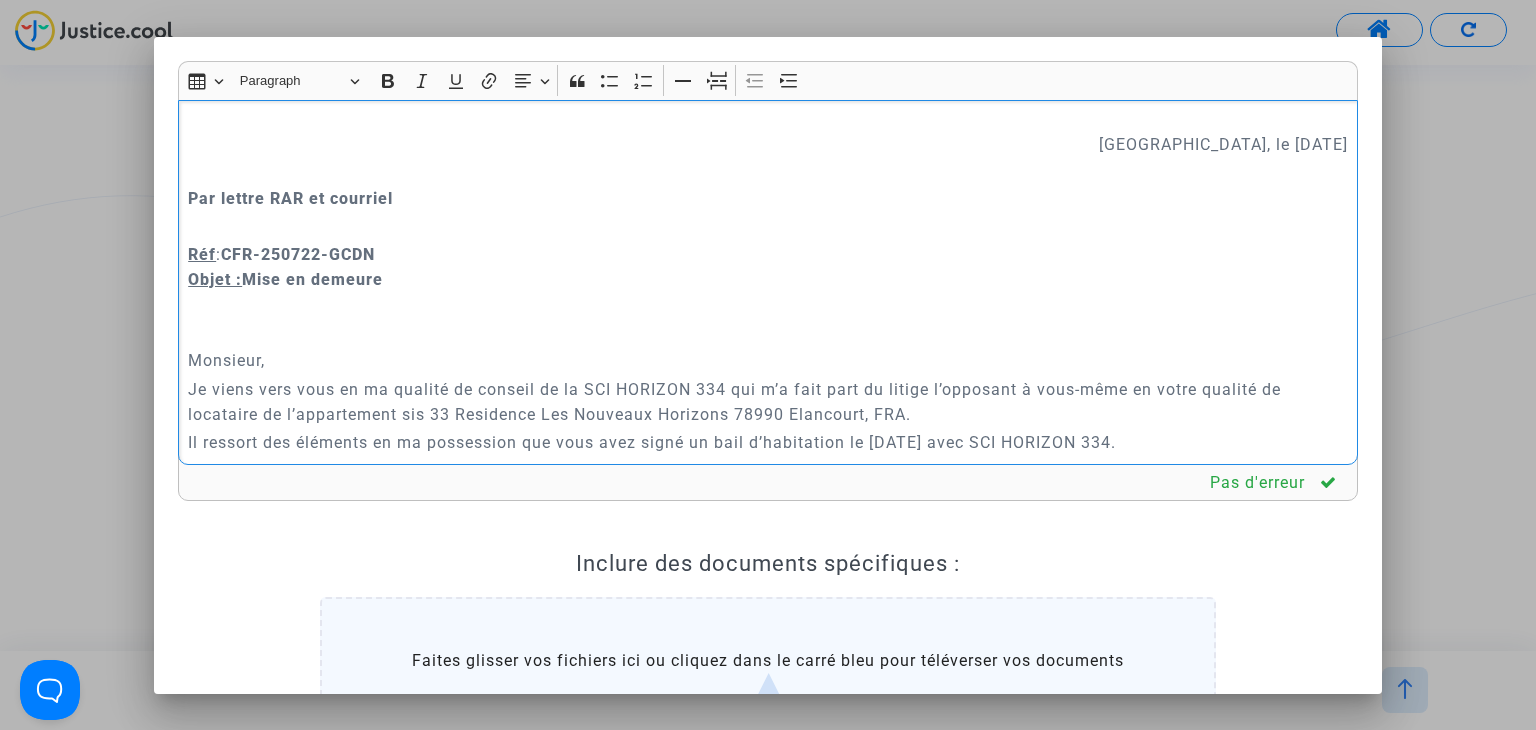 click on "Je viens vers vous en ma qualité de conseil de la SCI HORIZON 334 qui m’a fait part du litige l’opposant à vous-même en votre qualité de locataire de l’appartement sis 33 Residence Les Nouveaux Horizons 78990 Elancourt, FRA." at bounding box center (768, 402) 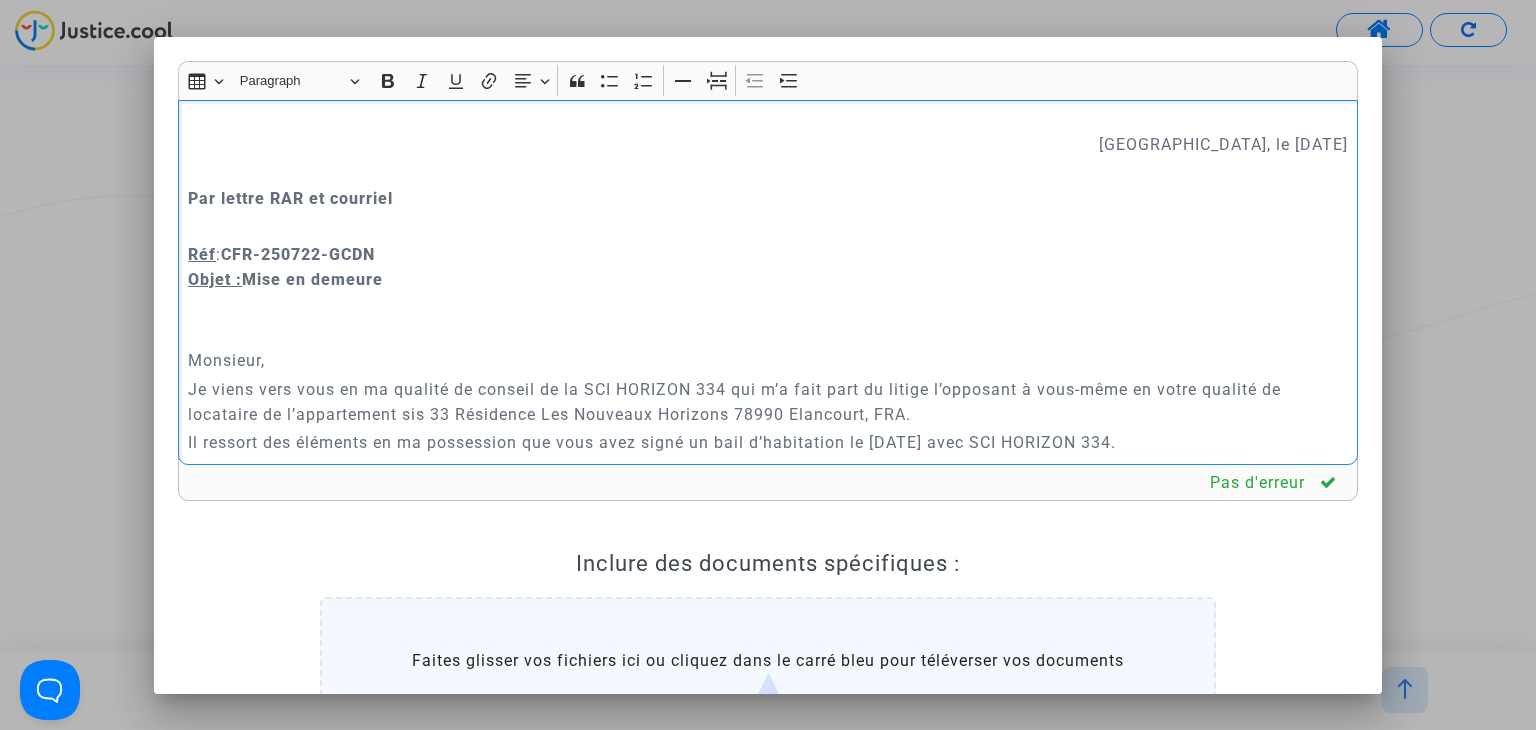 drag, startPoint x: 877, startPoint y: 415, endPoint x: 926, endPoint y: 412, distance: 49.09175 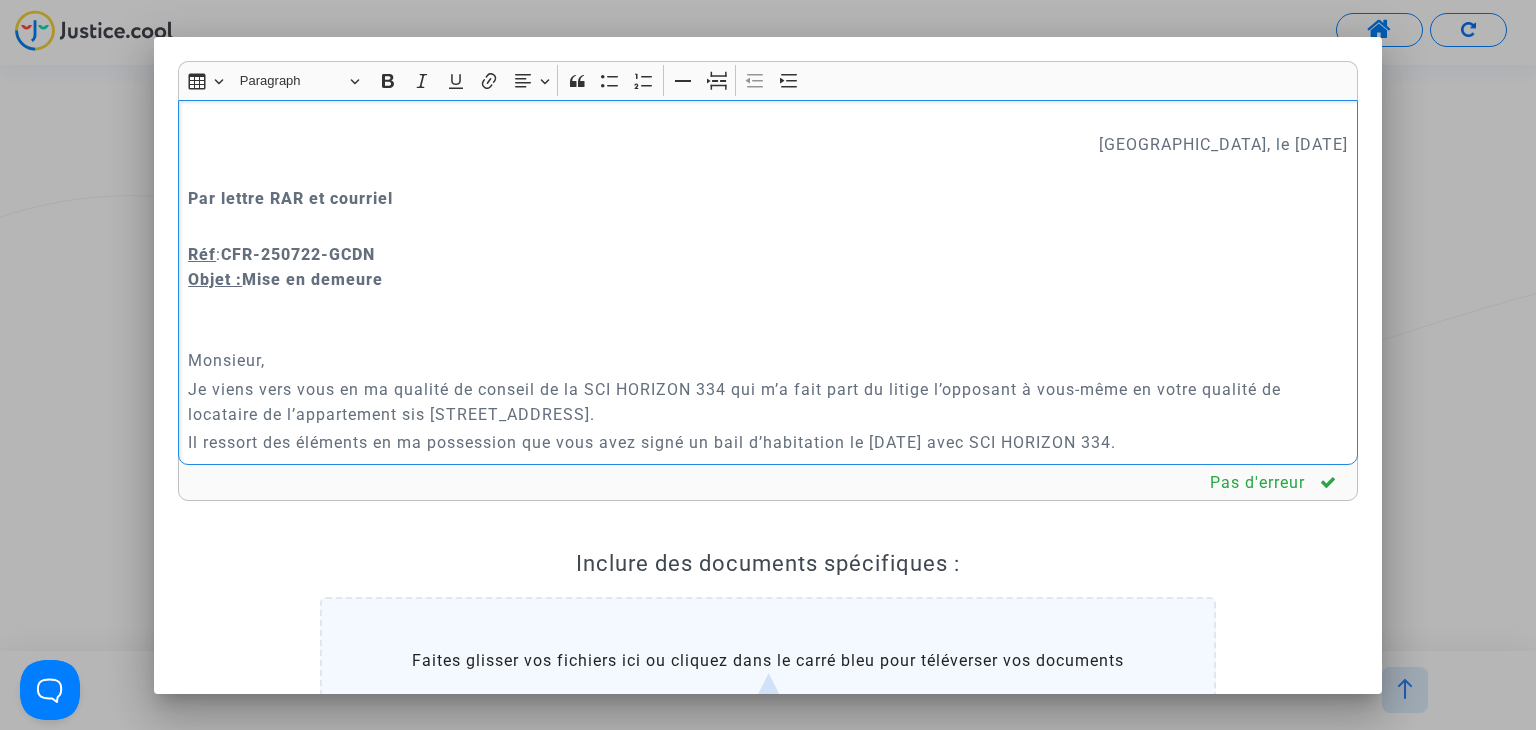 scroll, scrollTop: 400, scrollLeft: 0, axis: vertical 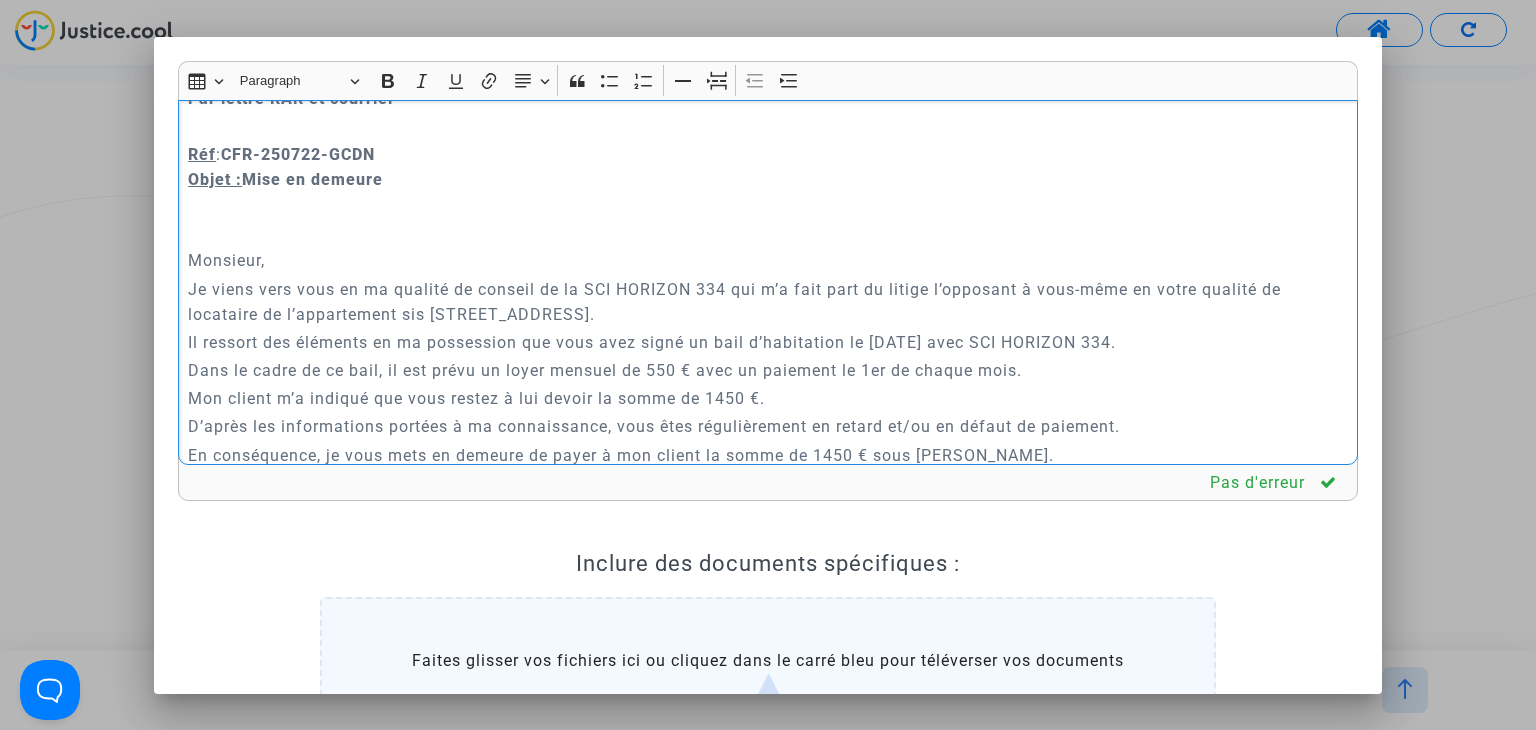 click on "Il ressort des éléments en ma possession que vous avez signé un bail d’habitation le [DATE] avec SCI HORIZON 334." at bounding box center [768, 342] 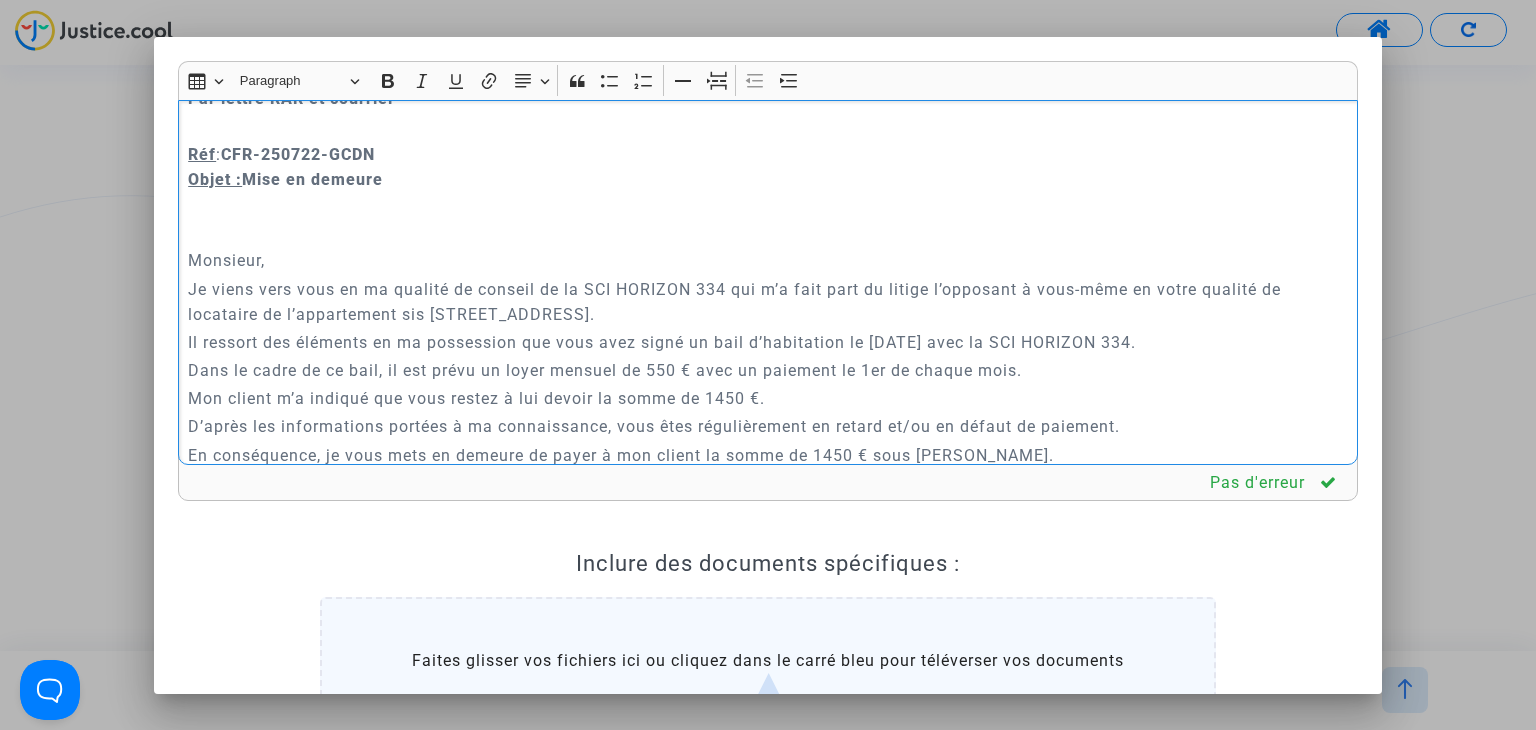 click on "Dans le cadre de ce bail, il est prévu un loyer mensuel de 550 € avec un paiement le 1er de chaque mois." at bounding box center [768, 370] 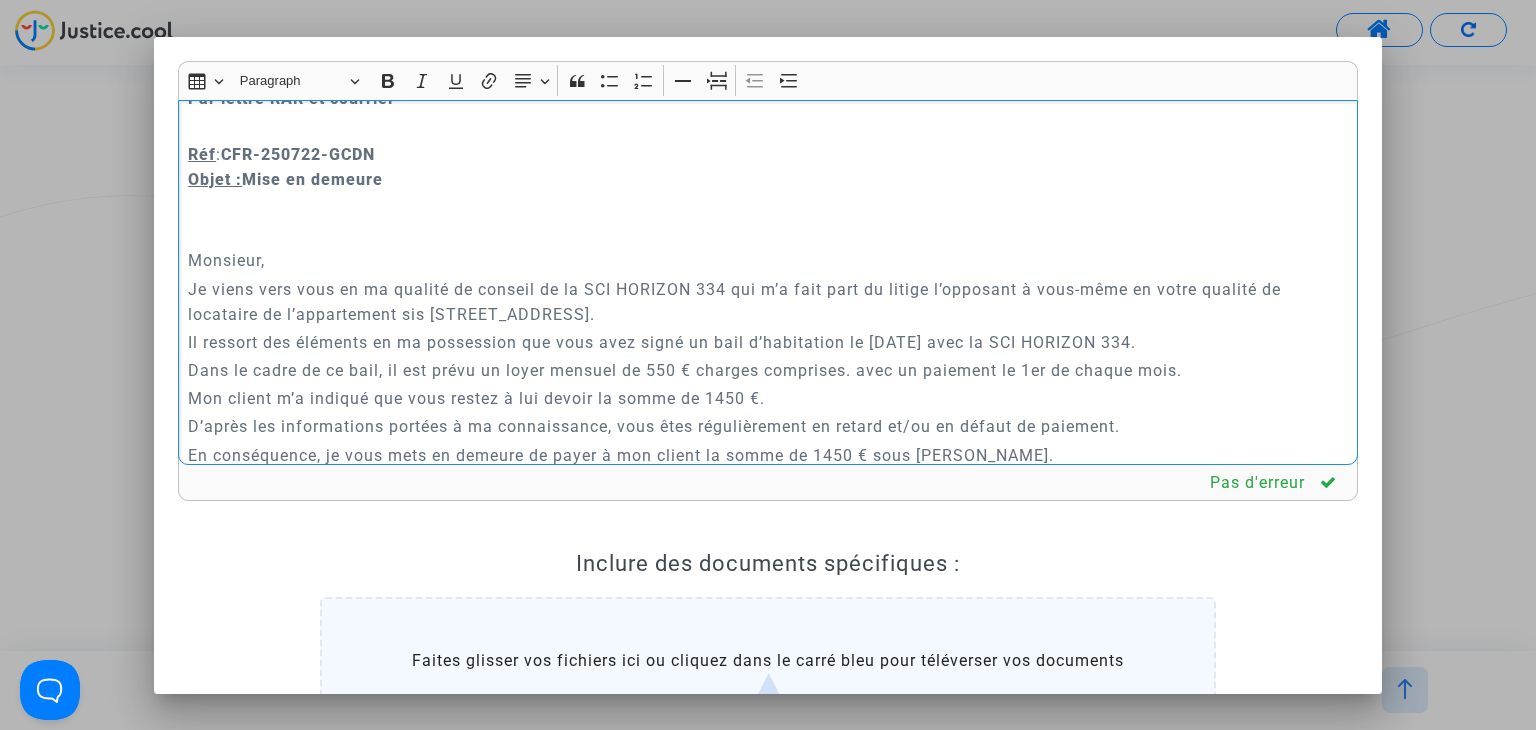 drag, startPoint x: 1114, startPoint y: 368, endPoint x: 868, endPoint y: 373, distance: 246.05081 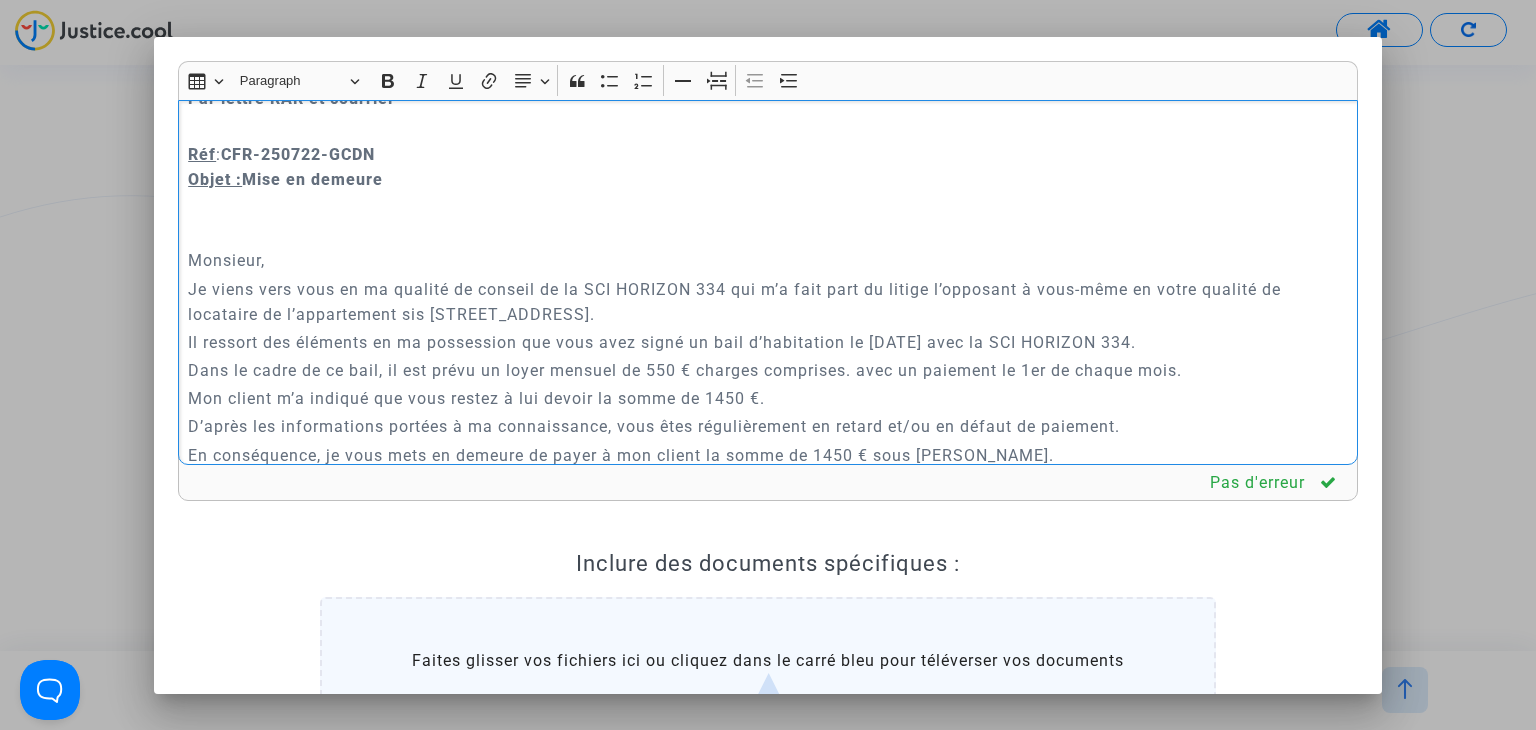 click on "Dans le cadre de ce bail, il est prévu un loyer mensuel de 550 € charges comprises. avec un paiement le 1er de chaque mois." at bounding box center [768, 370] 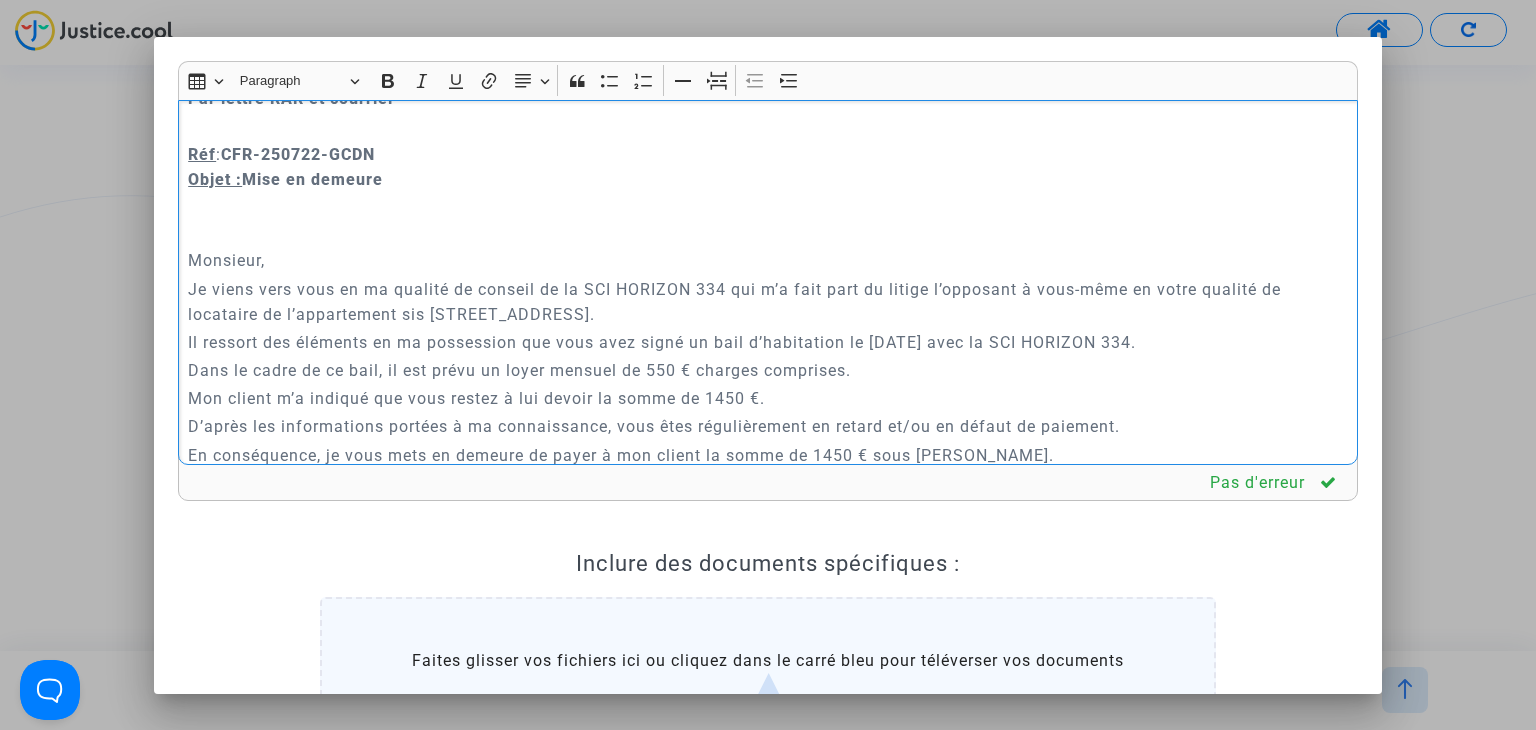 drag, startPoint x: 223, startPoint y: 396, endPoint x: 208, endPoint y: 398, distance: 15.132746 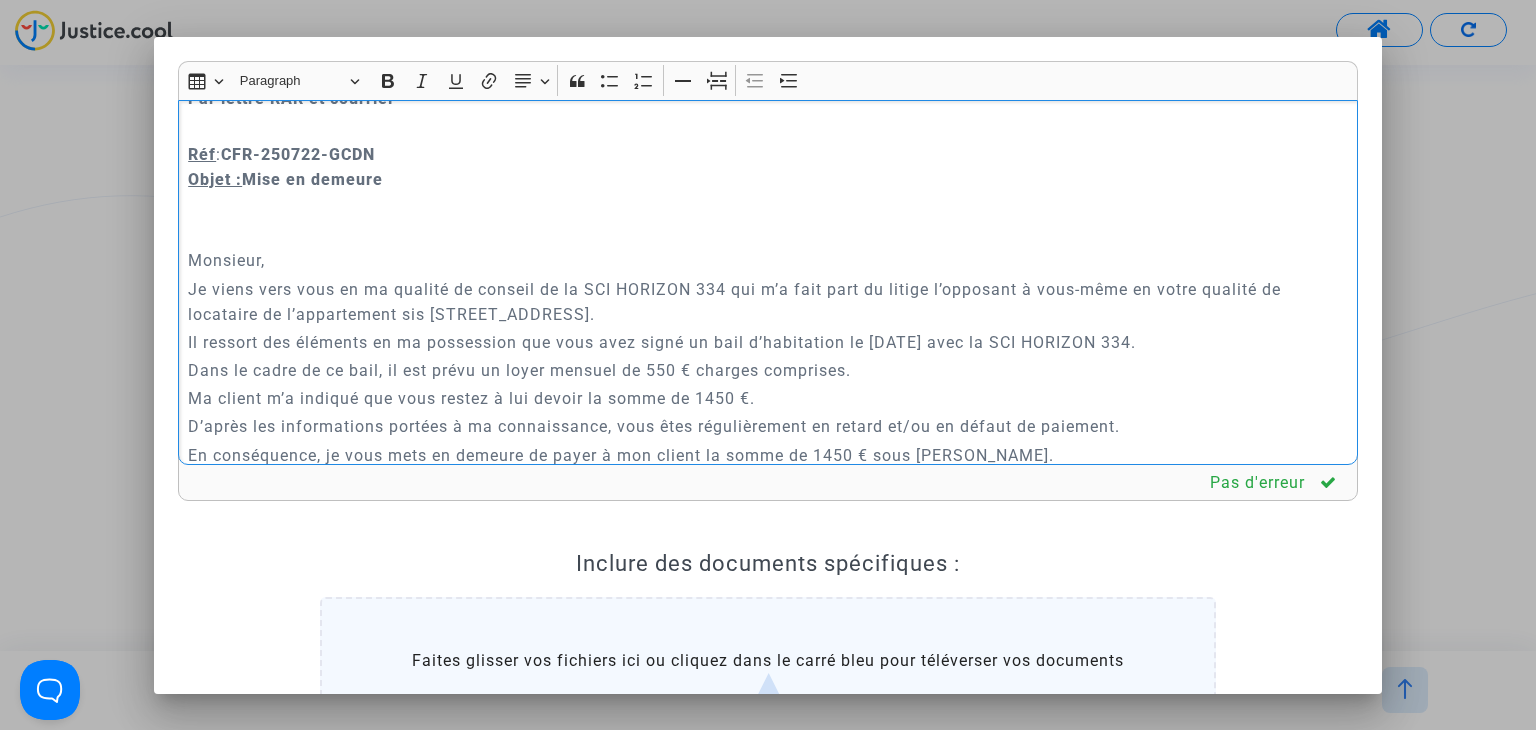 click on "Ma client m’a indiqué que vous restez à lui devoir la somme de 1450 €." at bounding box center [768, 398] 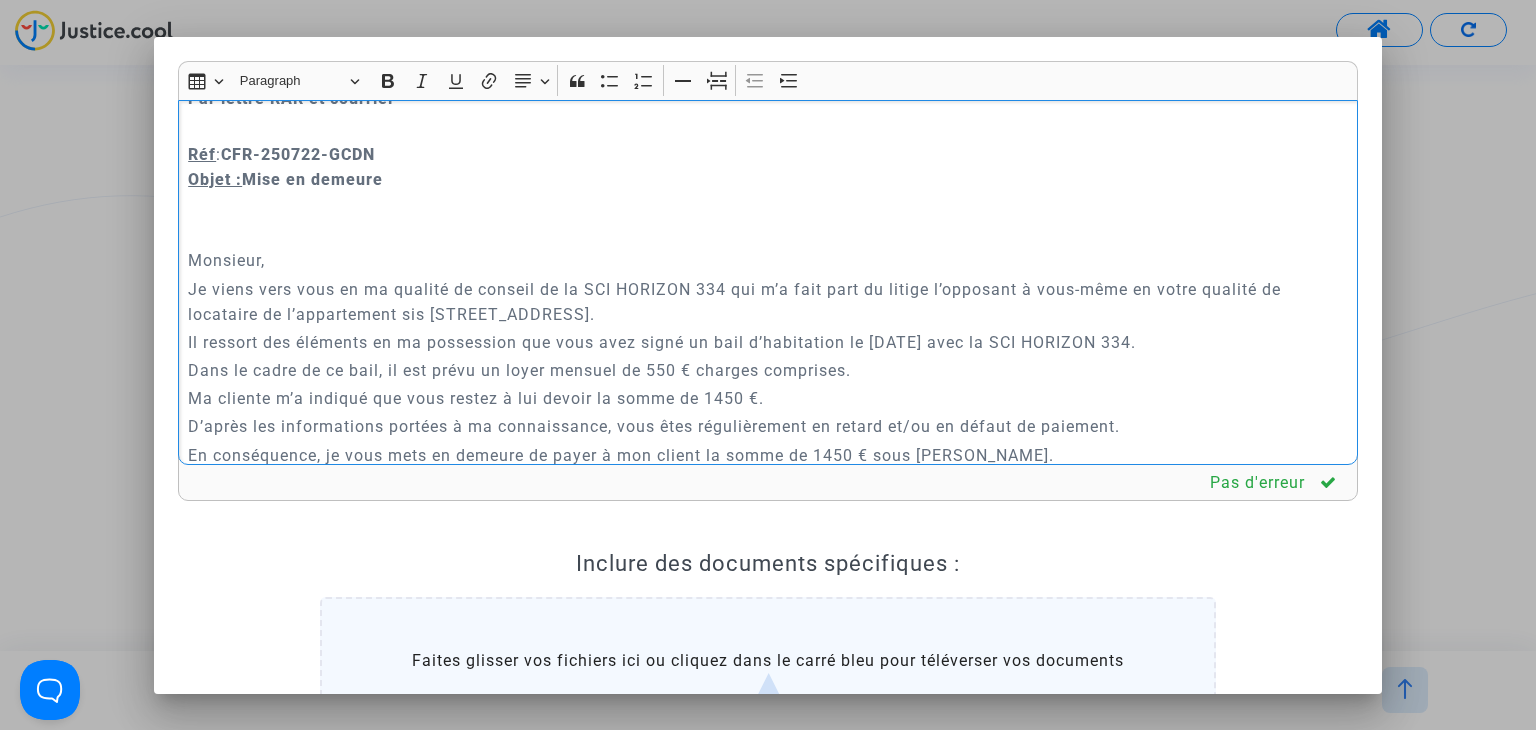 click on "Ma cliente m’a indiqué que vous restez à lui devoir la somme de 1450 €." at bounding box center [768, 398] 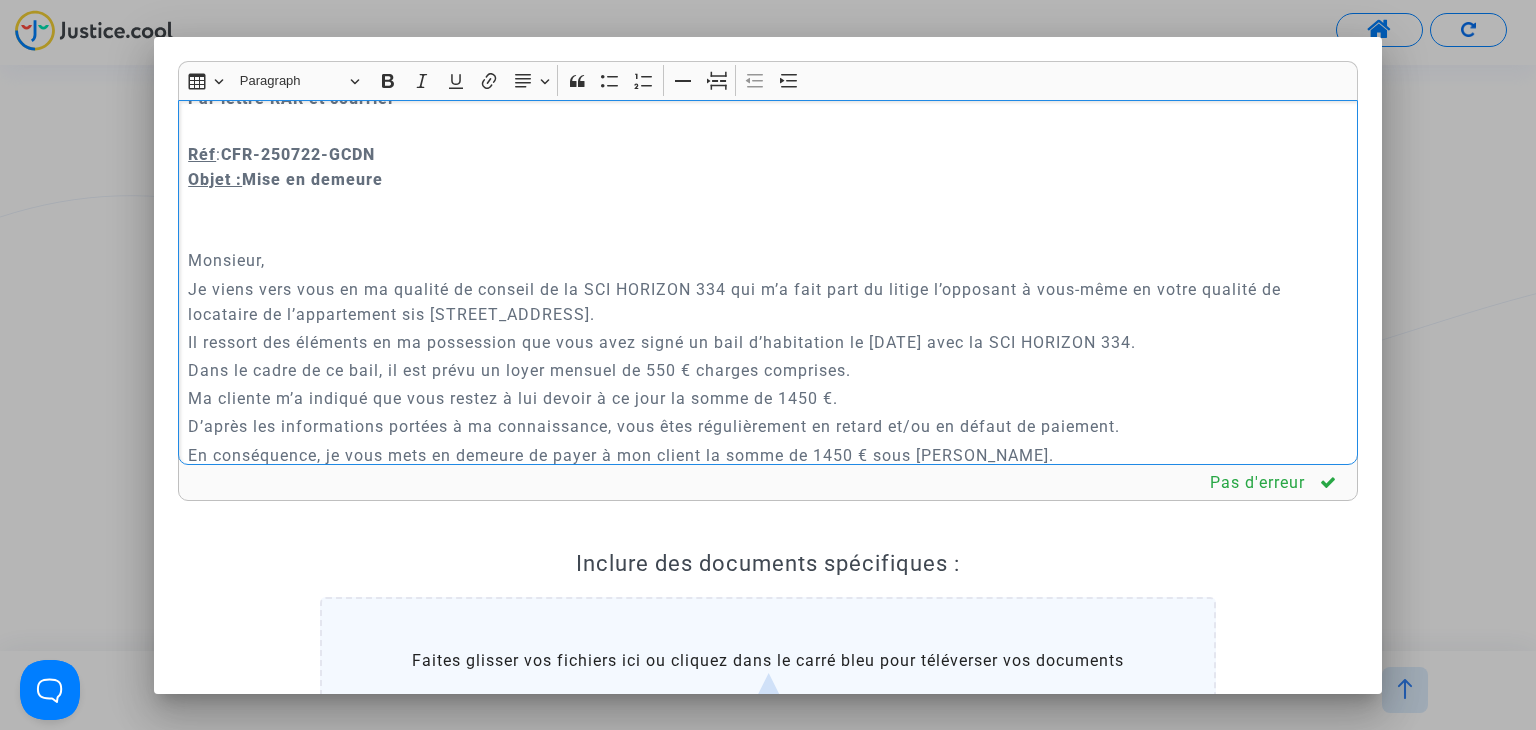 click on "Ma cliente m’a indiqué que vous restez à lui devoir à ce jour la somme de 1450 €." at bounding box center (768, 398) 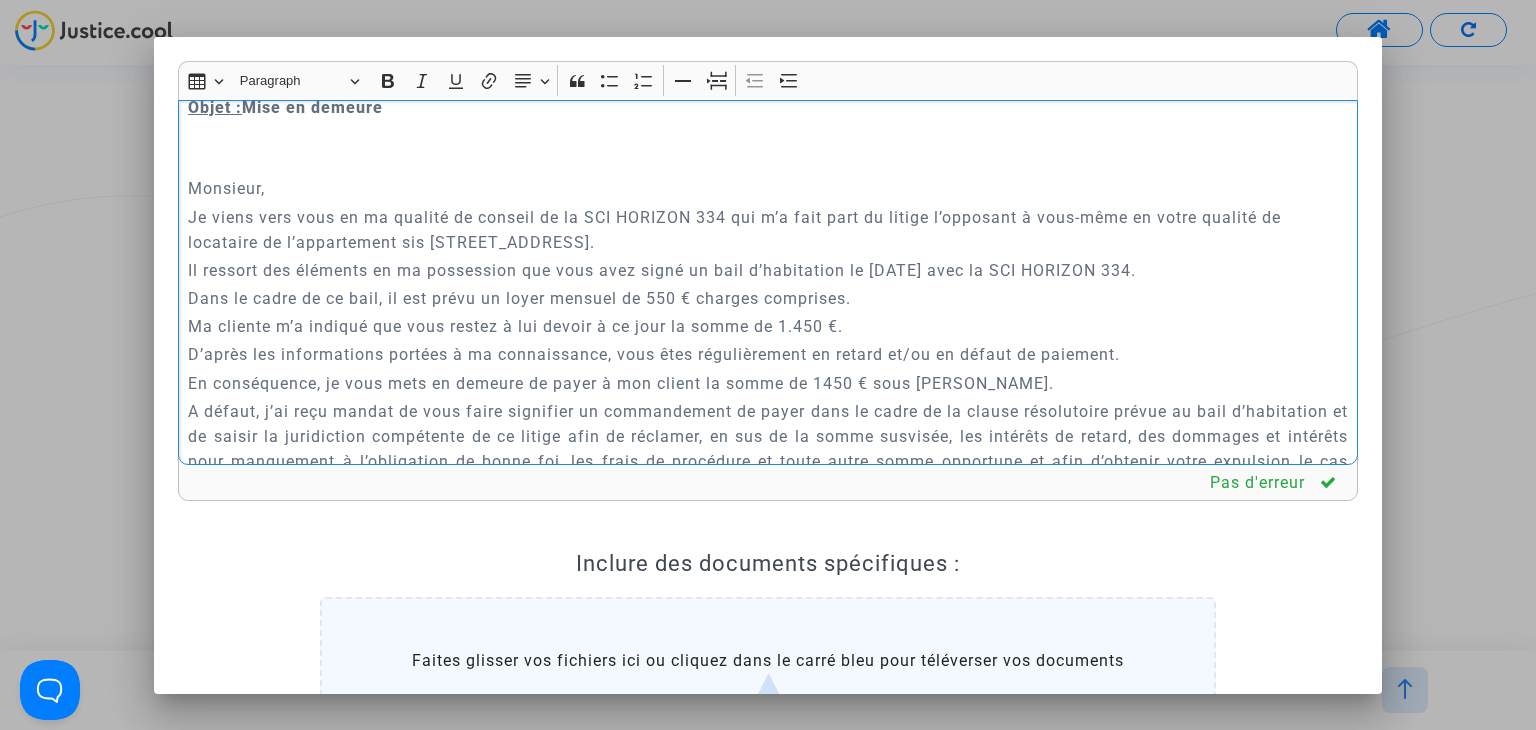 scroll, scrollTop: 500, scrollLeft: 0, axis: vertical 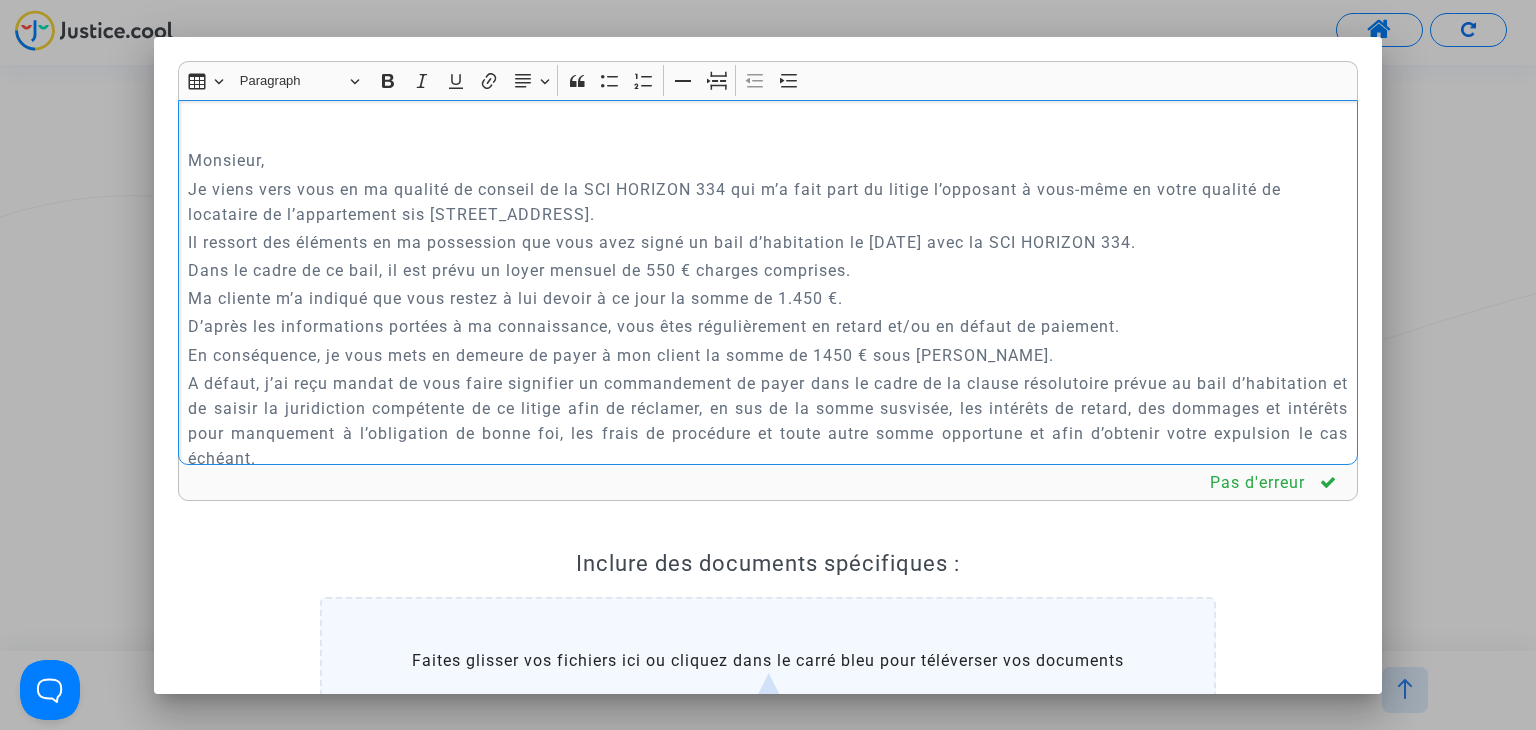 drag, startPoint x: 656, startPoint y: 354, endPoint x: 640, endPoint y: 353, distance: 16.03122 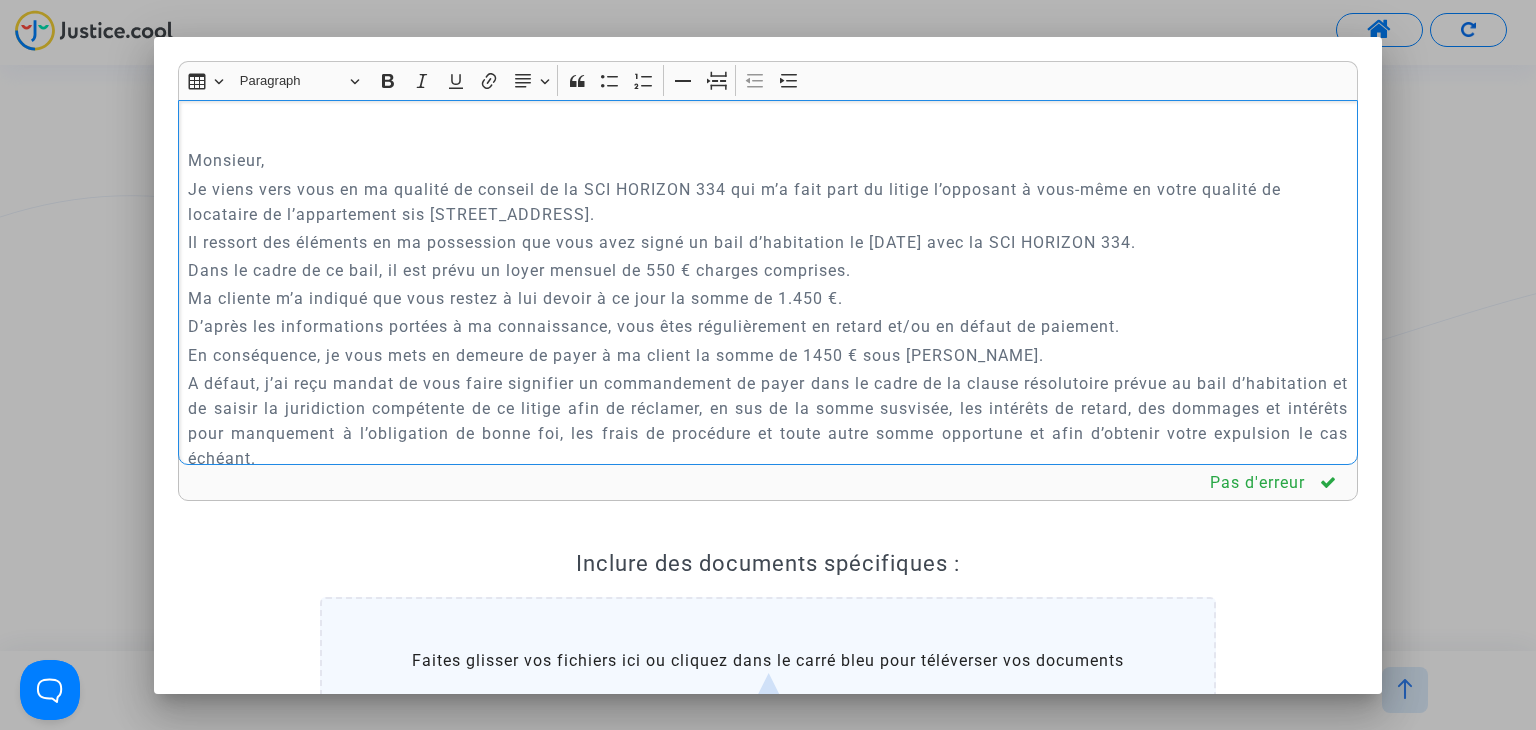 click on "En conséquence, je vous mets en demeure de payer à ma client la somme de 1450 € sous [PERSON_NAME]." at bounding box center [768, 355] 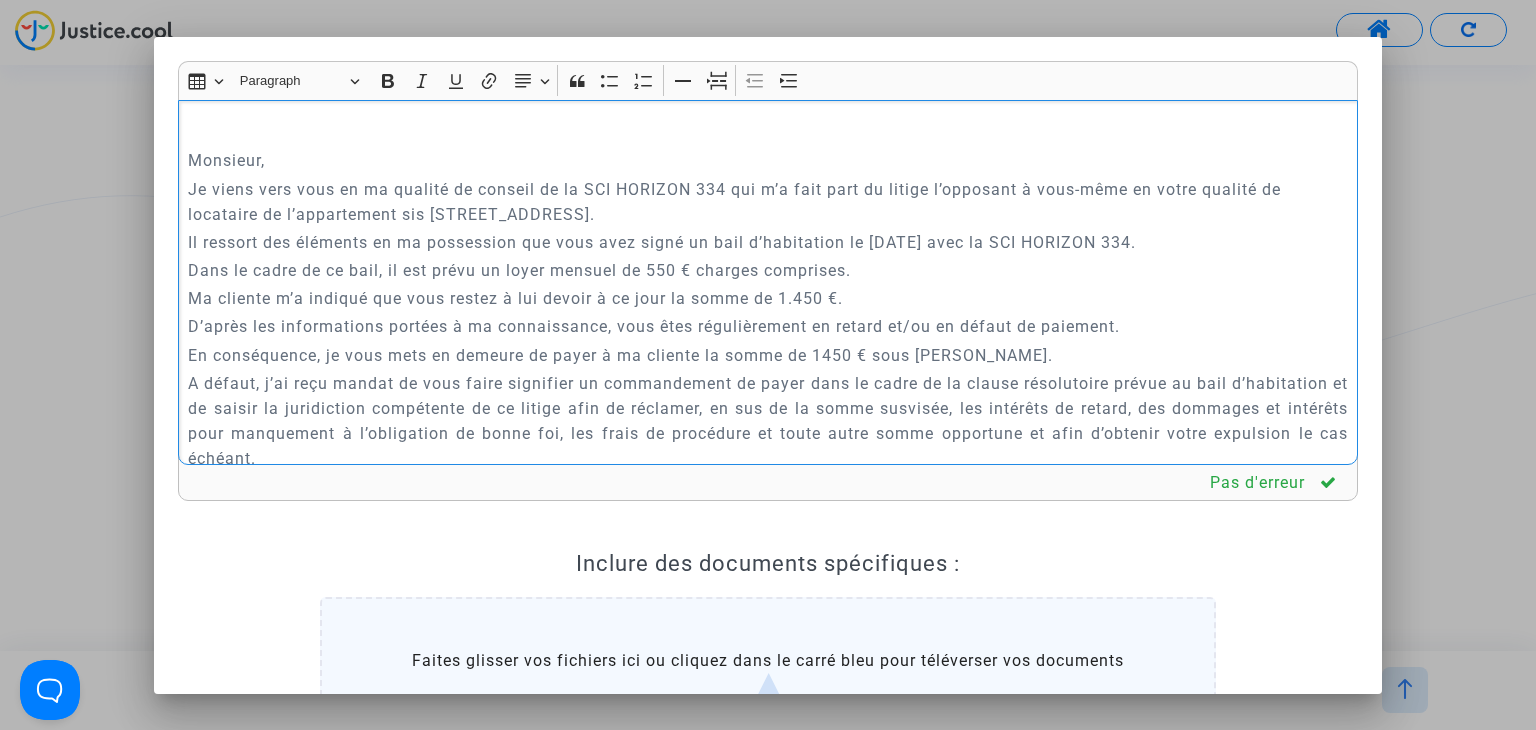 click on "En conséquence, je vous mets en demeure de payer à ma cliente la somme de 1450 € sous [PERSON_NAME]." at bounding box center (768, 355) 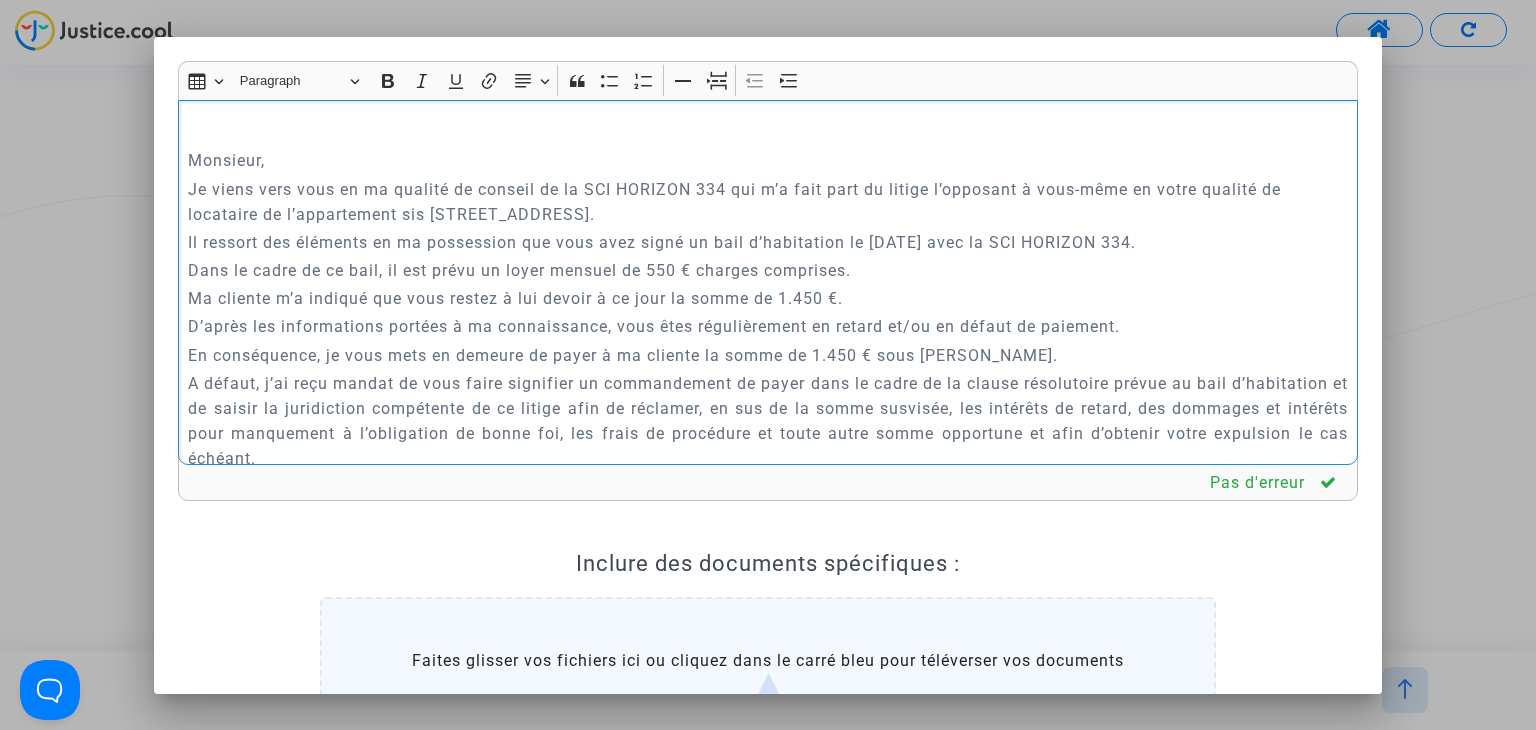 drag, startPoint x: 989, startPoint y: 353, endPoint x: 928, endPoint y: 353, distance: 61 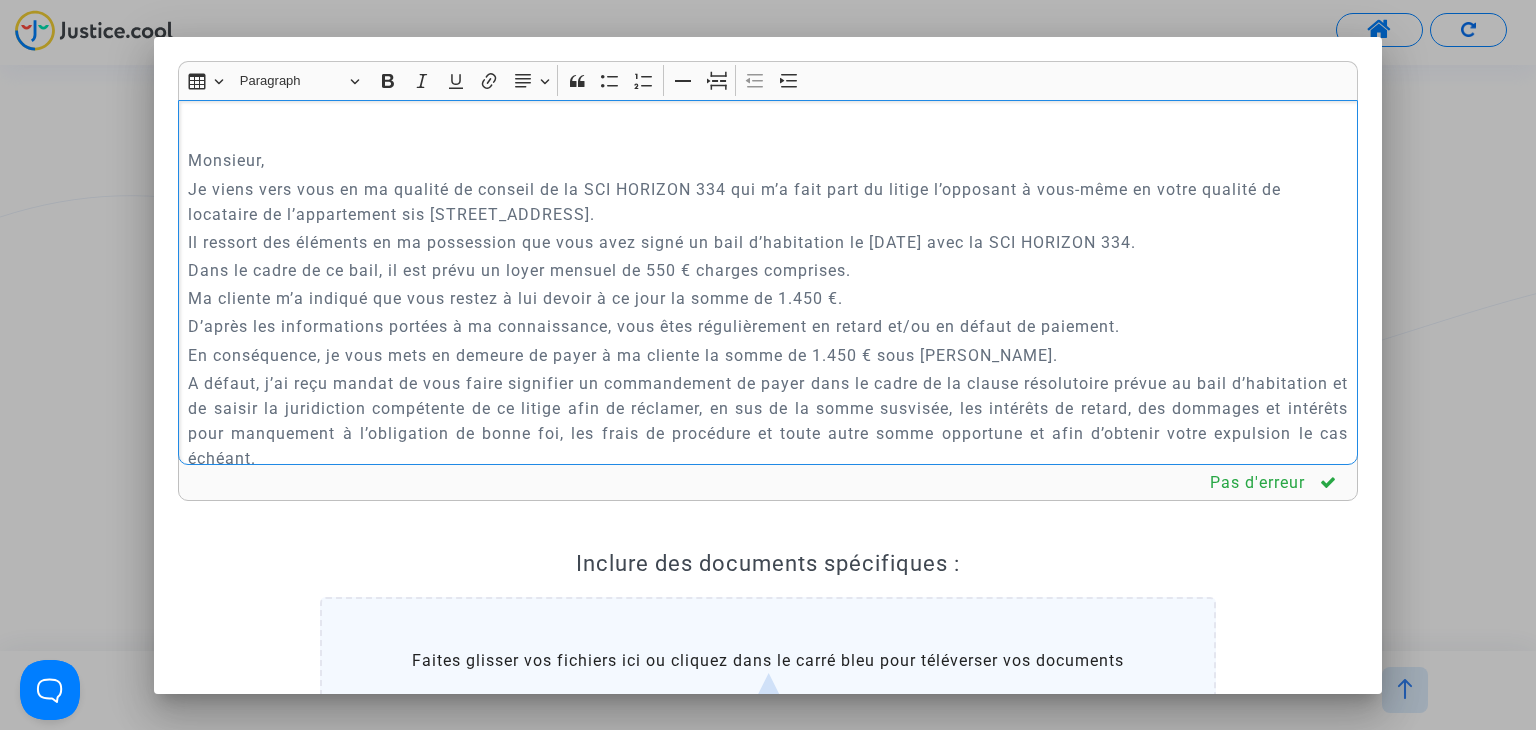 click on "En conséquence, je vous mets en demeure de payer à ma cliente la somme de 1.450 € sous [PERSON_NAME]." at bounding box center [768, 355] 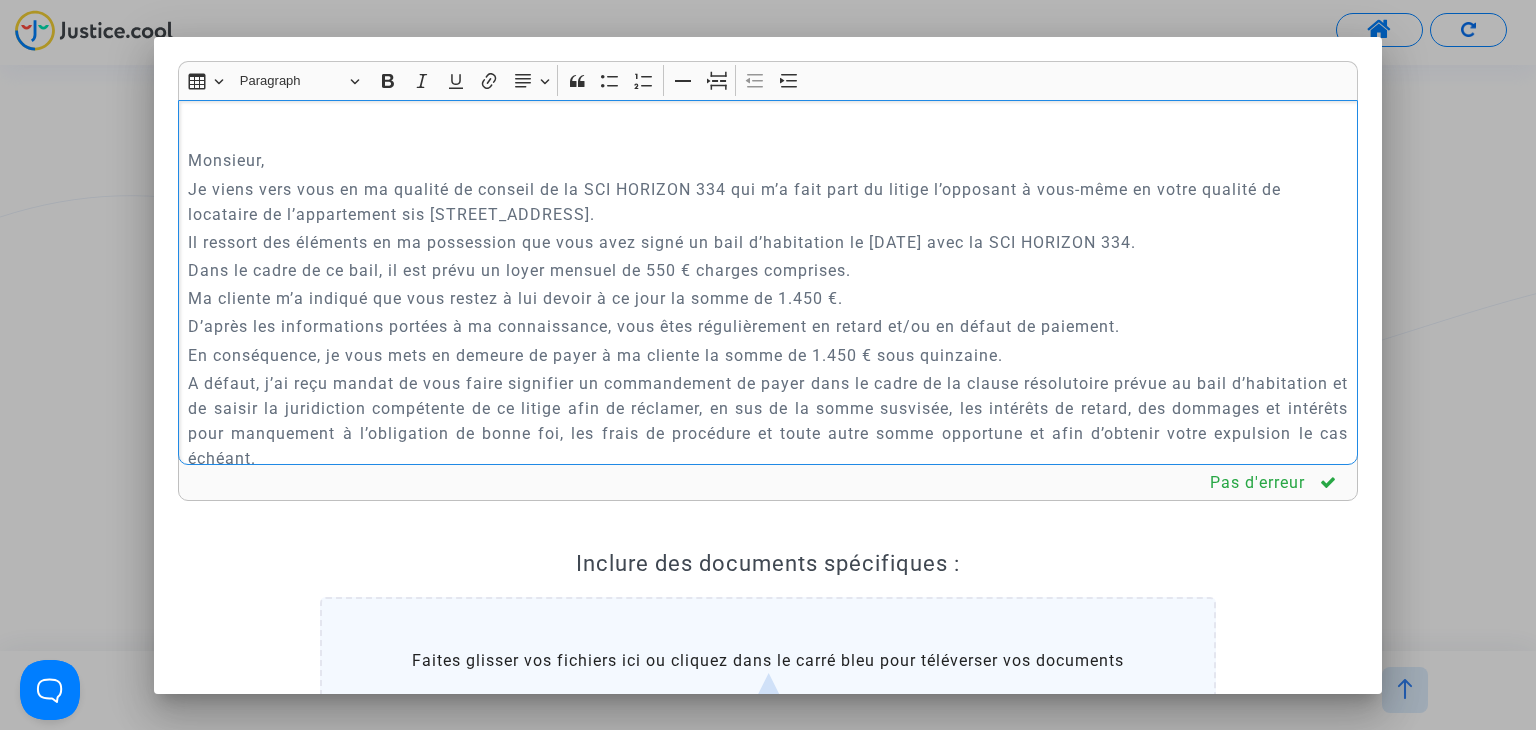 scroll, scrollTop: 600, scrollLeft: 0, axis: vertical 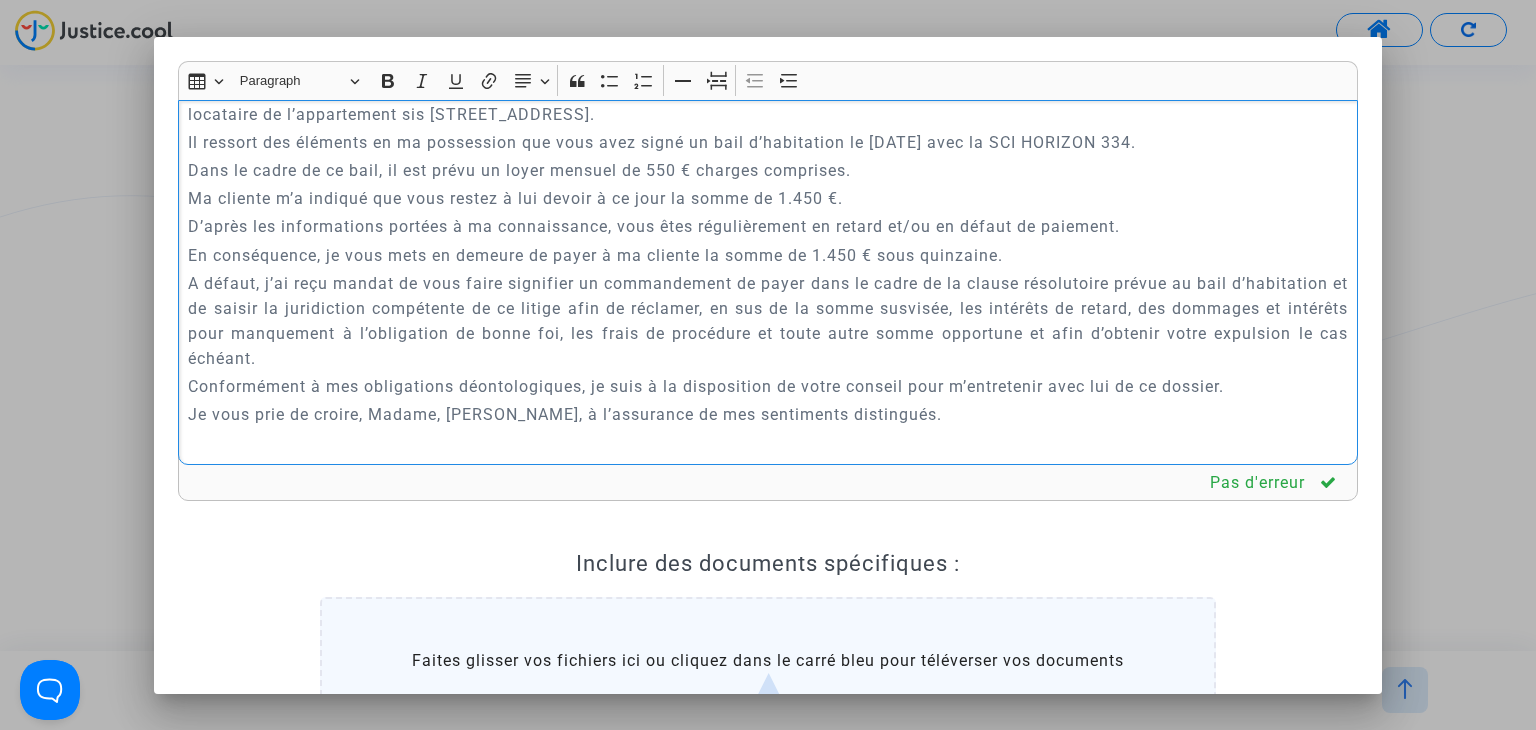 drag, startPoint x: 449, startPoint y: 413, endPoint x: 373, endPoint y: 409, distance: 76.105194 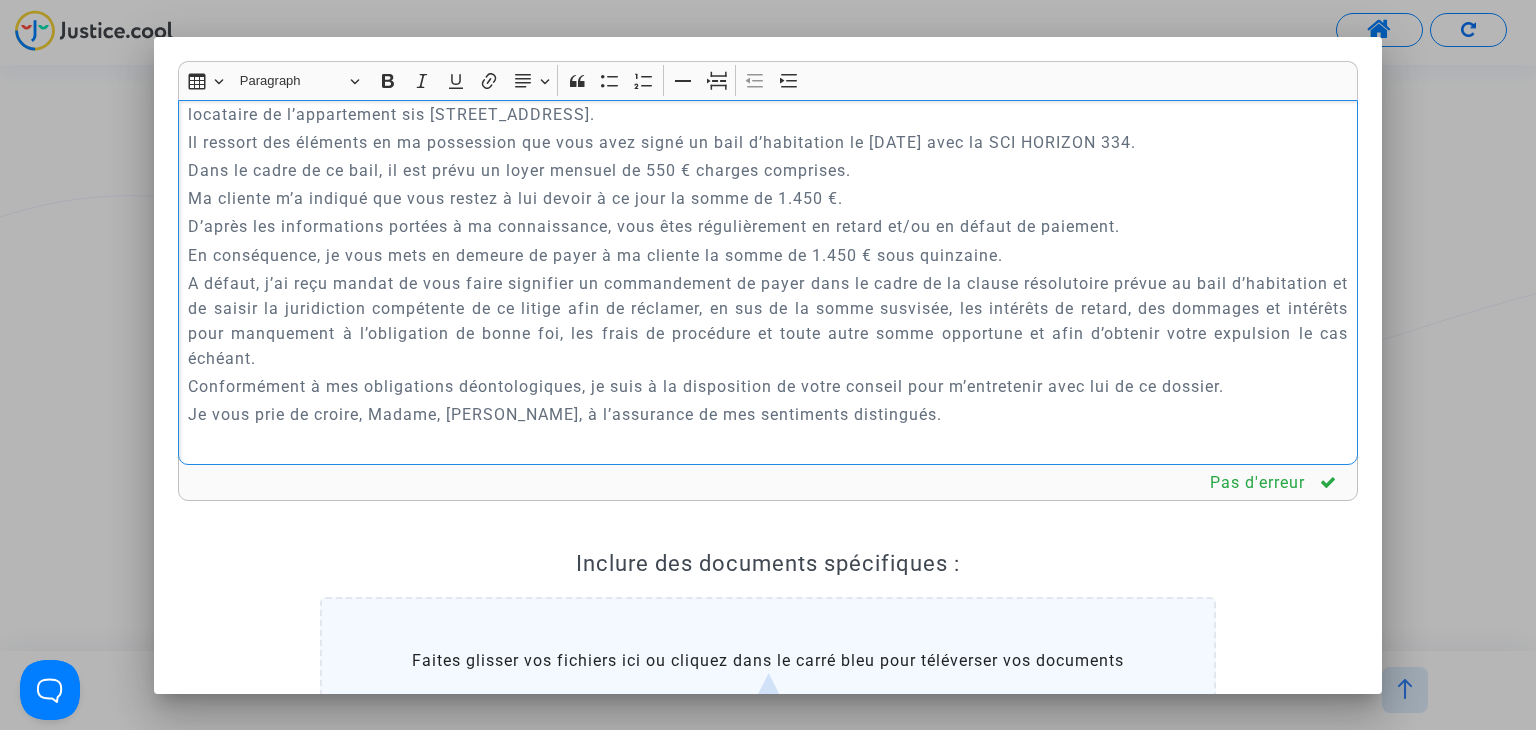 click on "Je vous prie de croire, Madame, [PERSON_NAME], à l’assurance de mes sentiments distingués." at bounding box center (768, 414) 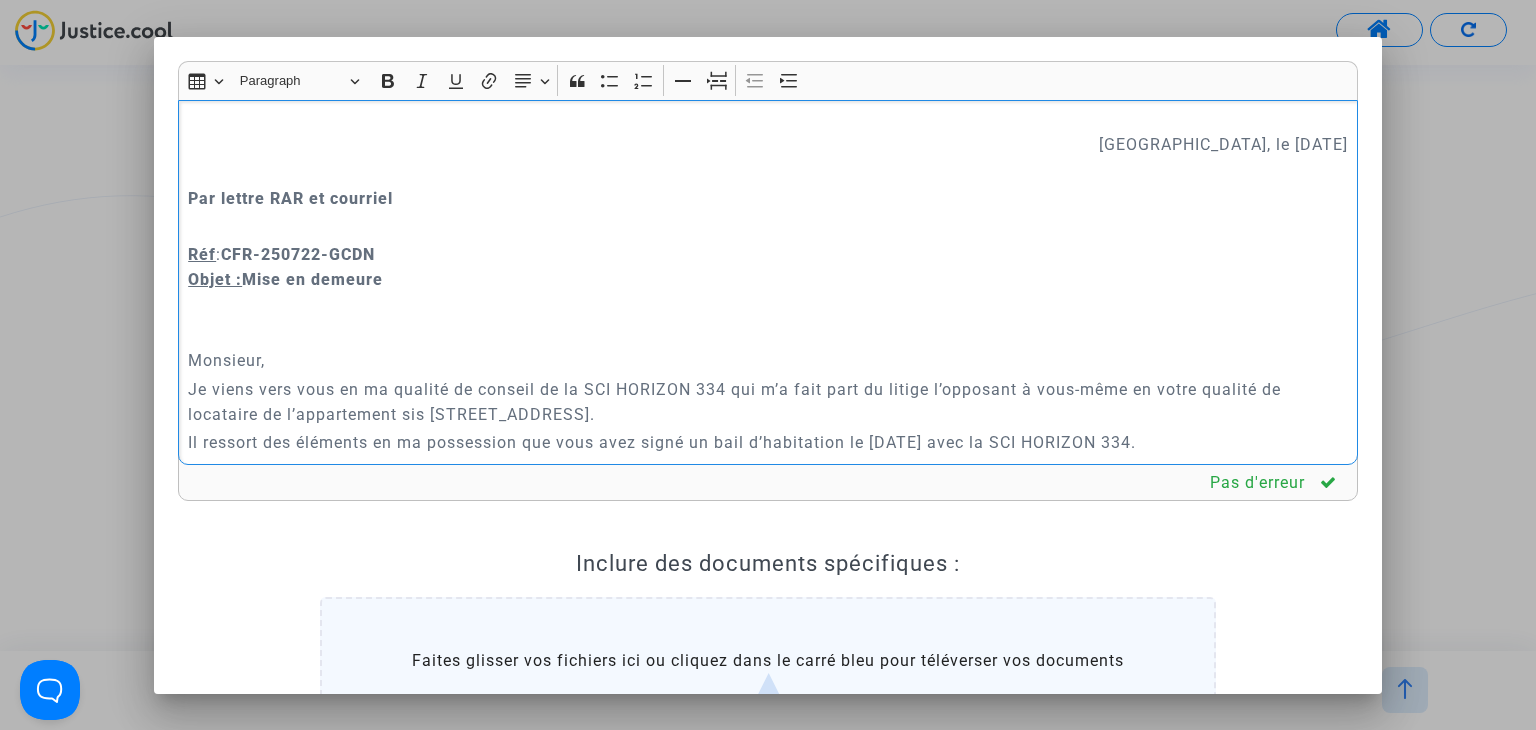 scroll, scrollTop: 400, scrollLeft: 0, axis: vertical 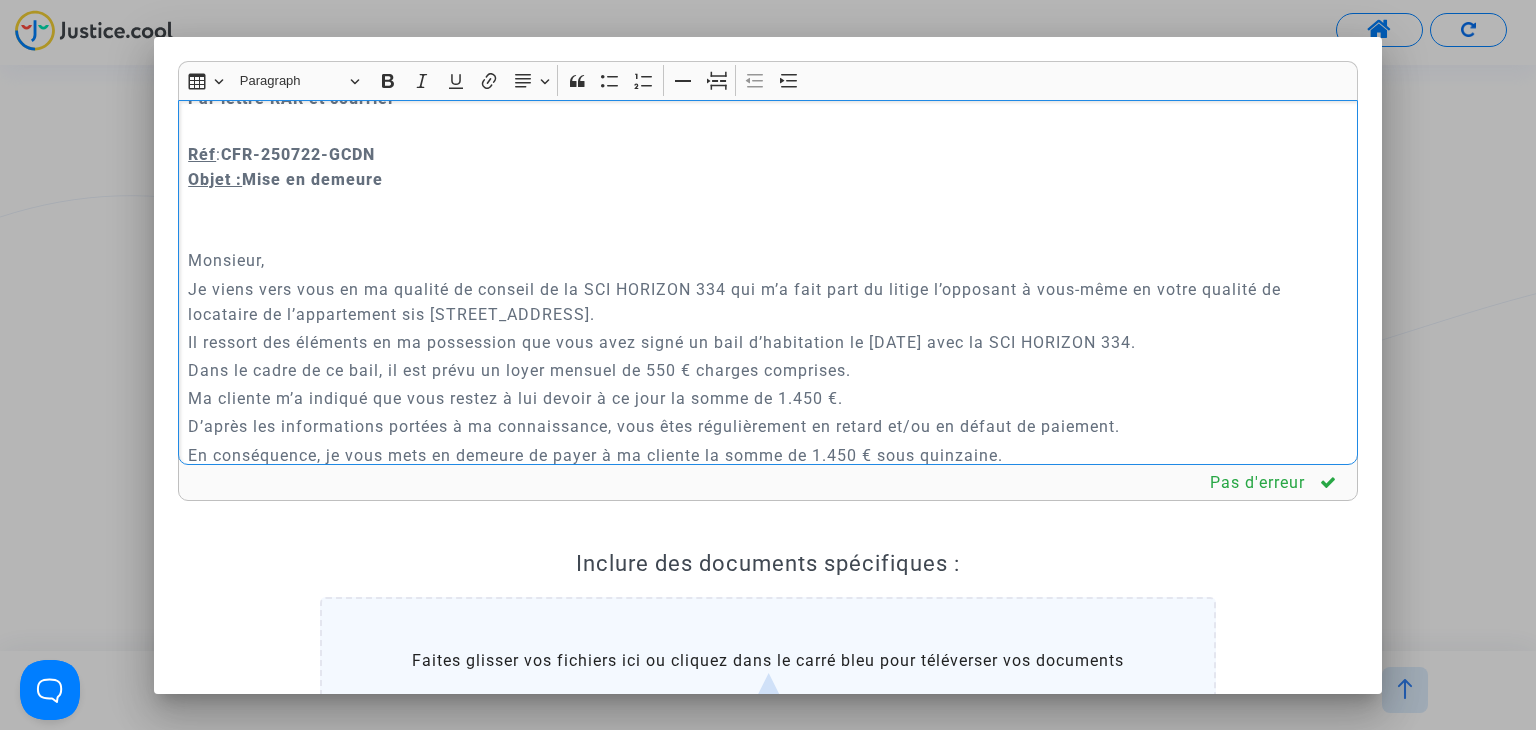 click on "Monsieur," at bounding box center [768, 248] 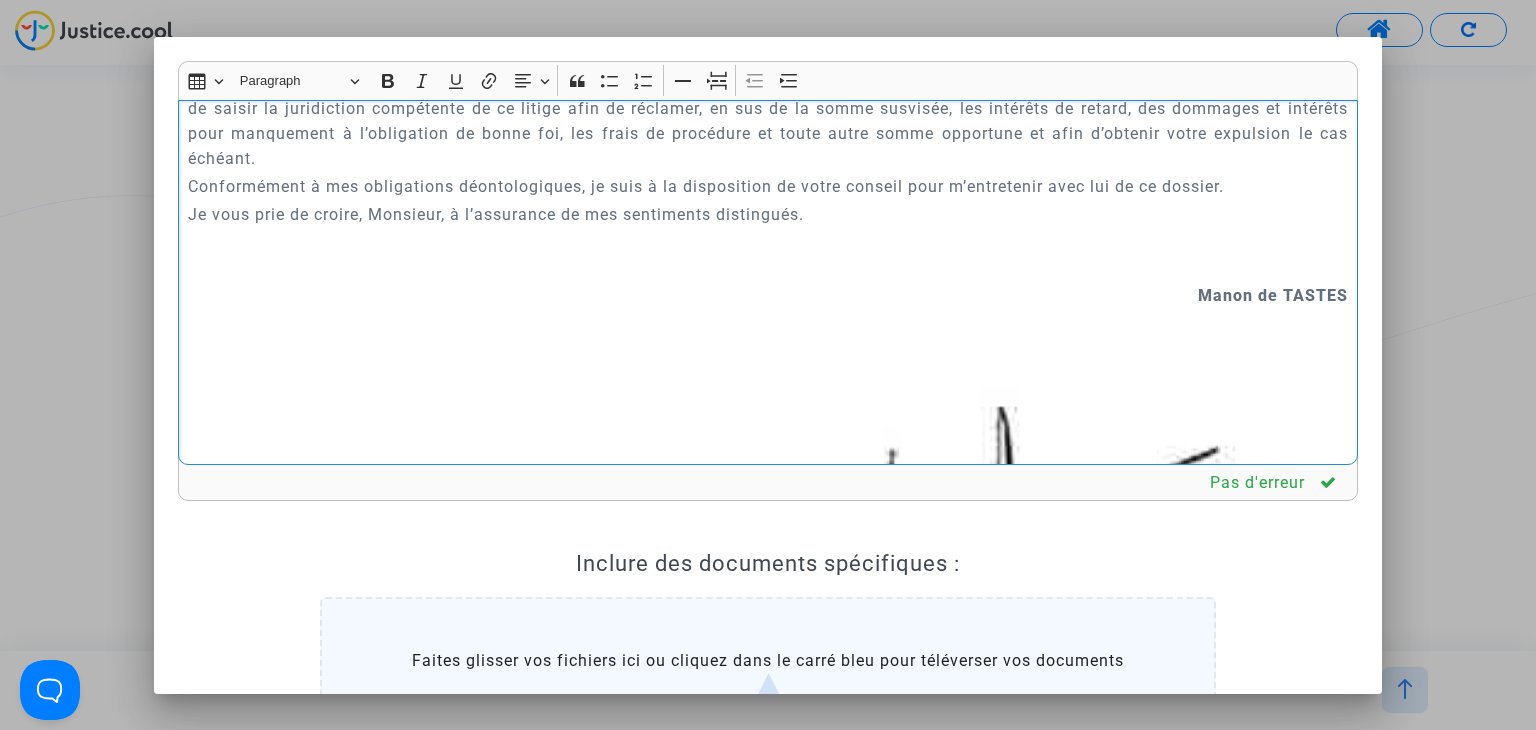 scroll, scrollTop: 1124, scrollLeft: 0, axis: vertical 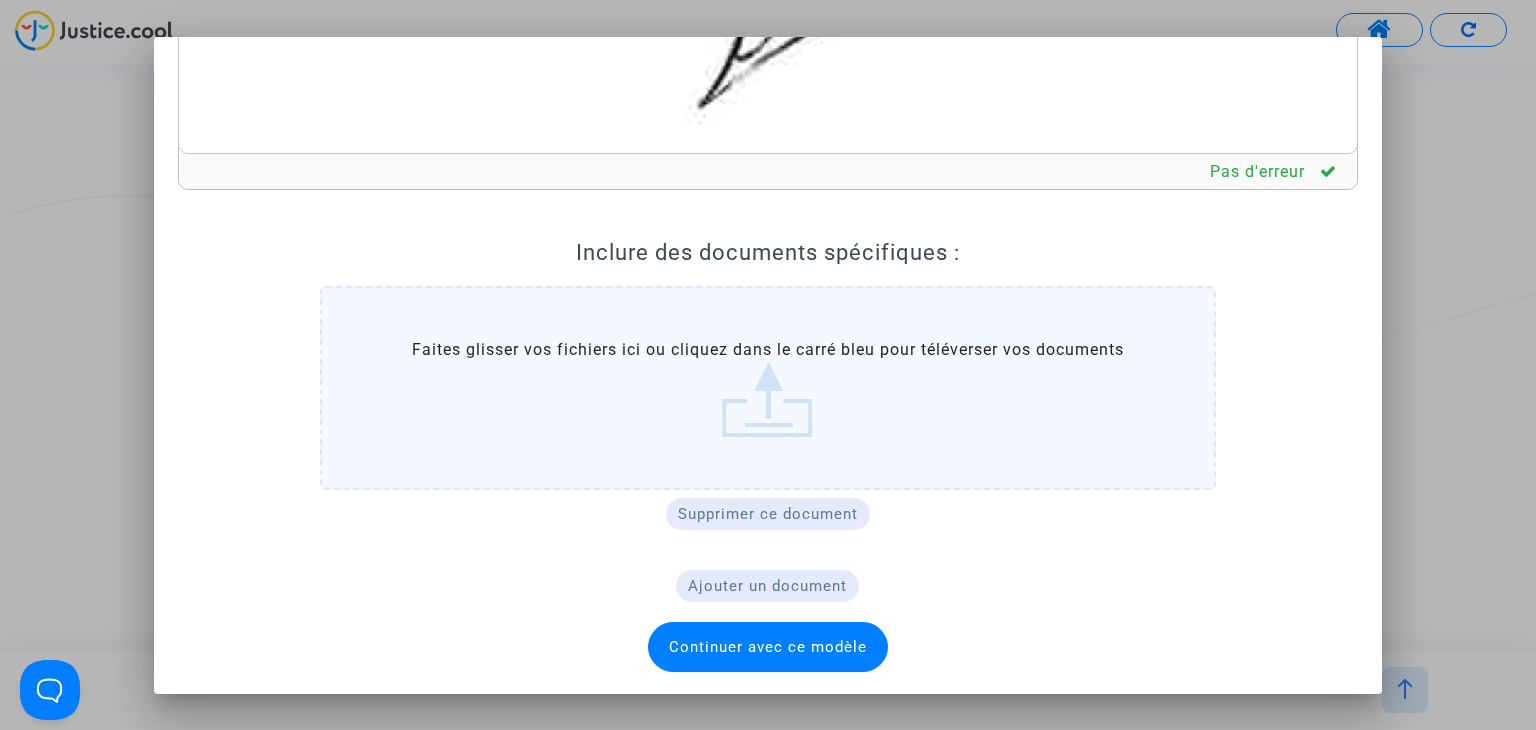 click on "Continuer avec ce modèle" at bounding box center (768, 647) 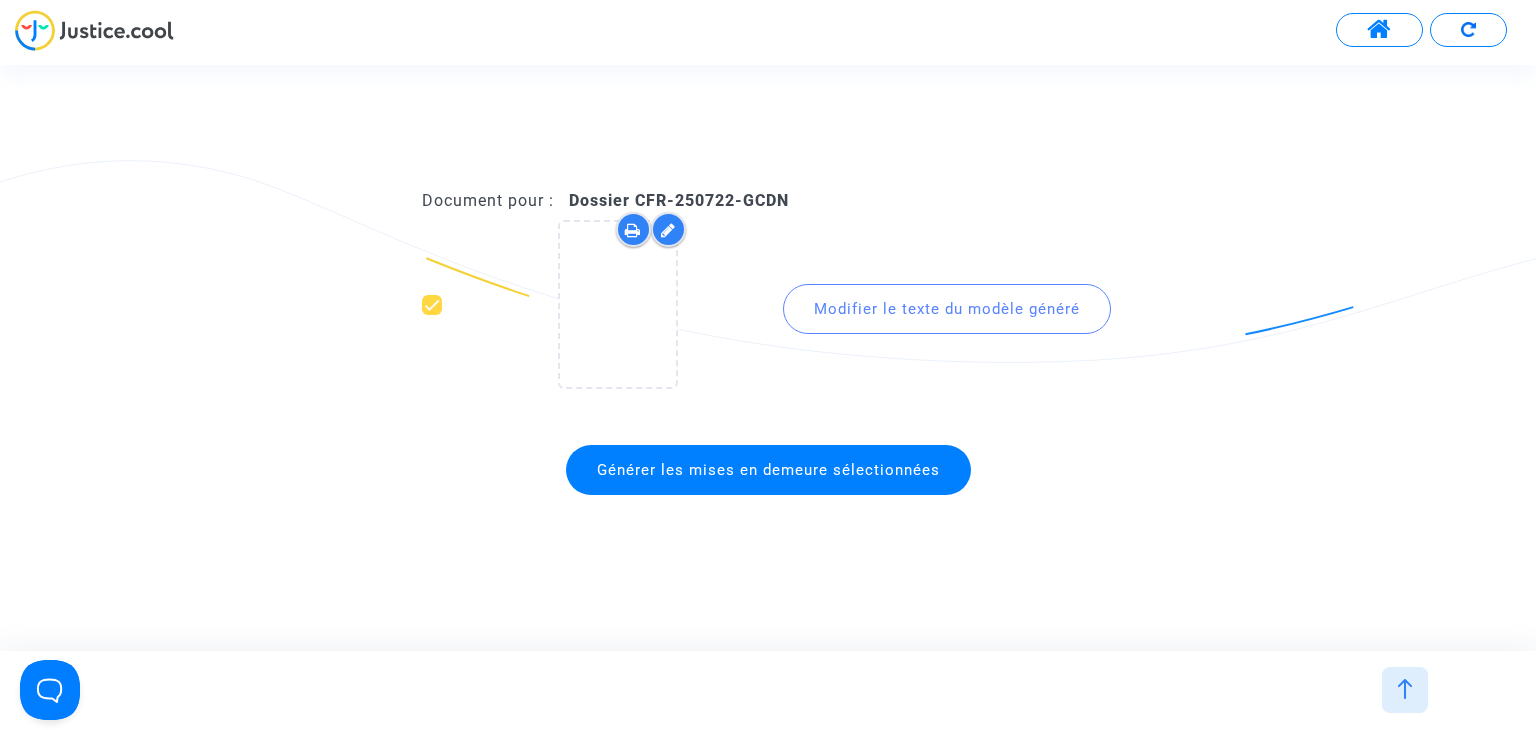 click on "Générer les mises en demeure sélectionnées" 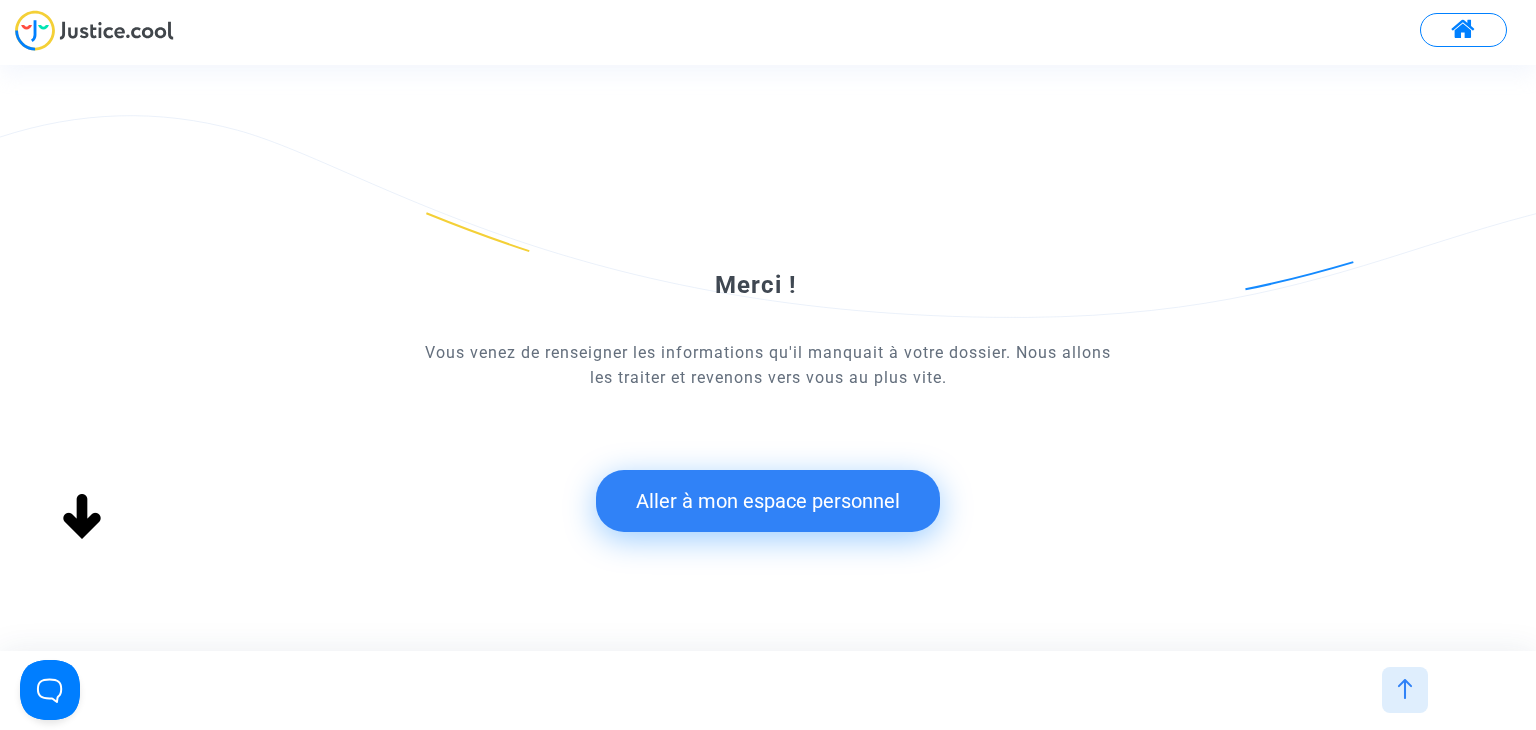 click on "Aller à mon espace personnel" 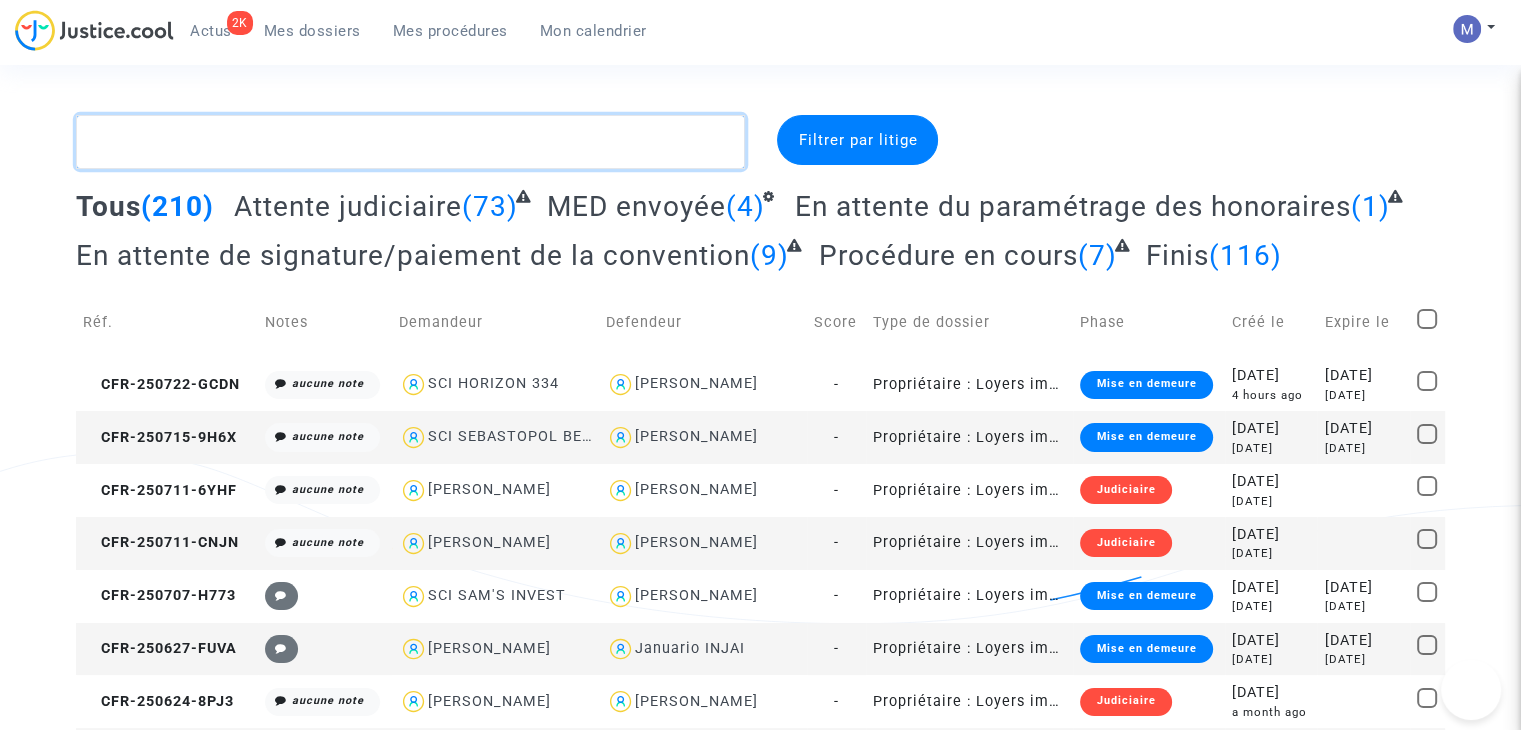 click 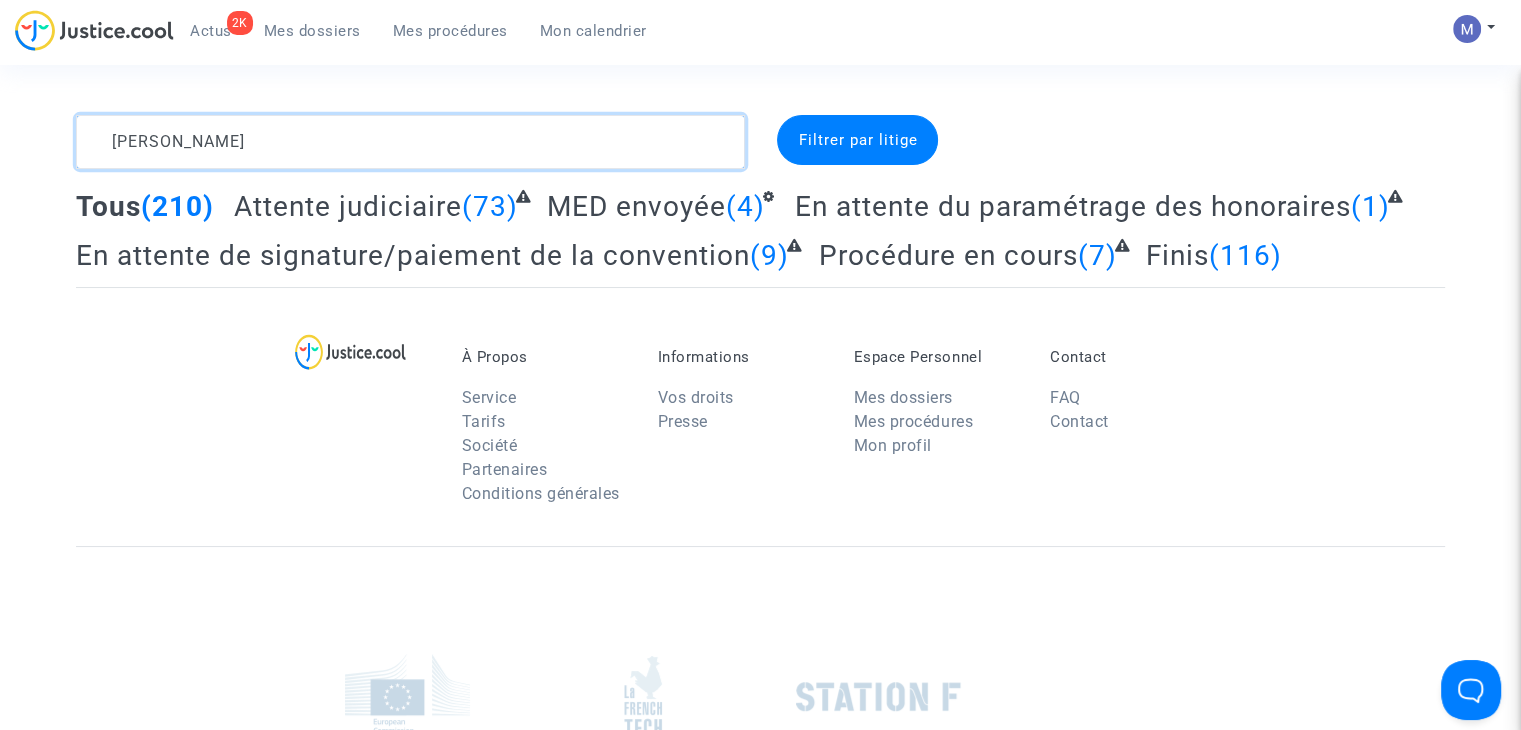 scroll, scrollTop: 0, scrollLeft: 0, axis: both 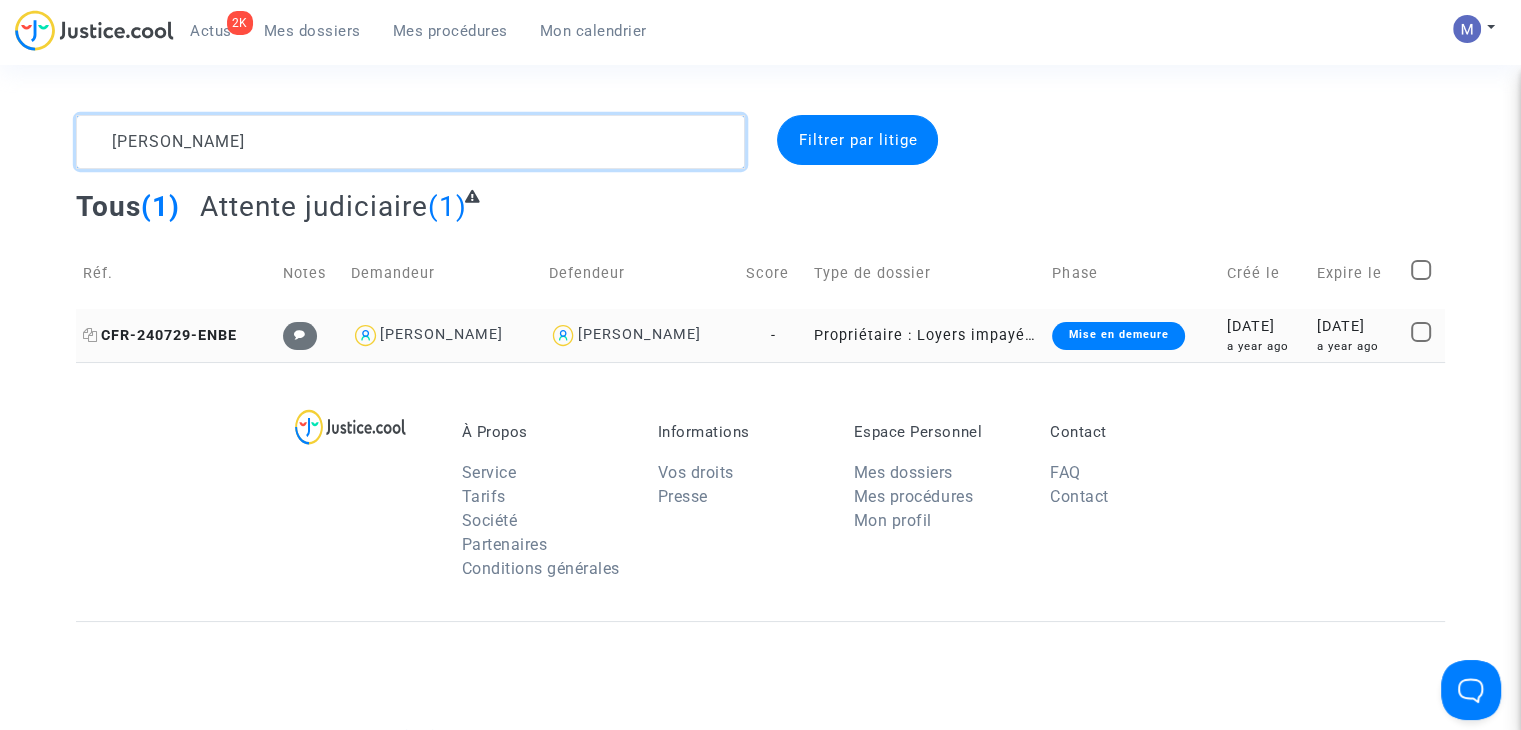 type on "[PERSON_NAME]" 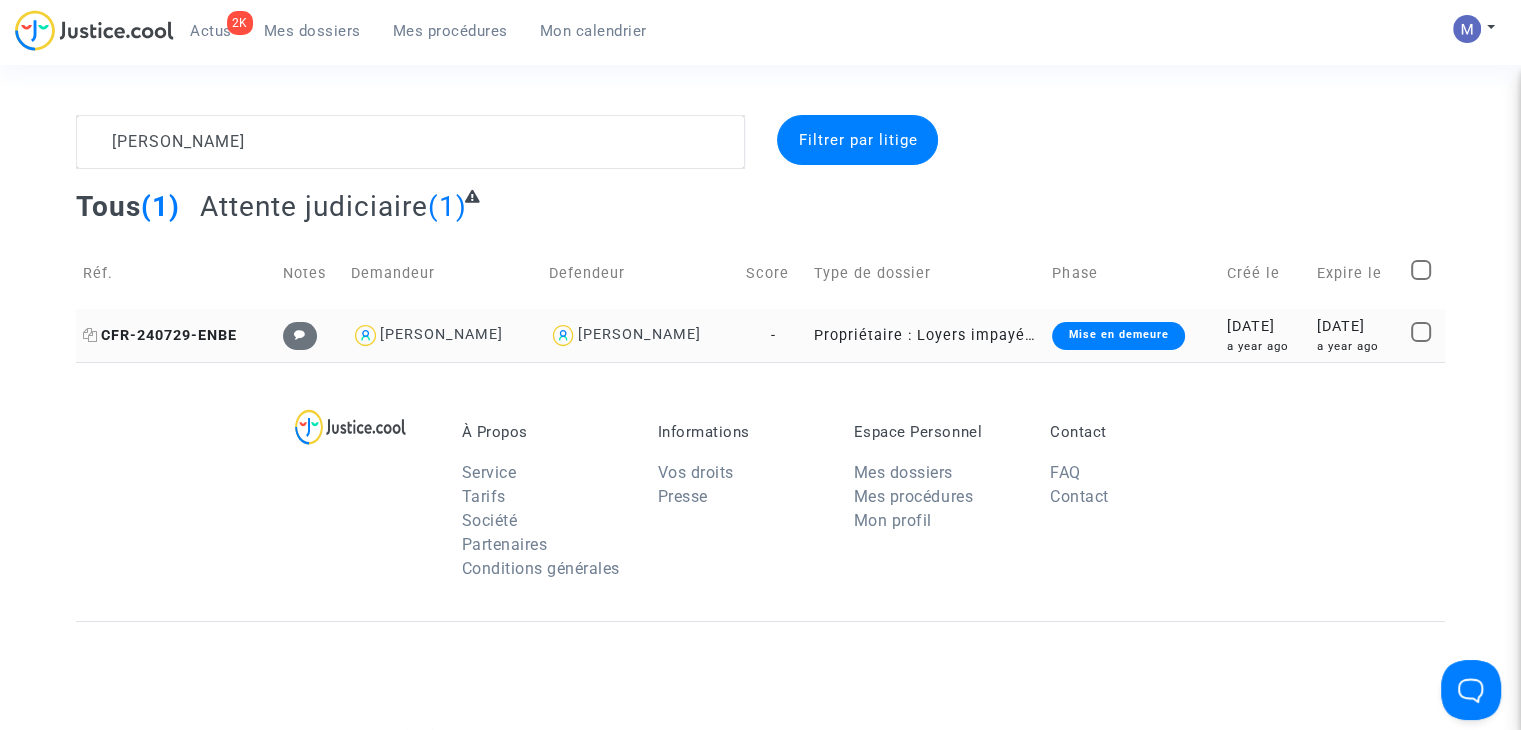click on "CFR-240729-ENBE" 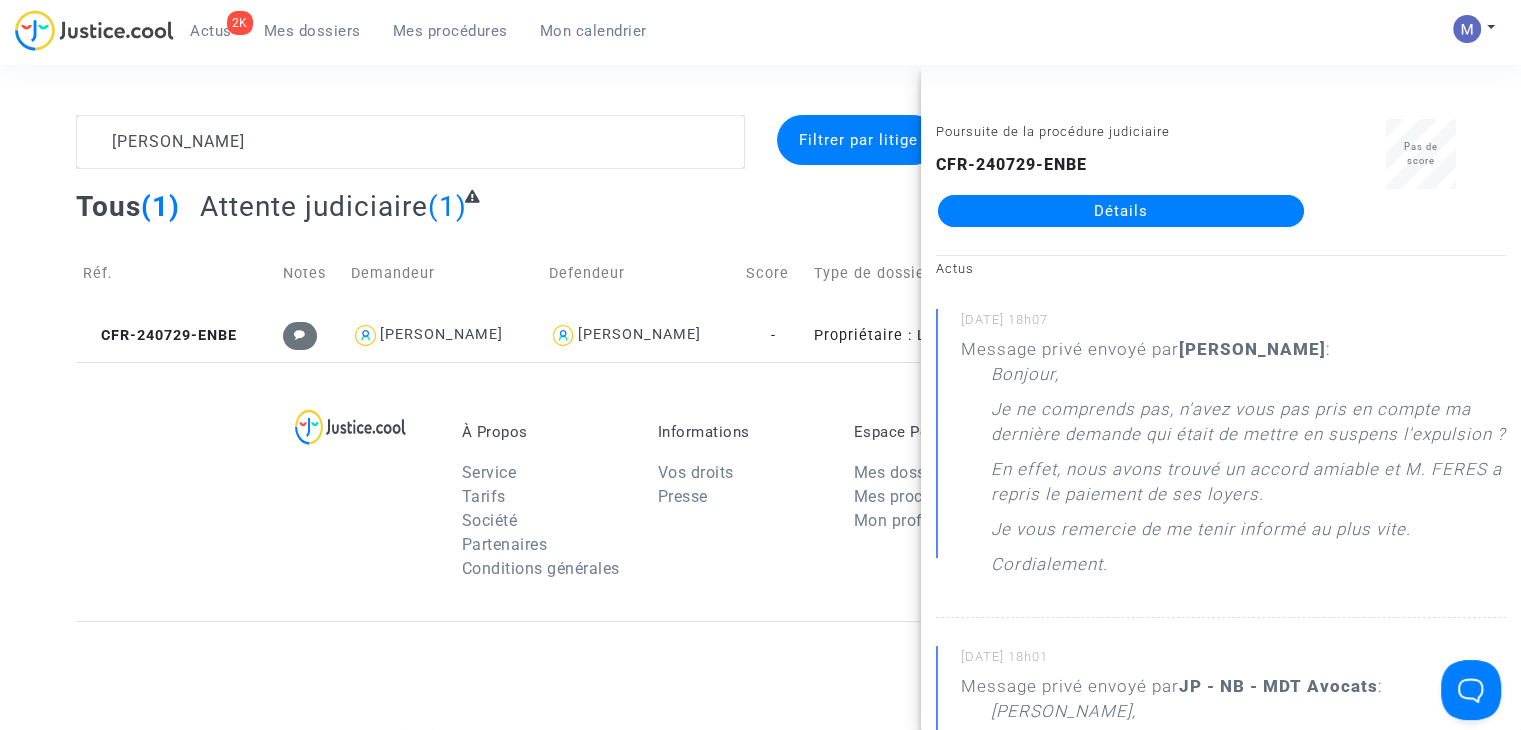 click on "Détails" 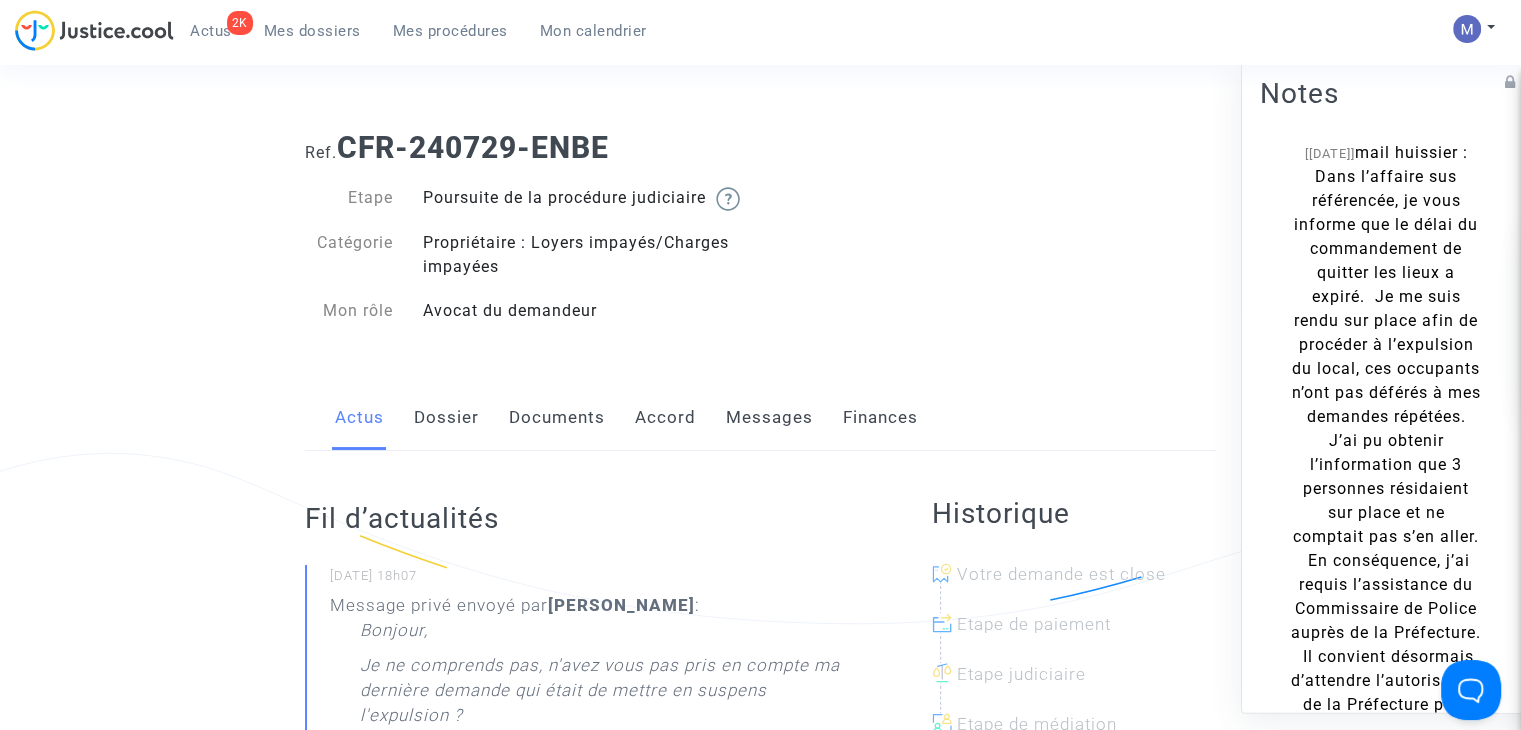 click on "Messages" 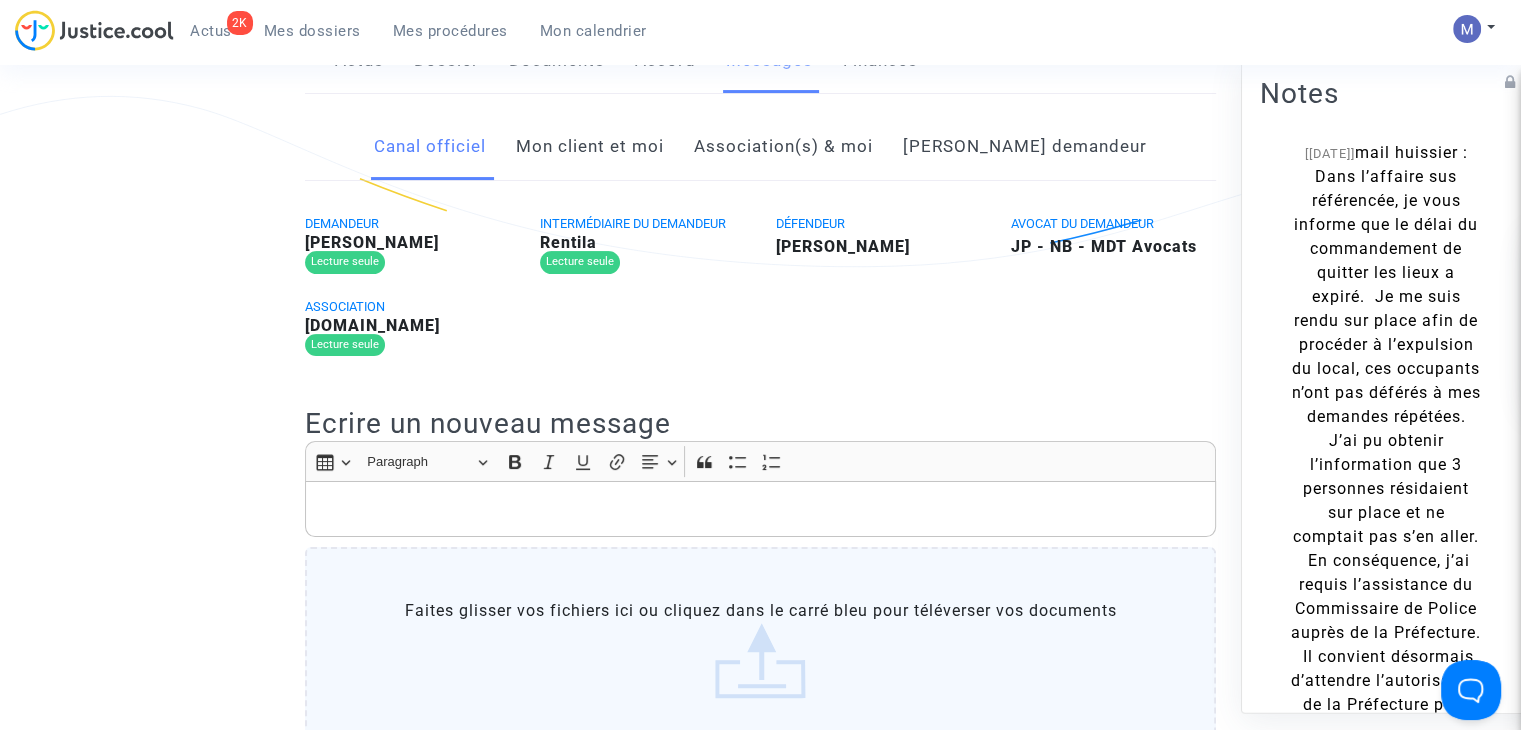 scroll, scrollTop: 300, scrollLeft: 0, axis: vertical 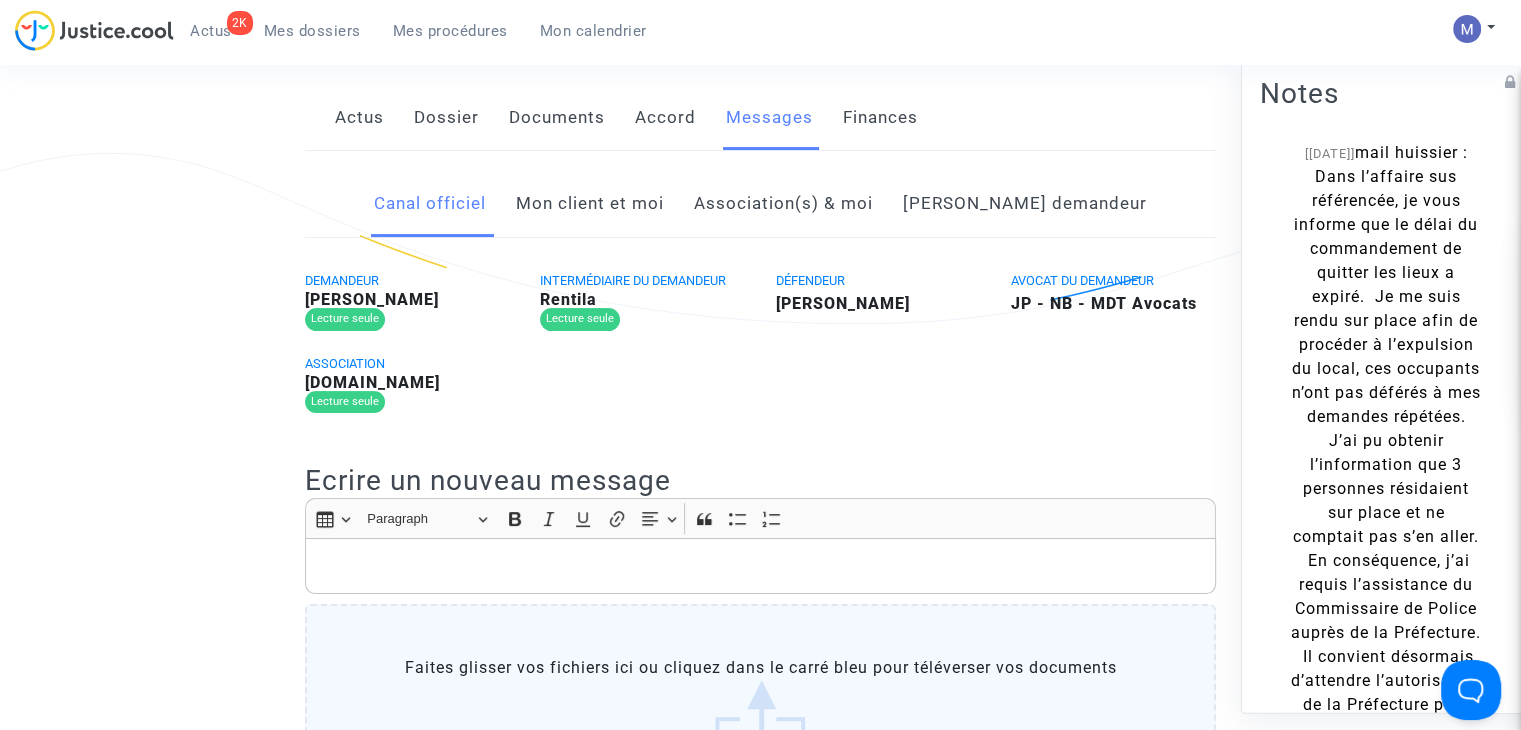 click on "Mon client et moi" 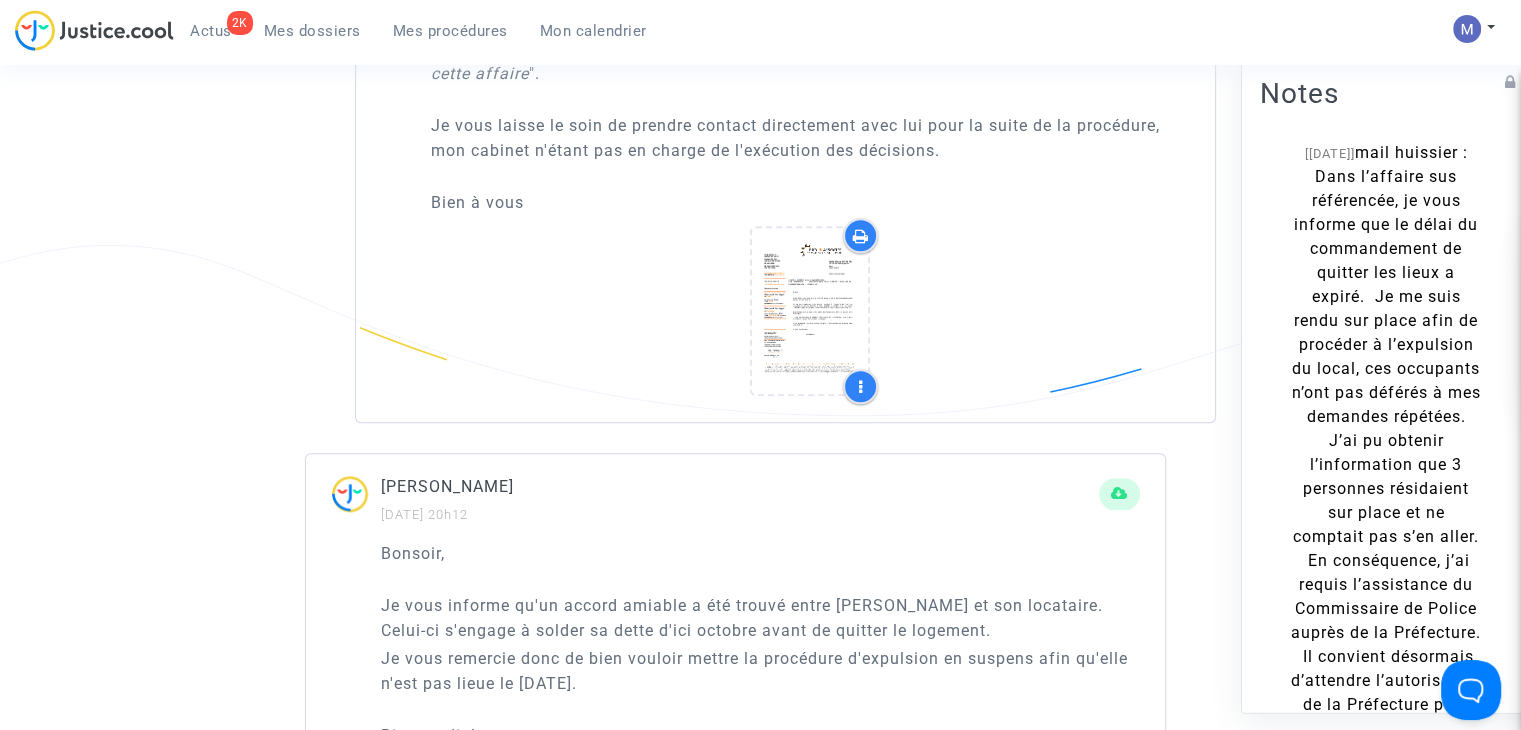 scroll, scrollTop: 2100, scrollLeft: 0, axis: vertical 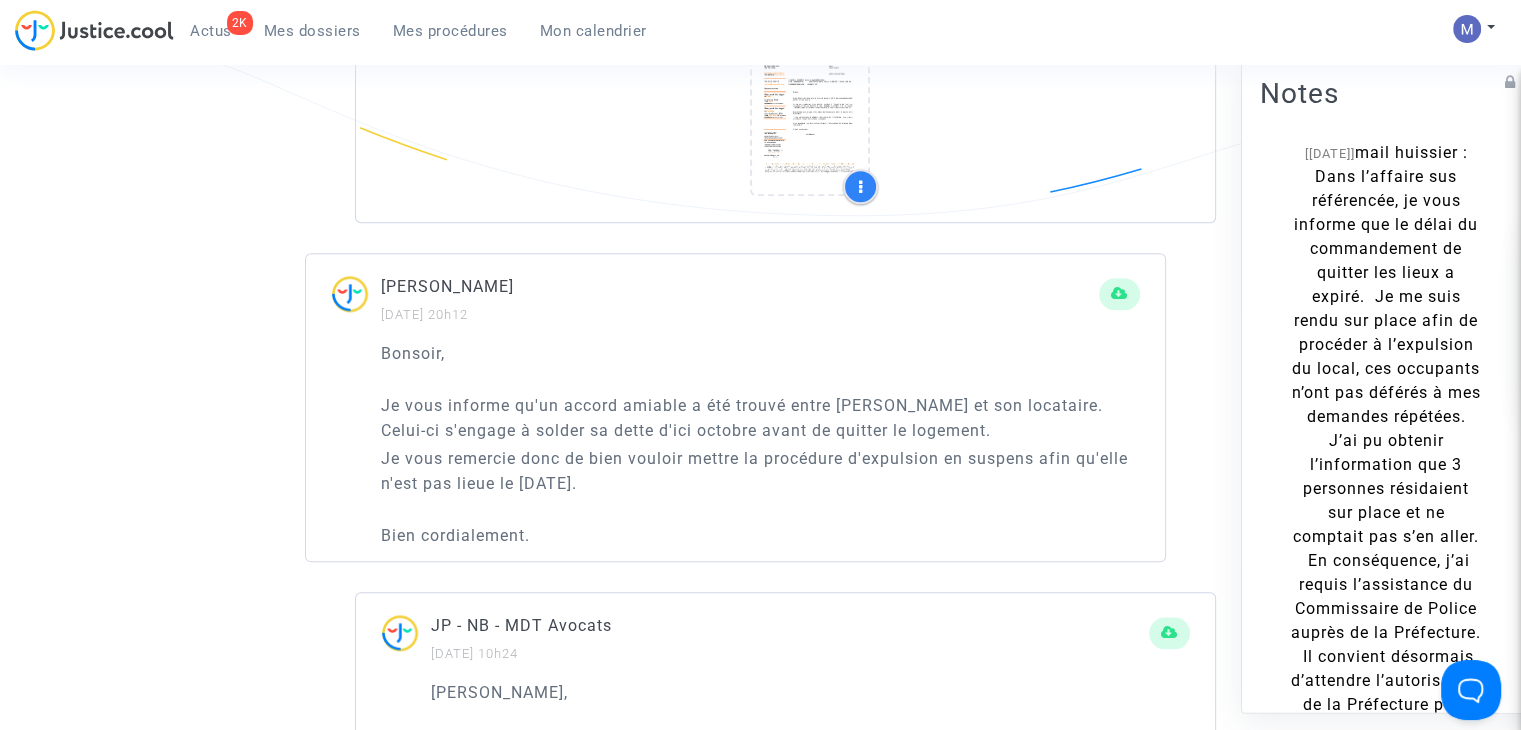 drag, startPoint x: 480, startPoint y: 438, endPoint x: 434, endPoint y: 508, distance: 83.761566 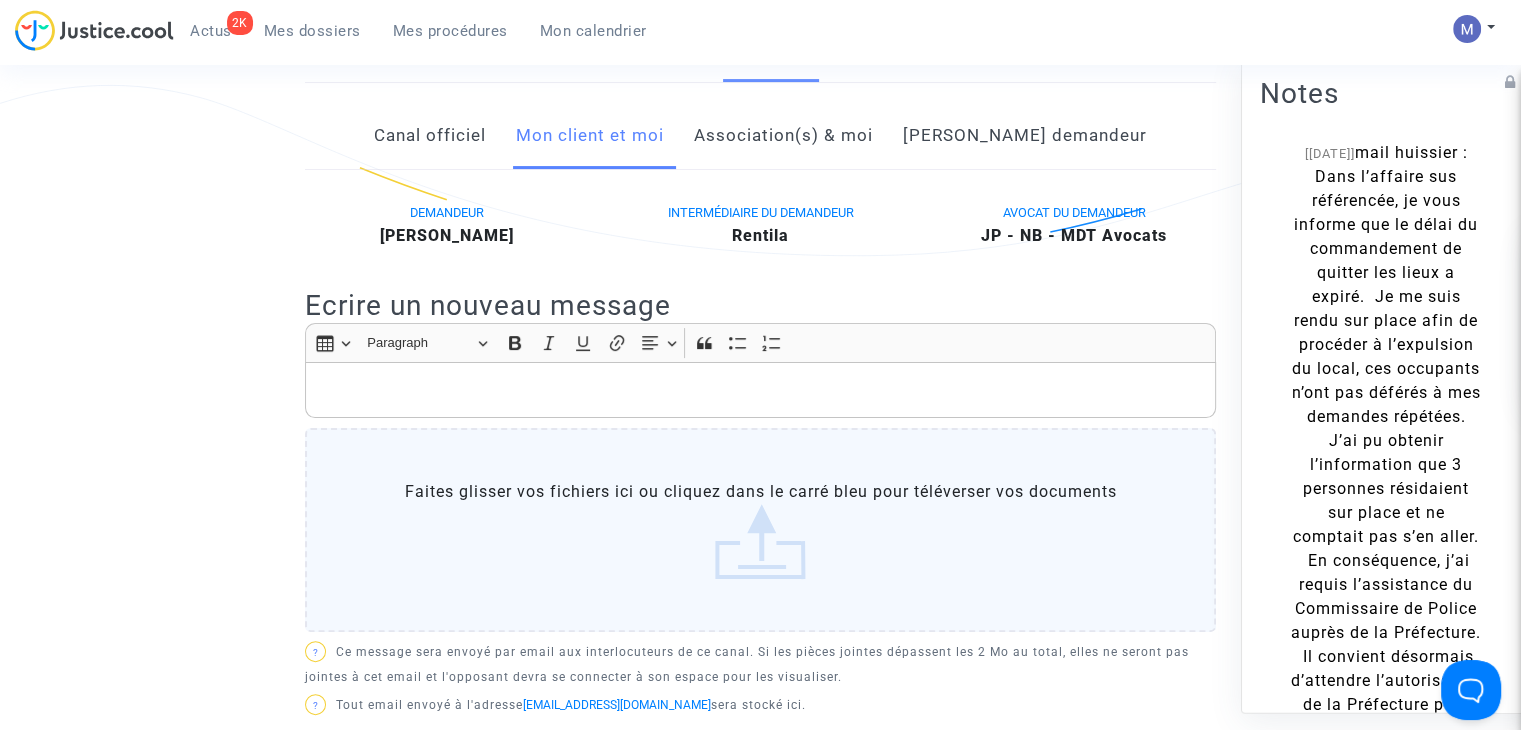 scroll, scrollTop: 200, scrollLeft: 0, axis: vertical 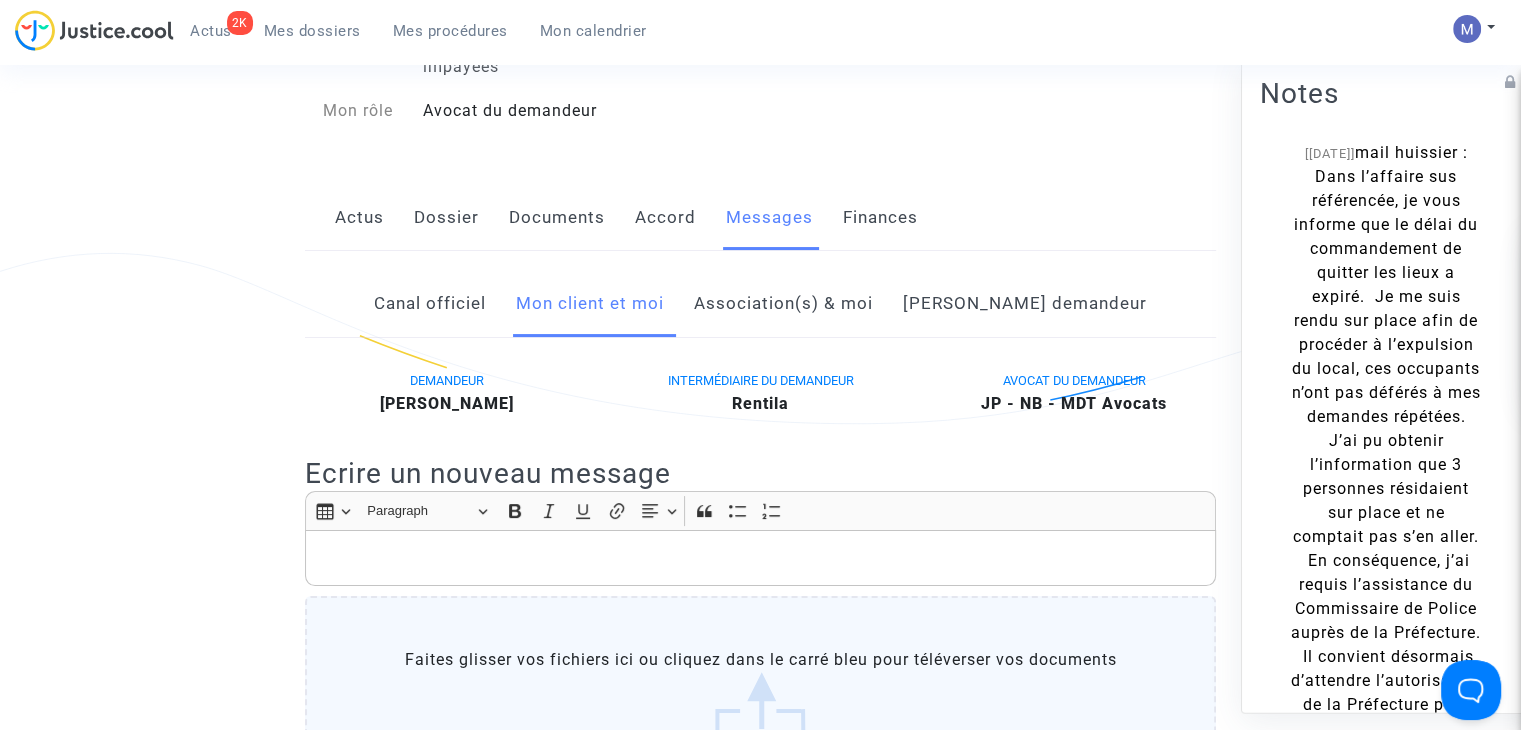 click 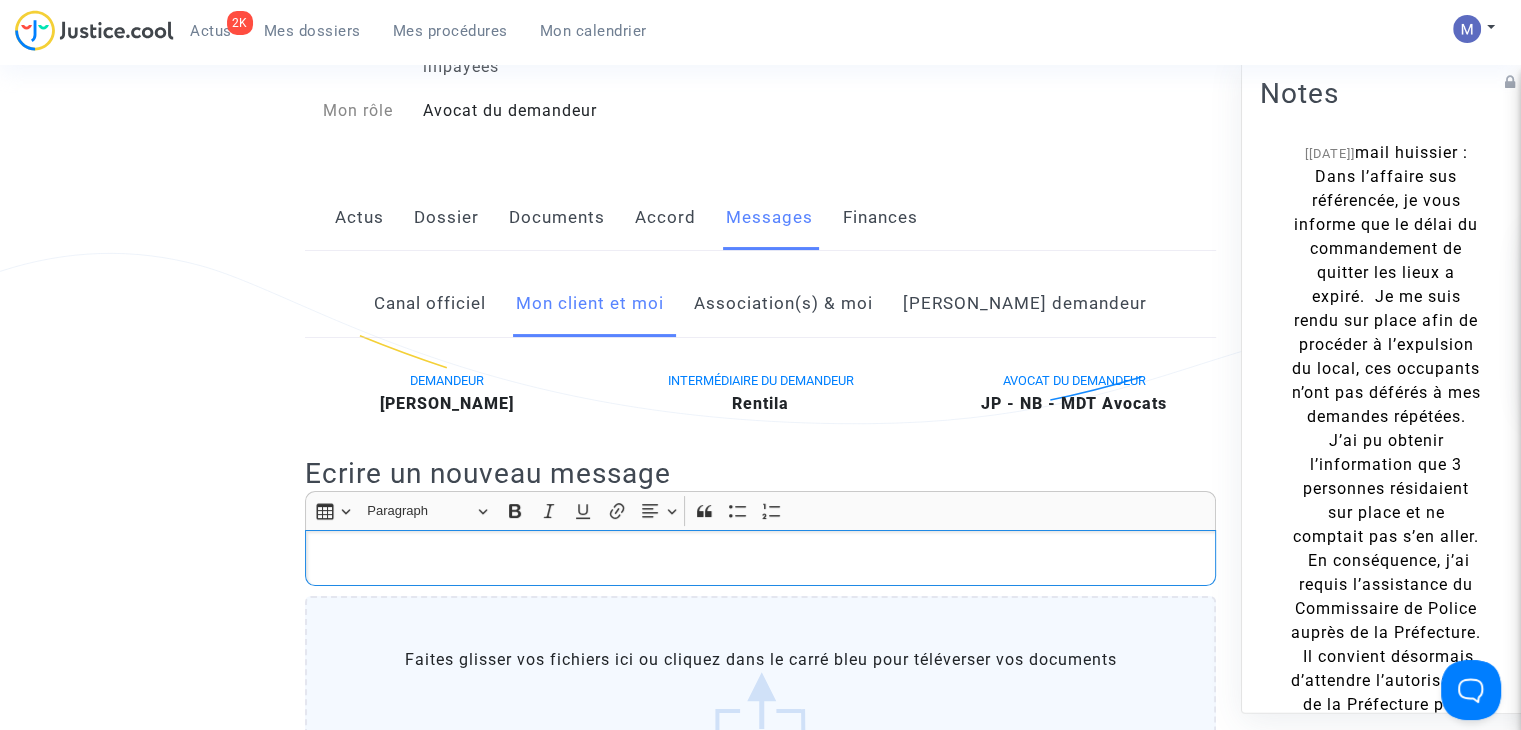 type 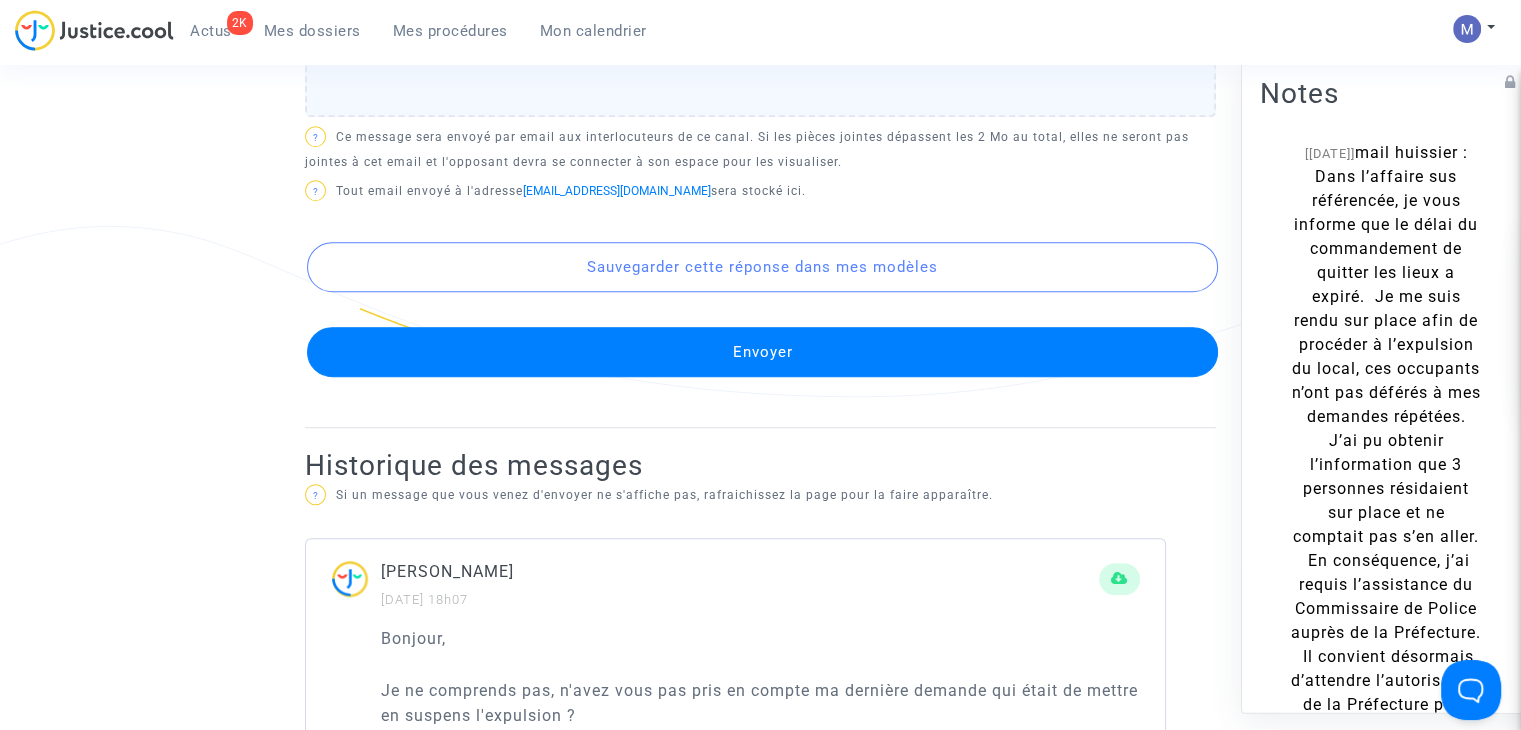 scroll, scrollTop: 1075, scrollLeft: 0, axis: vertical 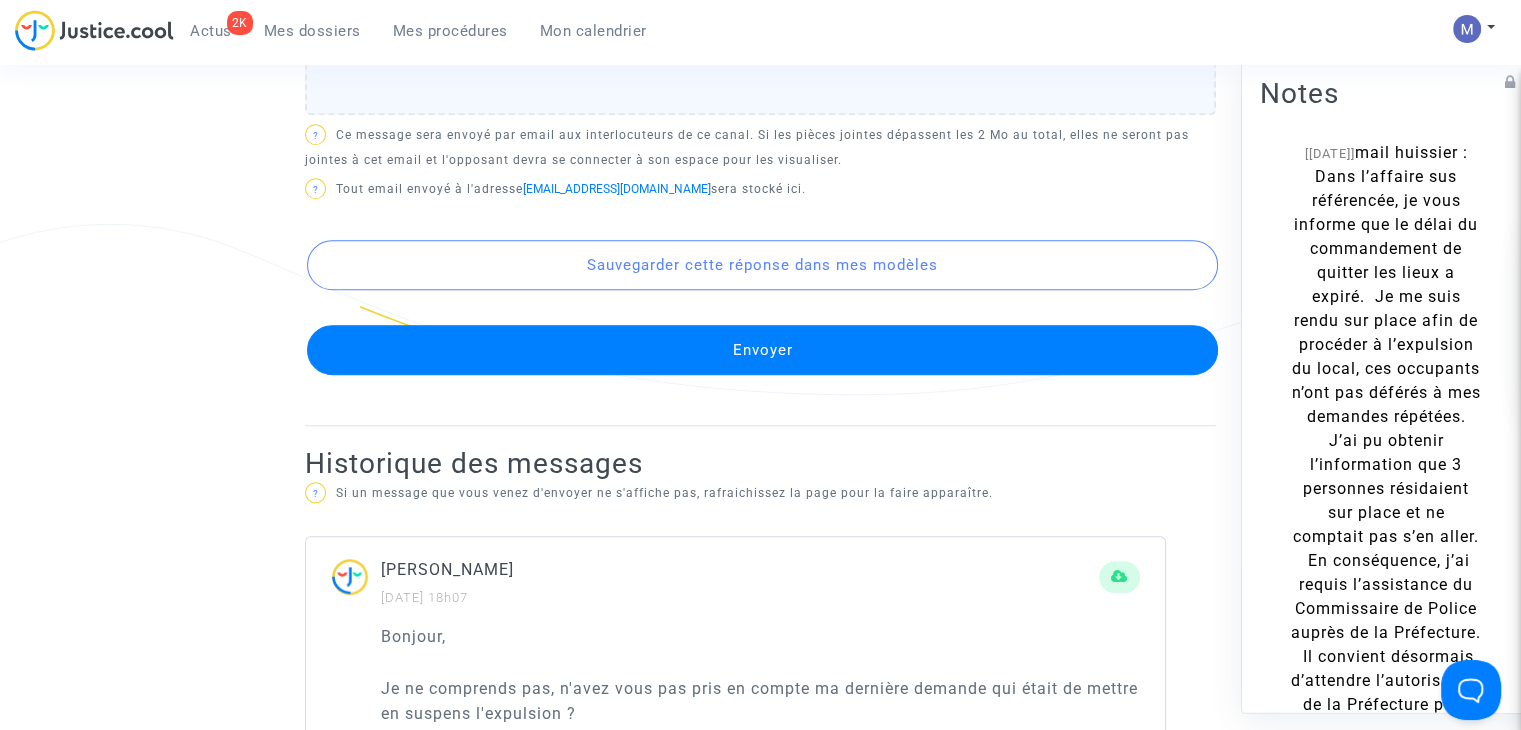 click on "Envoyer" 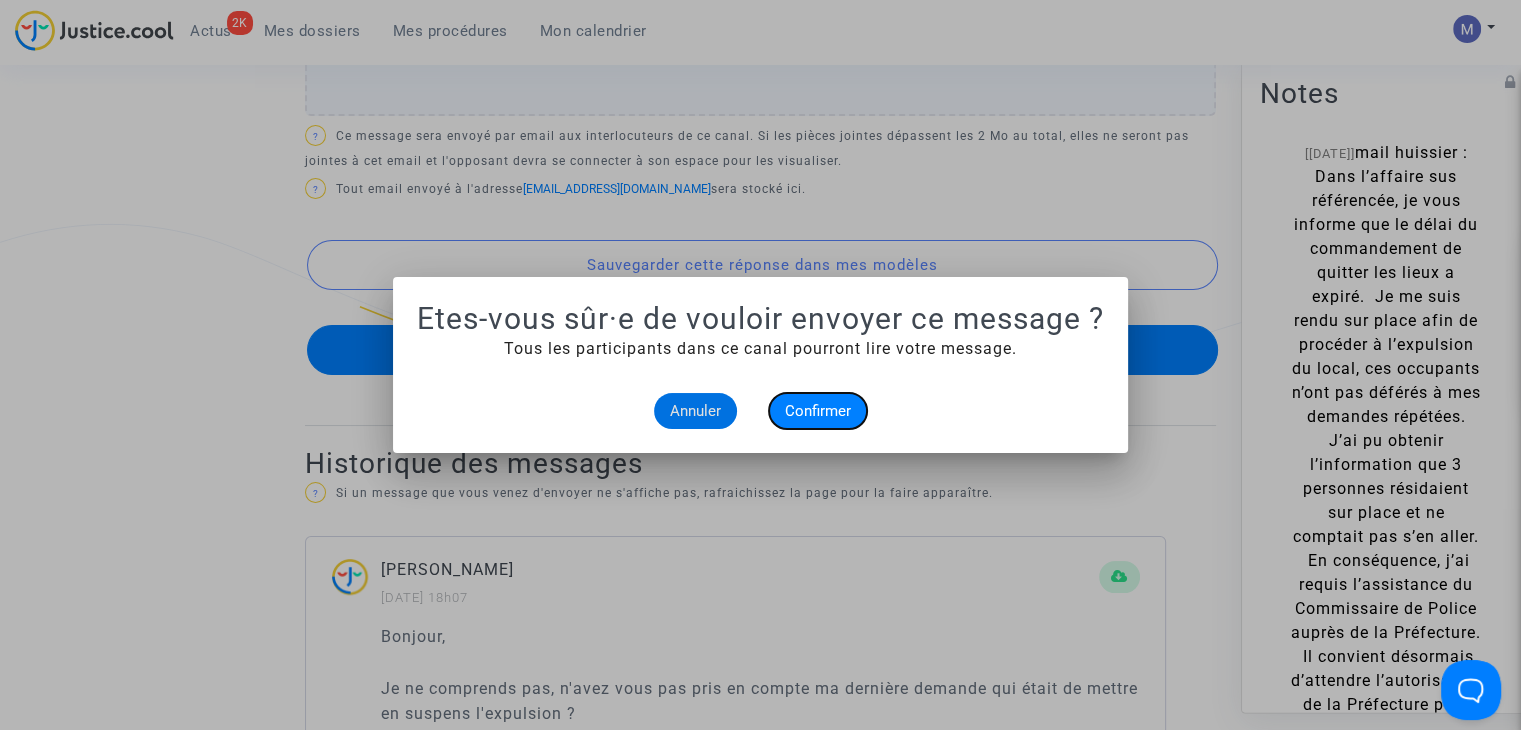 click on "Confirmer" at bounding box center (818, 411) 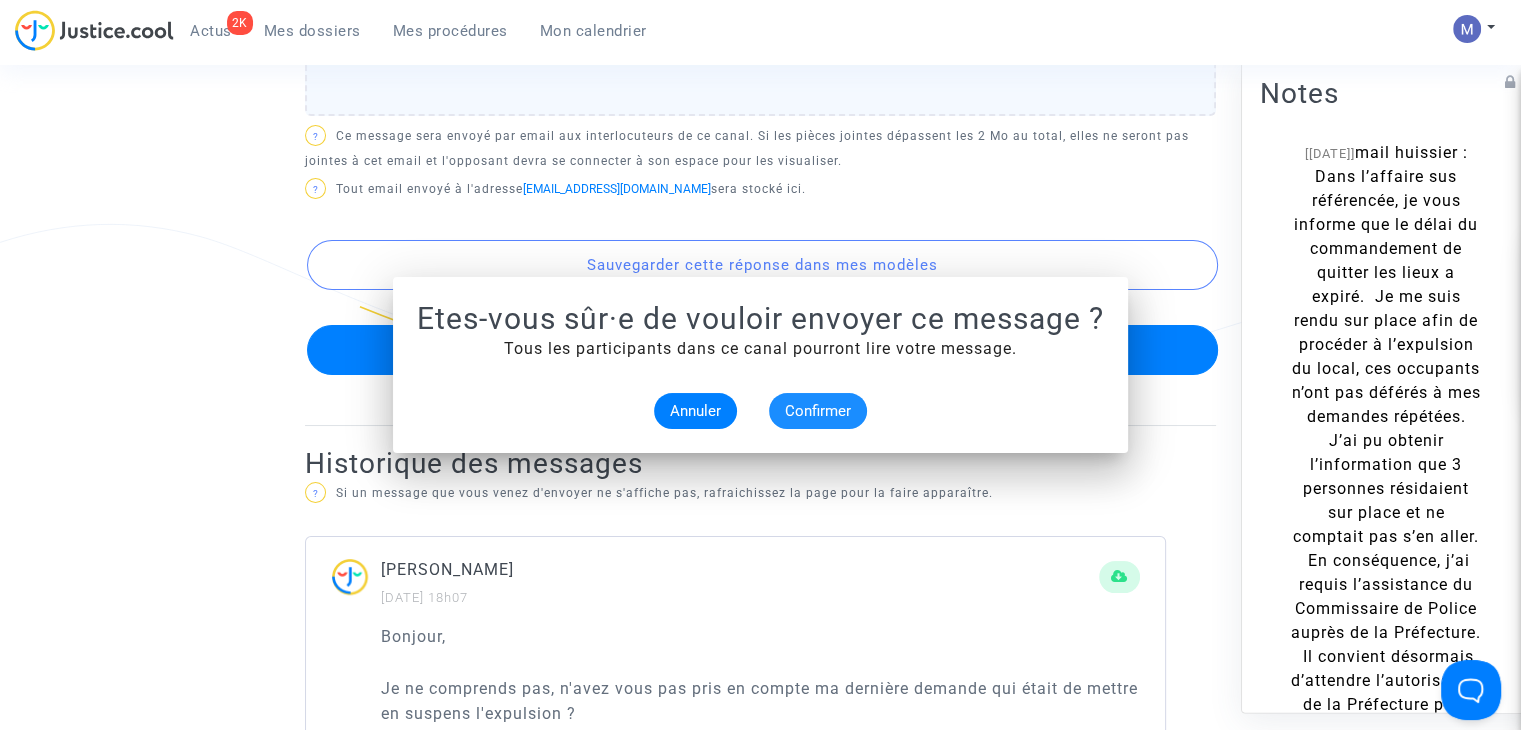 scroll, scrollTop: 1075, scrollLeft: 0, axis: vertical 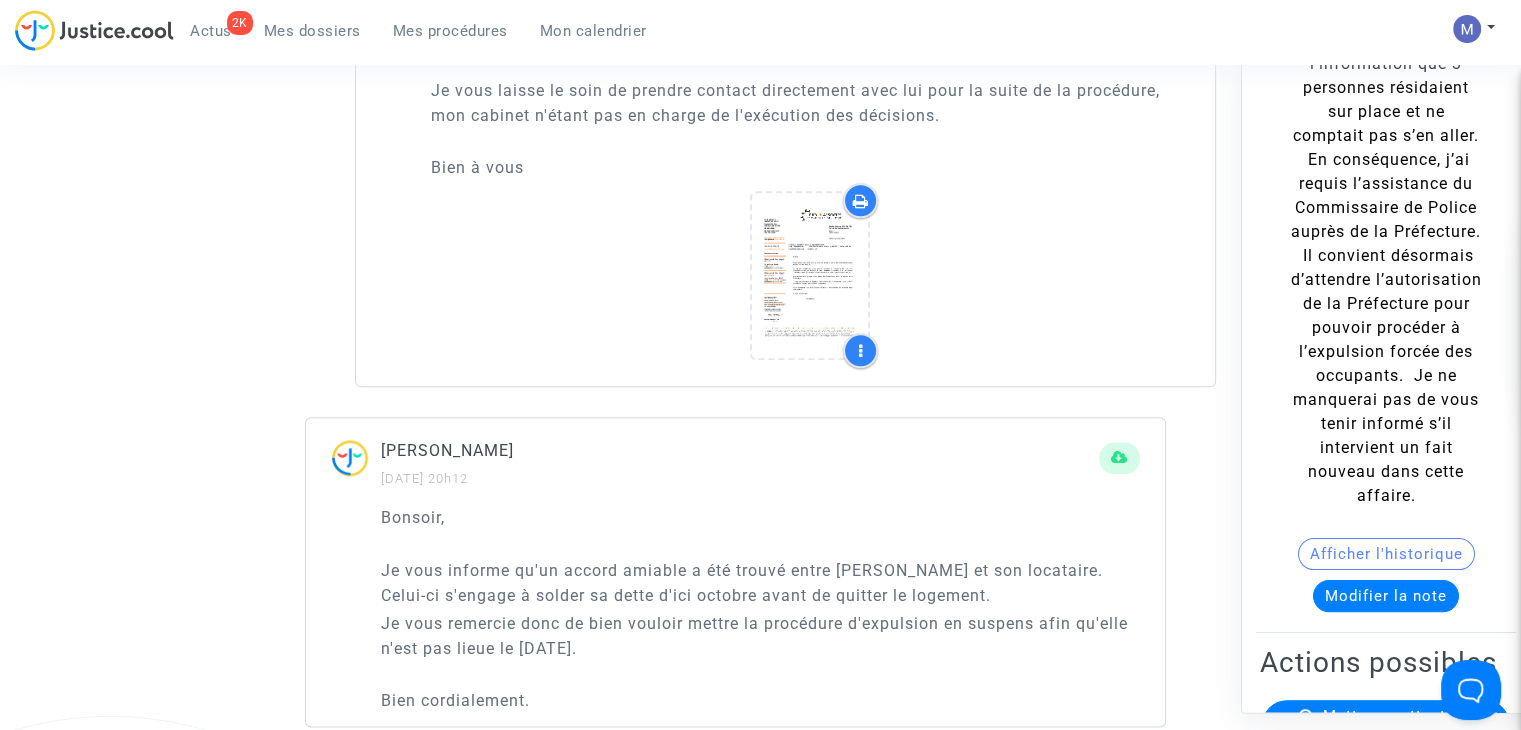drag, startPoint x: 520, startPoint y: 590, endPoint x: 496, endPoint y: 671, distance: 84.48077 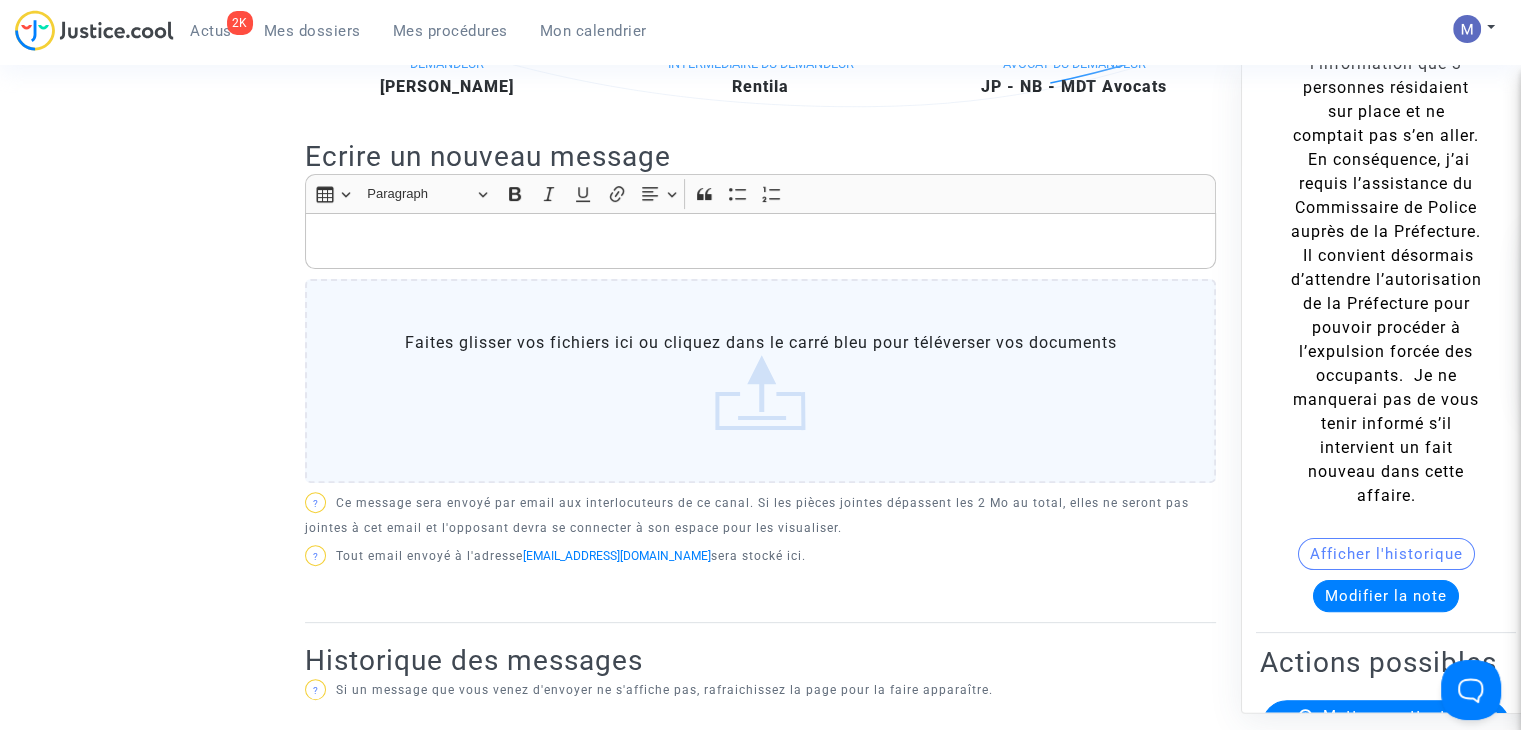 scroll, scrollTop: 175, scrollLeft: 0, axis: vertical 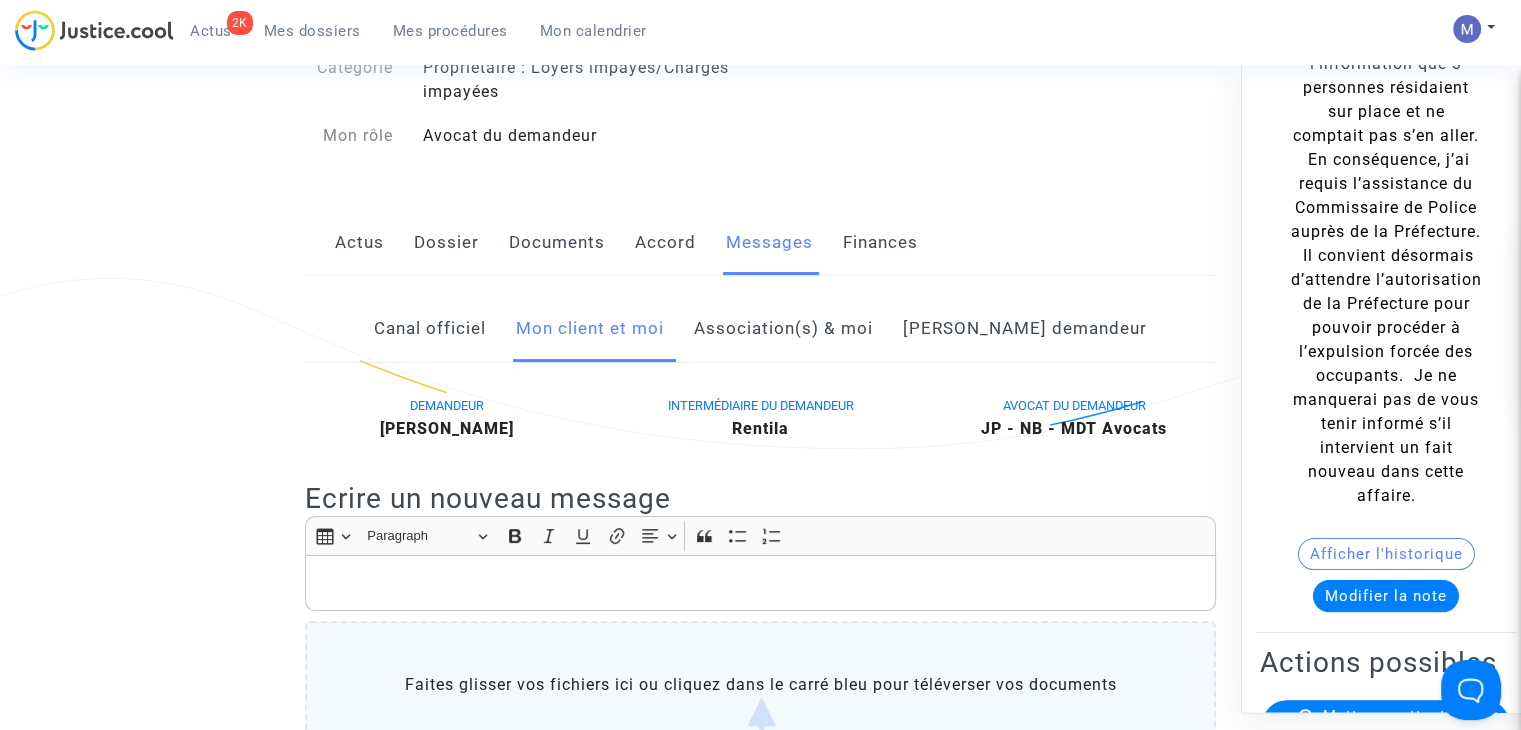 click 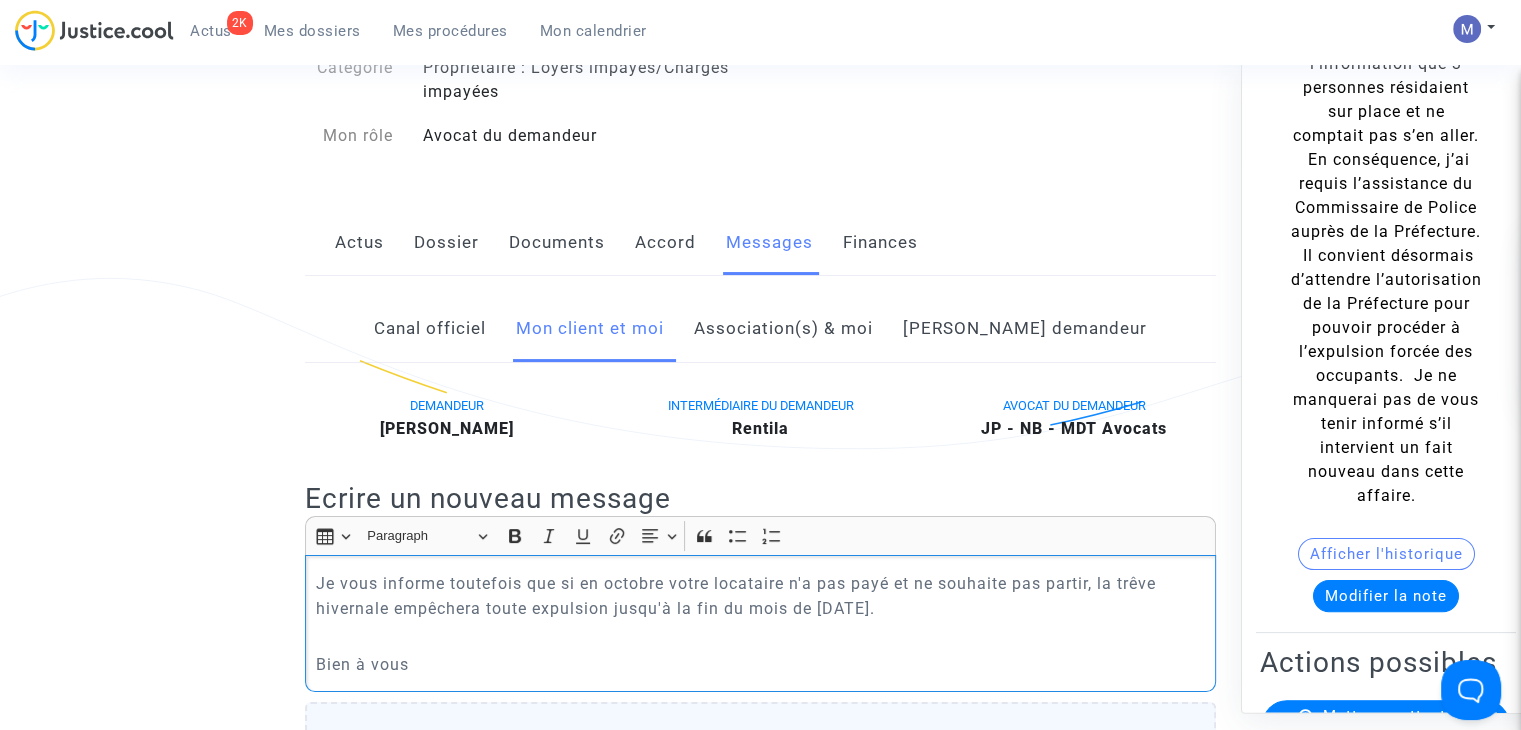 scroll, scrollTop: 275, scrollLeft: 0, axis: vertical 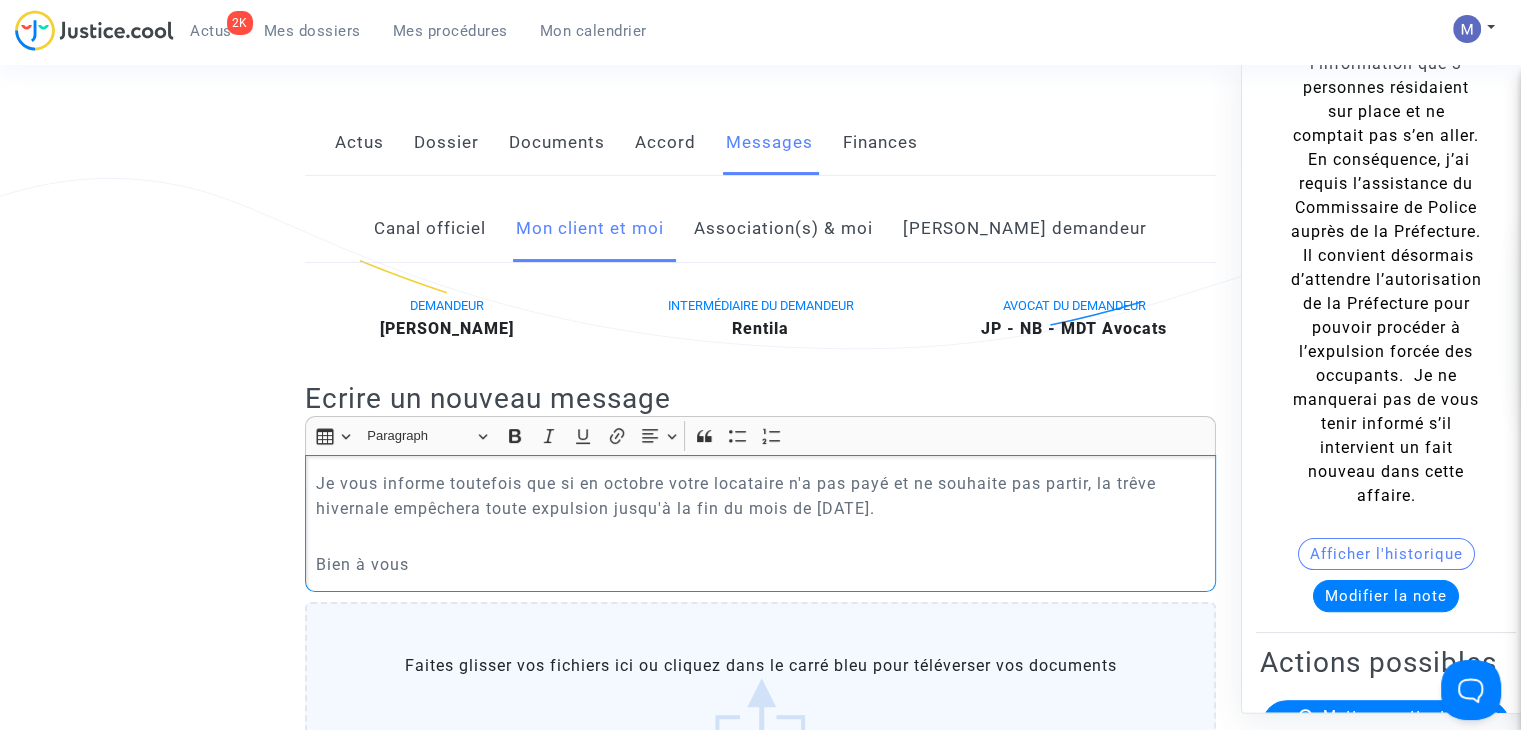 drag, startPoint x: 665, startPoint y: 505, endPoint x: 560, endPoint y: 501, distance: 105.076164 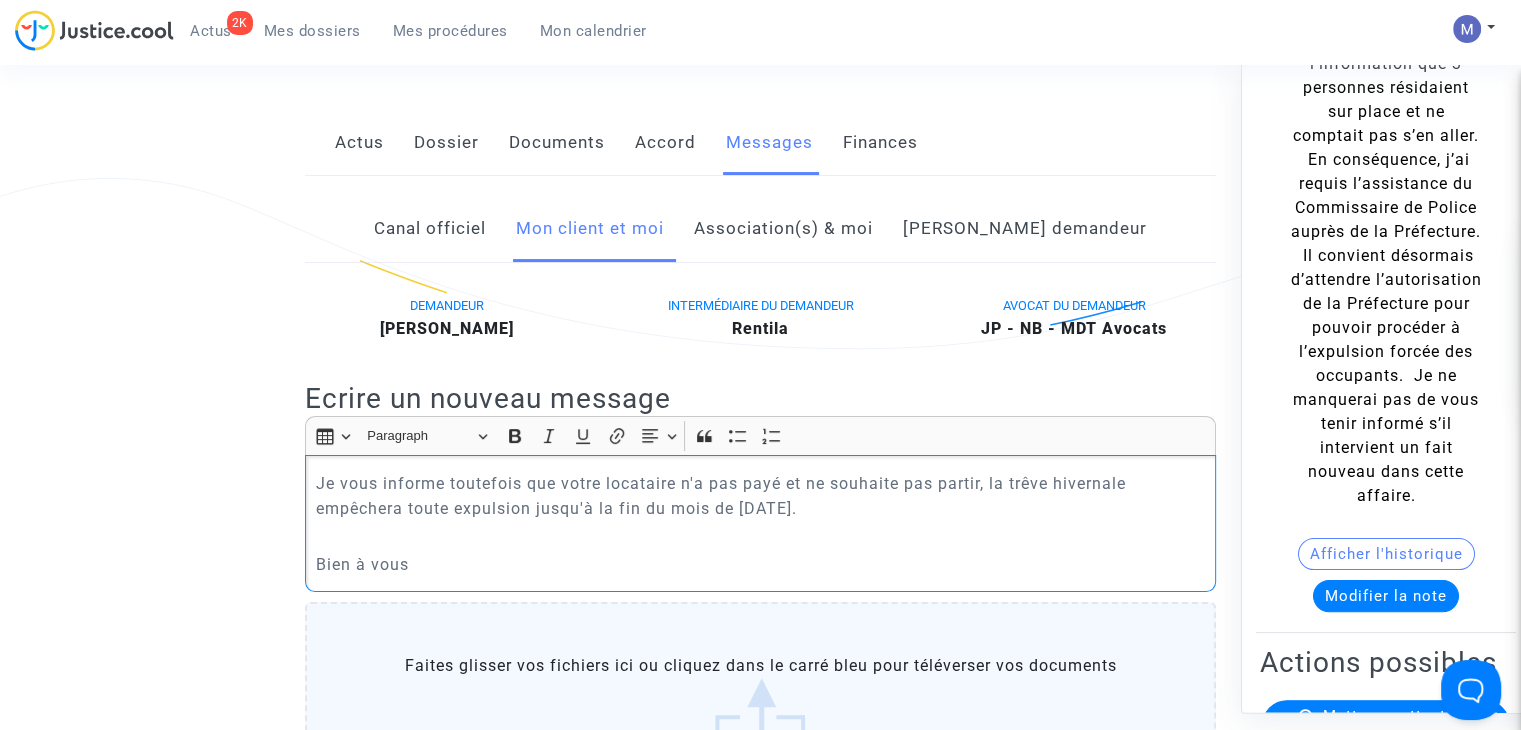 click on "Je vous informe toutefois que votre locataire n'a pas payé et ne souhaite pas partir, la trêve hivernale empêchera toute expulsion jusqu'à la fin du mois de [DATE]." 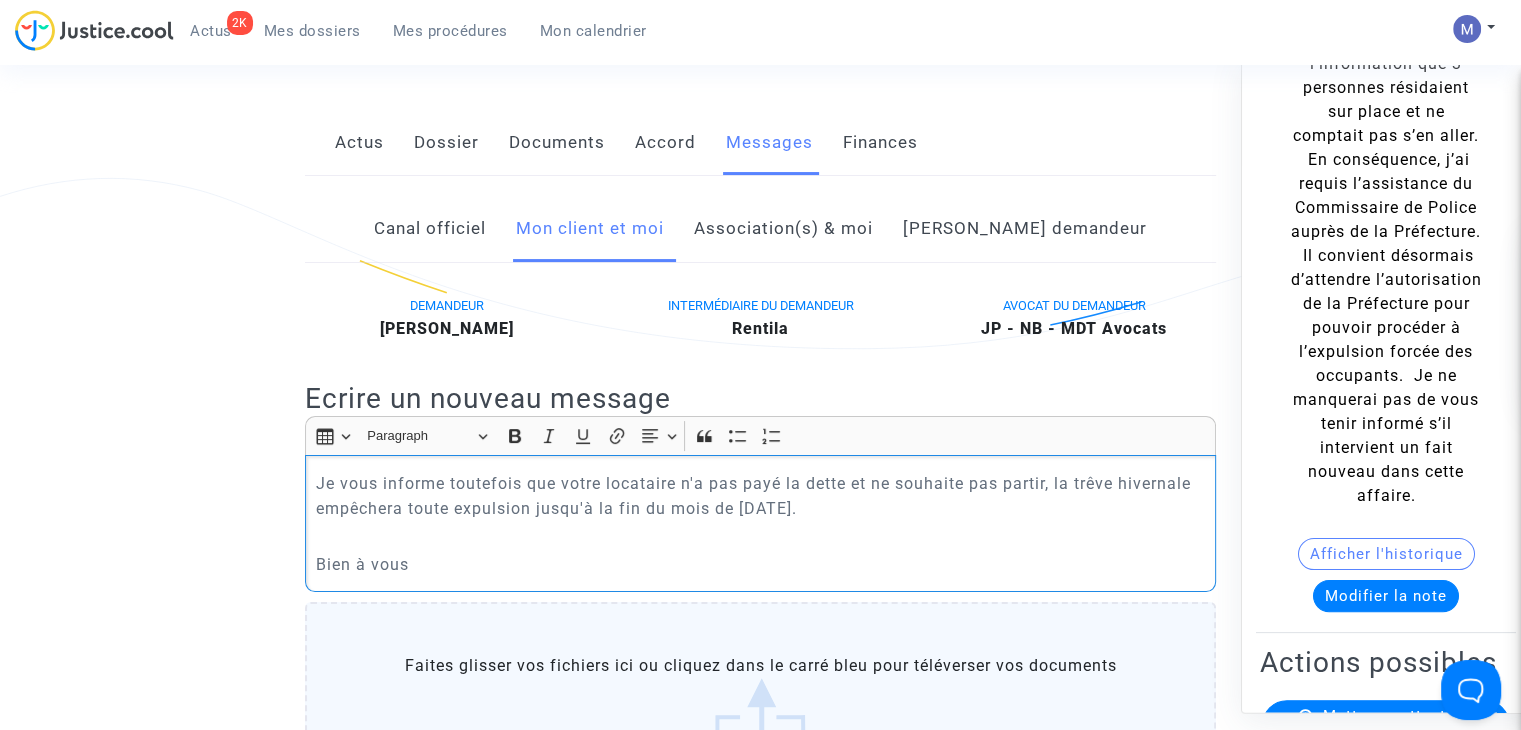 drag, startPoint x: 849, startPoint y: 504, endPoint x: 689, endPoint y: 513, distance: 160.25293 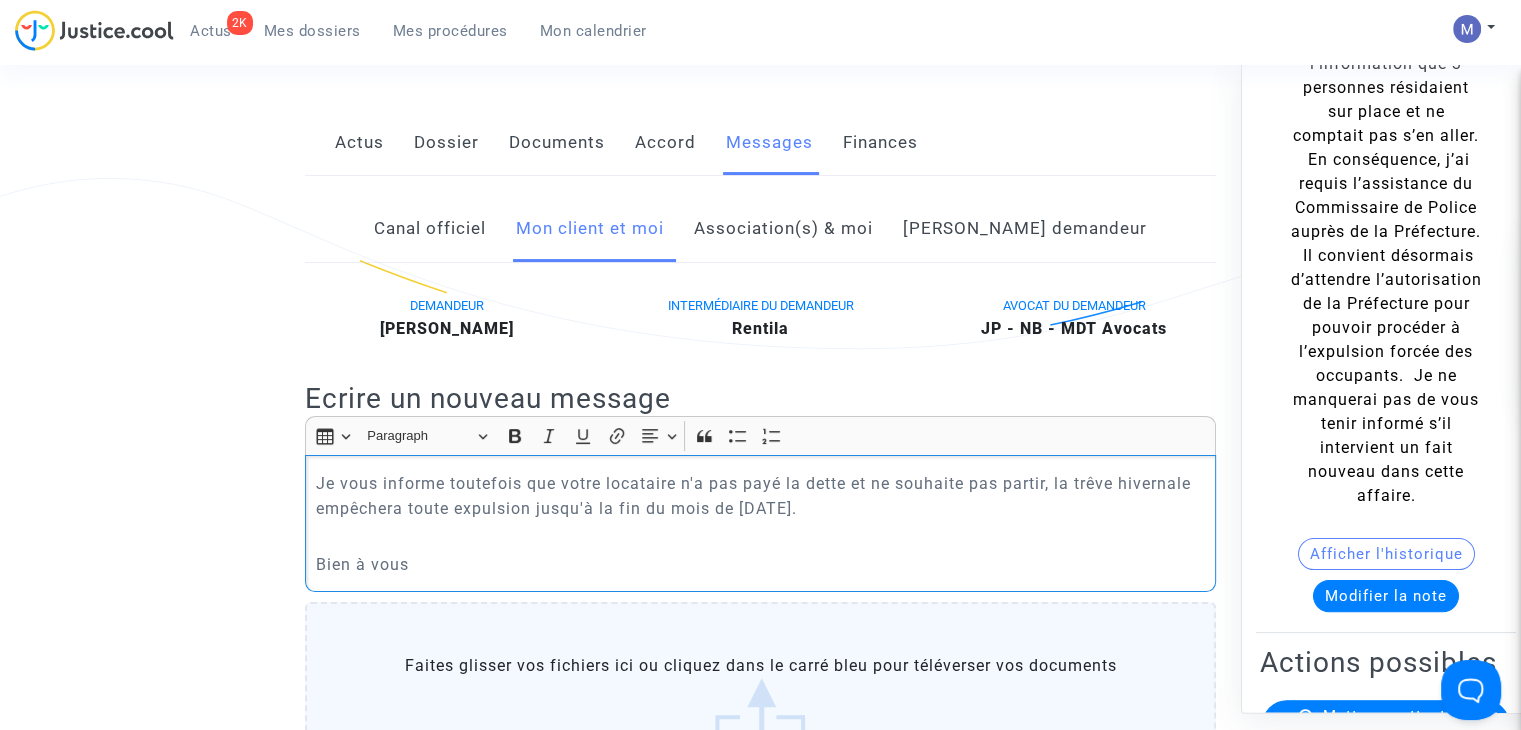 click on "Je vous informe toutefois que votre locataire n'a pas payé la dette et ne souhaite pas partir, la trêve hivernale empêchera toute expulsion jusqu'à la fin du mois de [DATE]." 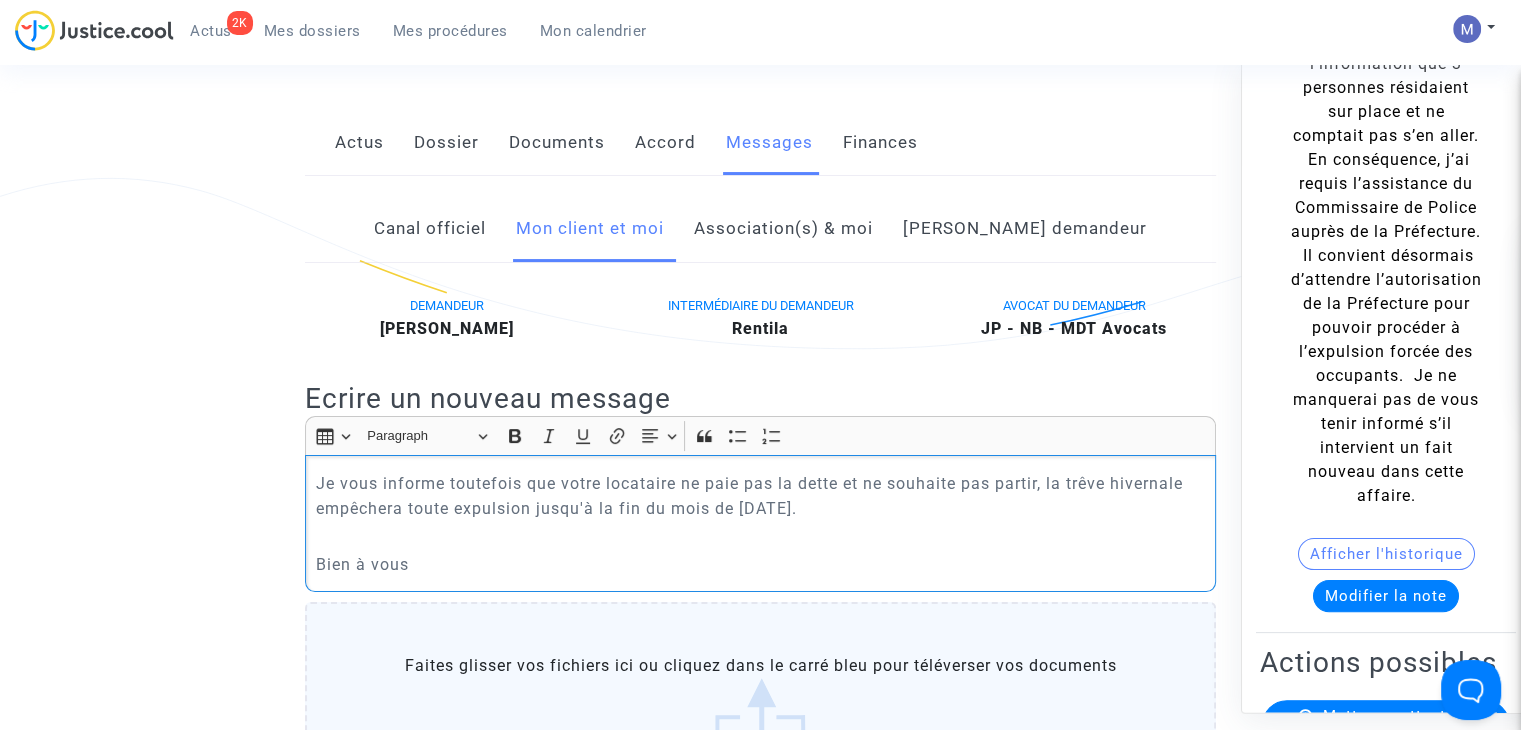 drag, startPoint x: 870, startPoint y: 504, endPoint x: 1041, endPoint y: 497, distance: 171.14322 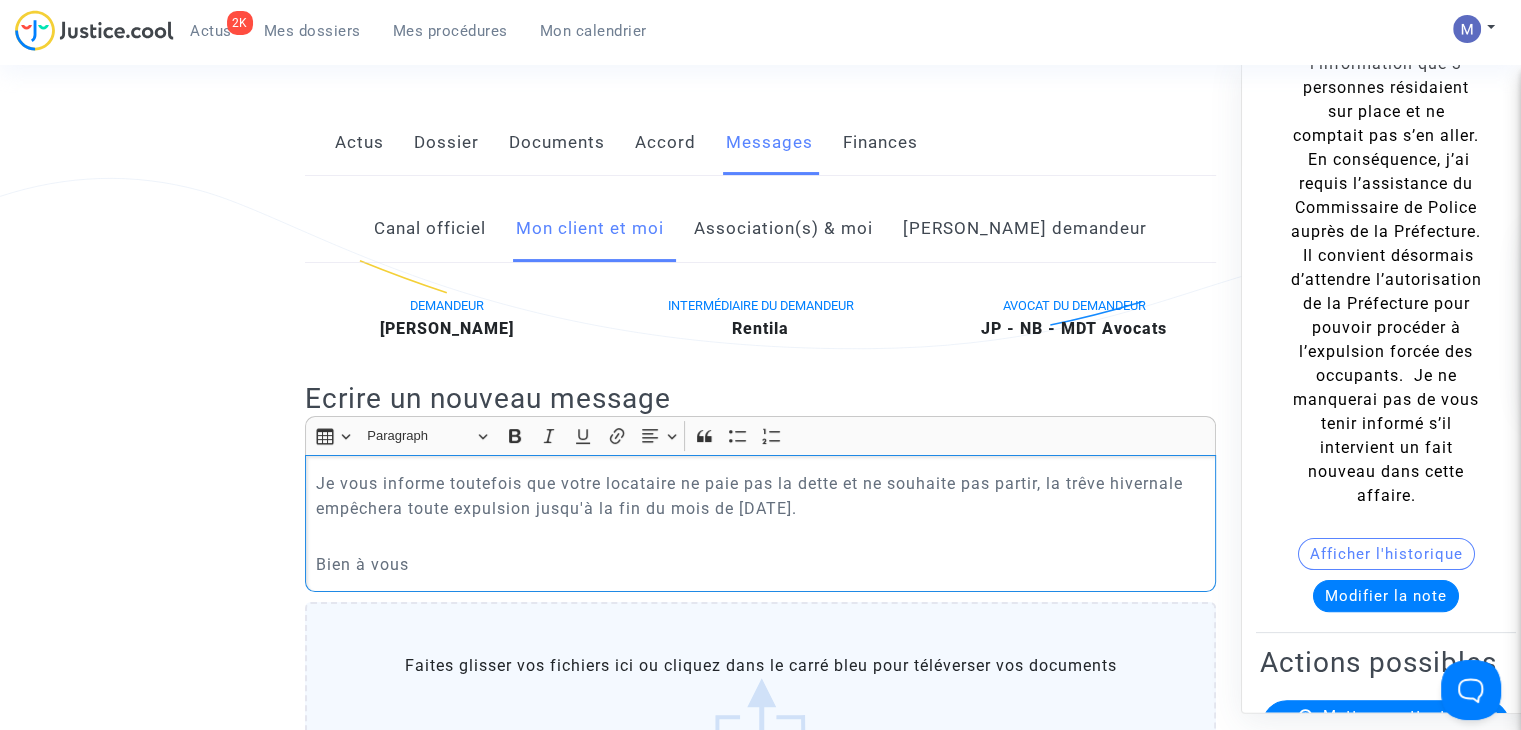 click on "Je vous informe toutefois que votre locataire ne paie pas la dette et ne souhaite pas partir, la trêve hivernale empêchera toute expulsion jusqu'à la fin du mois de [DATE]." 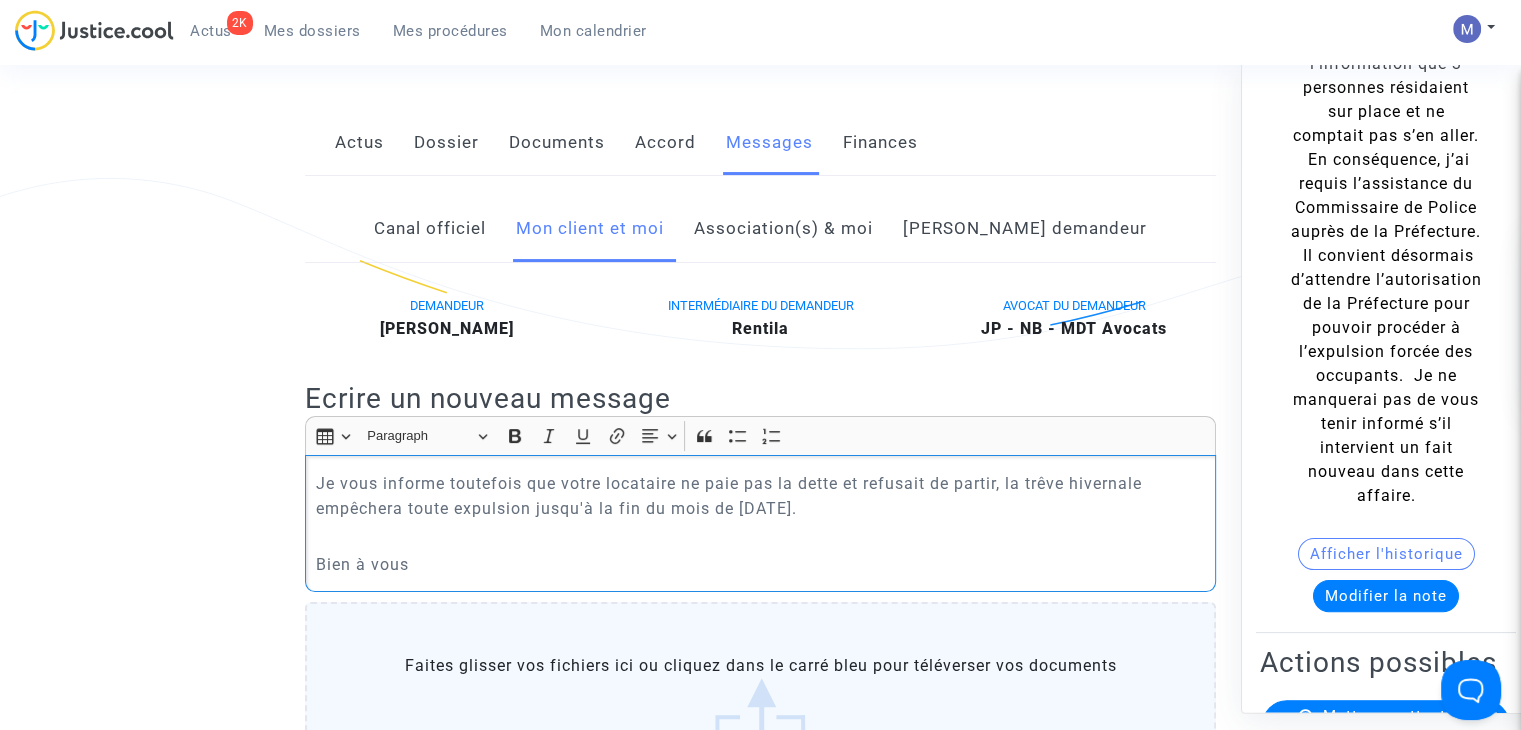 click on "Je vous informe toutefois que votre locataire ne paie pas la dette et refusait de partir, la trêve hivernale empêchera toute expulsion jusqu'à la fin du mois de [DATE]." 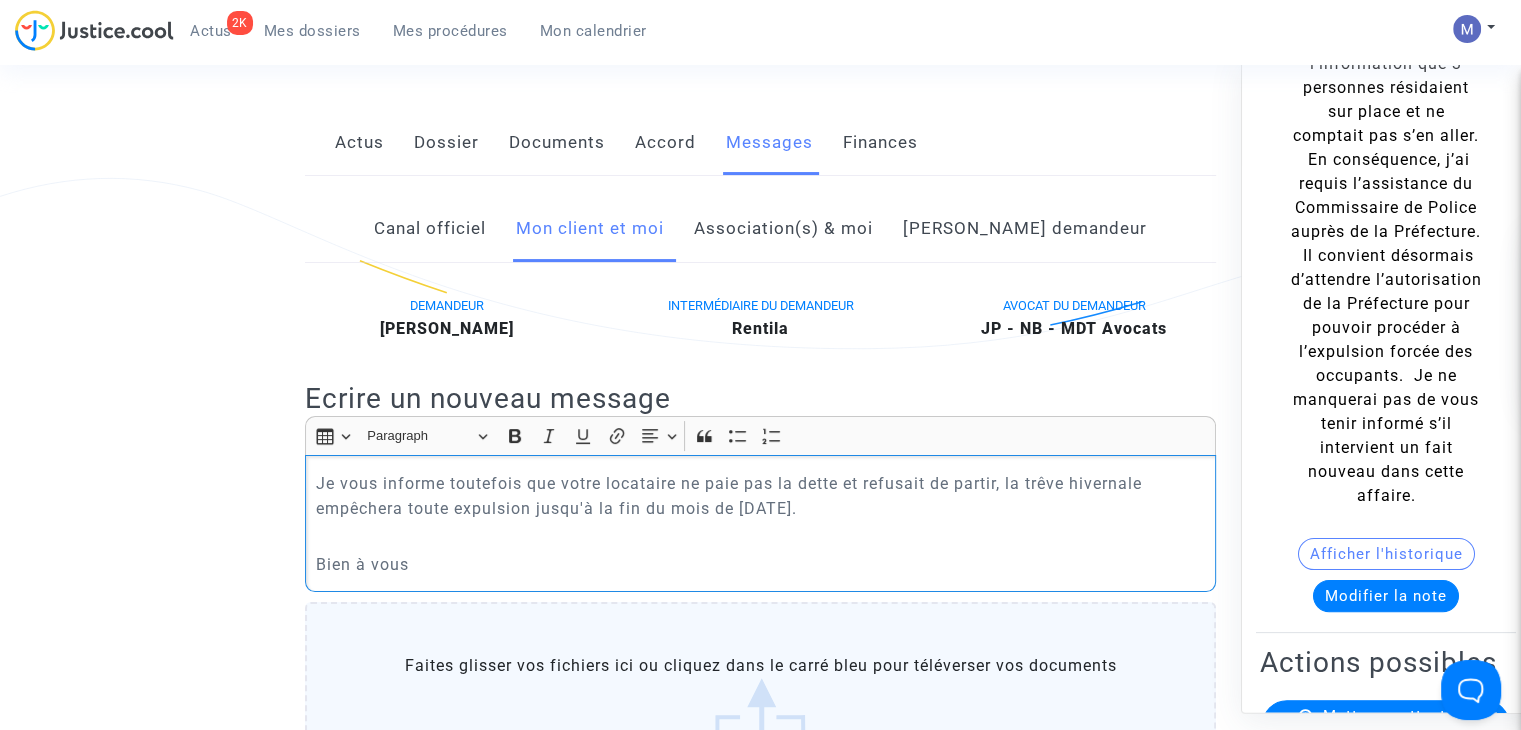click on "Je vous informe toutefois que votre locataire ne paie pas la dette et refusait de partir, la trêve hivernale empêchera toute expulsion jusqu'à la fin du mois de [DATE]." 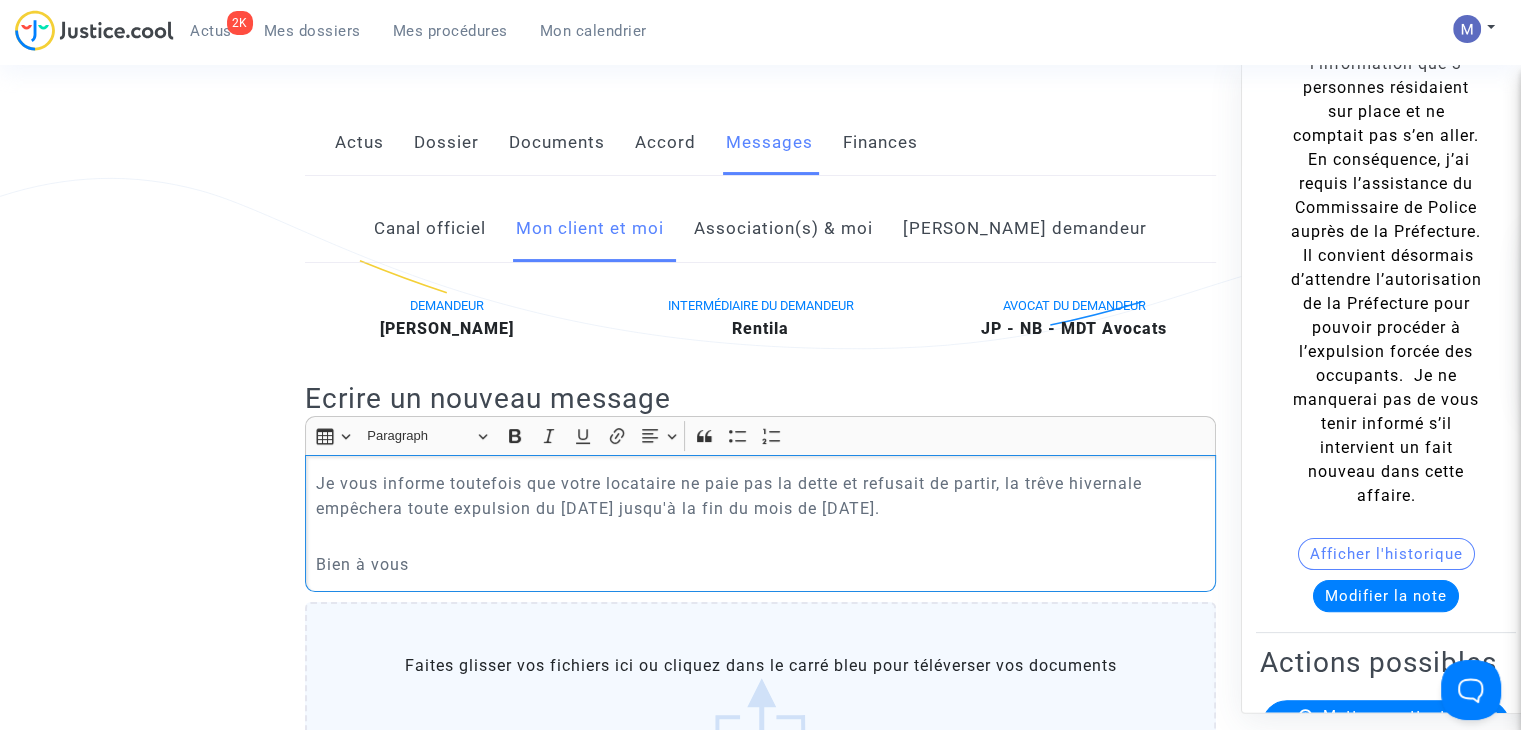 drag, startPoint x: 957, startPoint y: 532, endPoint x: 722, endPoint y: 532, distance: 235 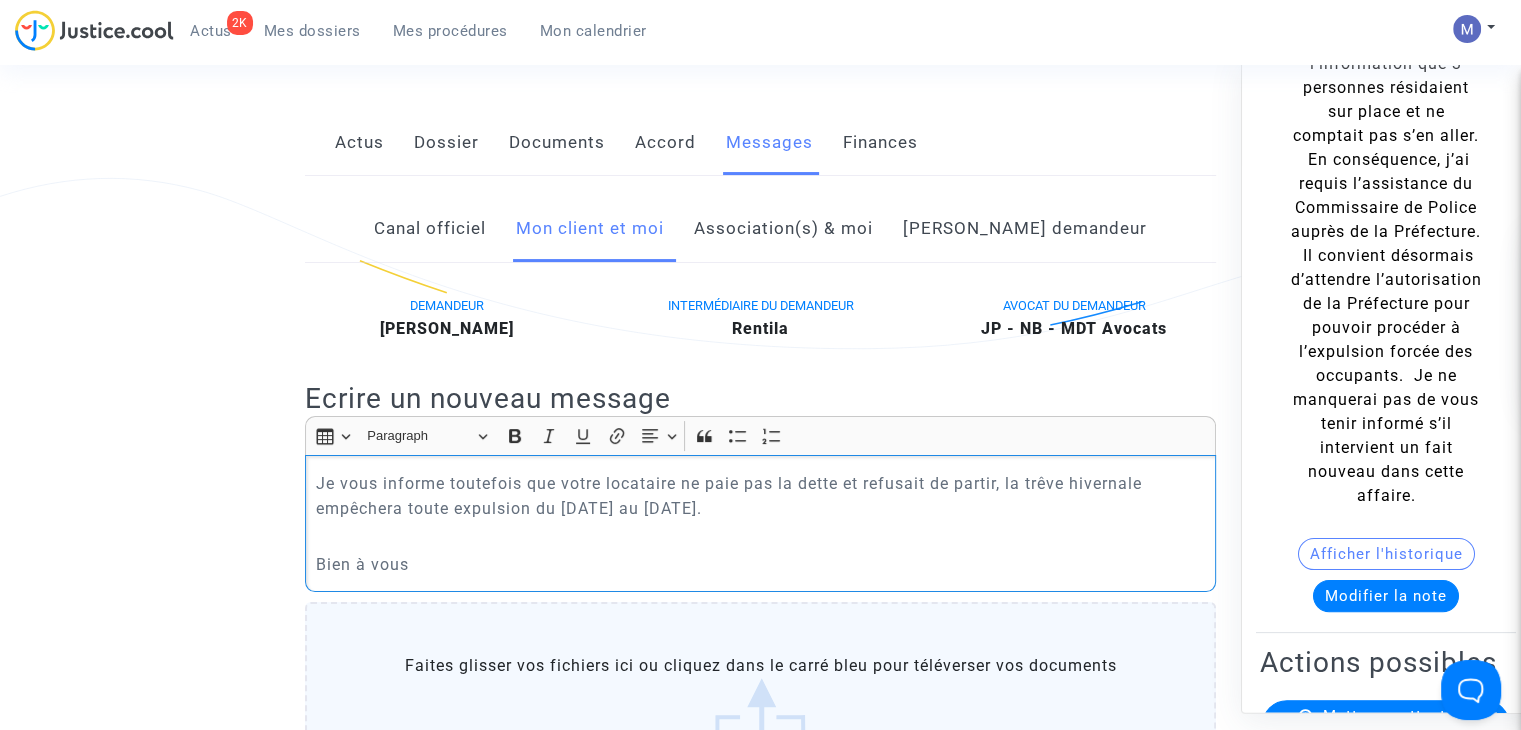 click on "Je vous informe toutefois que votre locataire ne paie pas la dette et refusait de partir, la trêve hivernale empêchera toute expulsion du [DATE] au [DATE]." 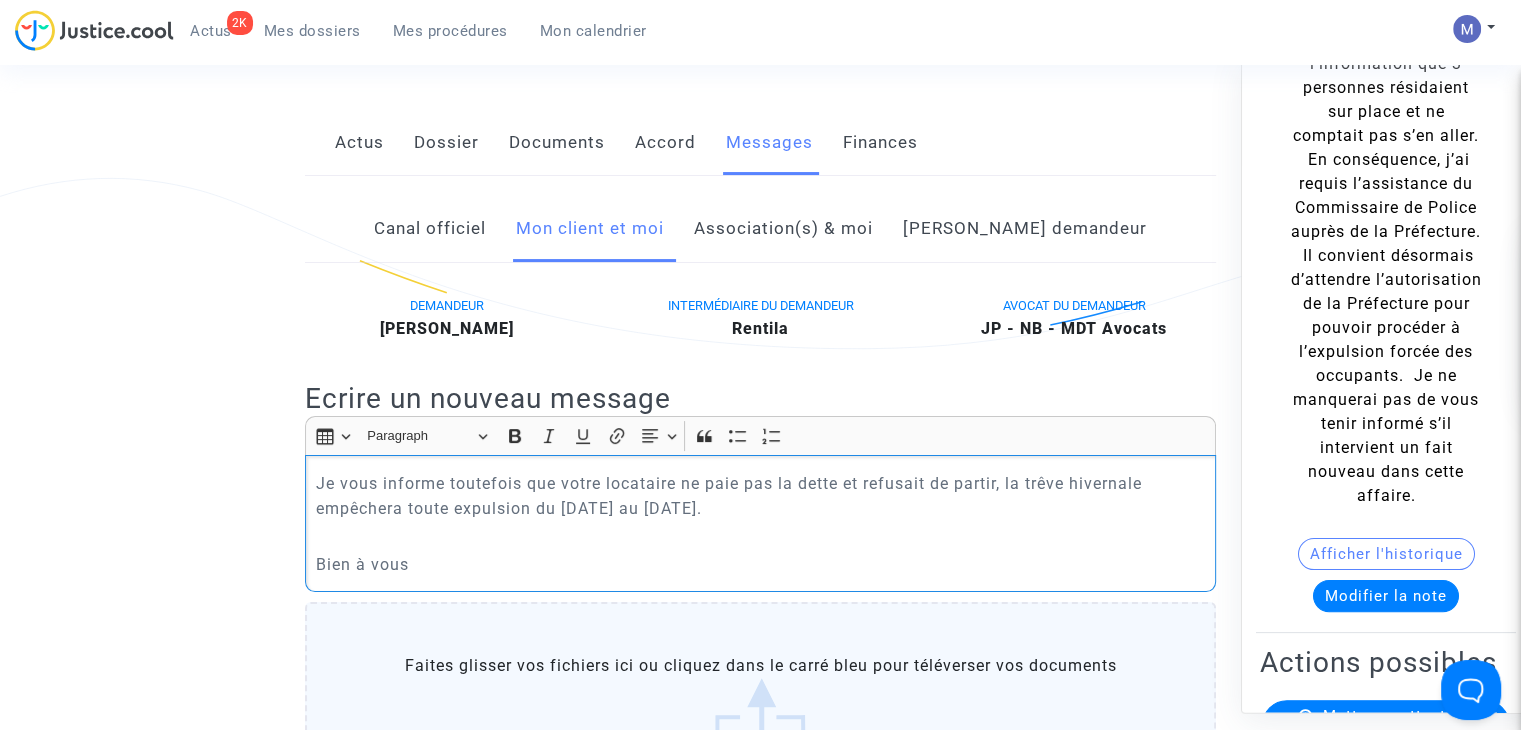 click on "Je vous informe toutefois que votre locataire ne paie pas la dette et refusait de partir, la trêve hivernale empêchera toute expulsion du [DATE] au [DATE]." 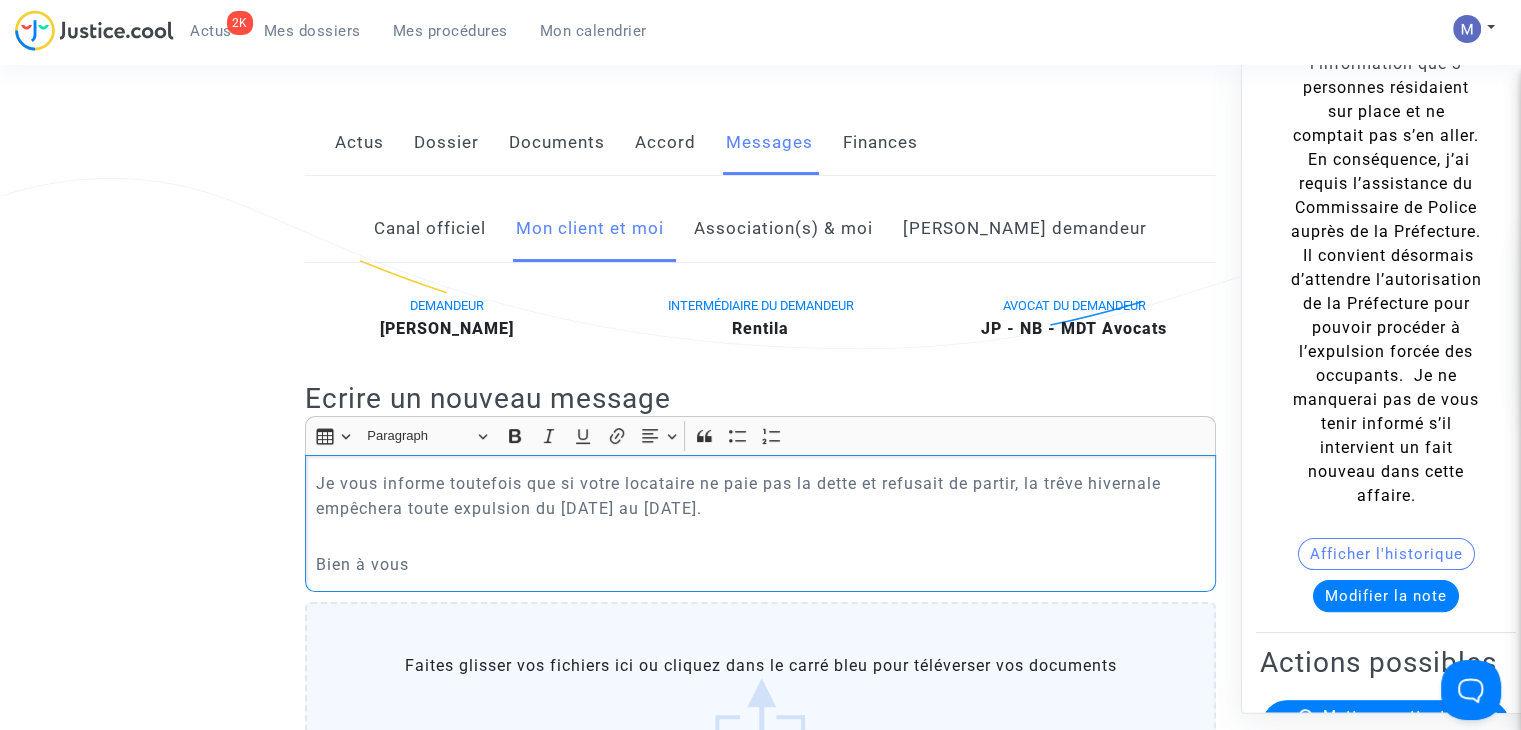 click on "Je vous informe toutefois que si votre locataire ne paie pas la dette et refusait de partir, la trêve hivernale empêchera toute expulsion du [DATE] au [DATE]." 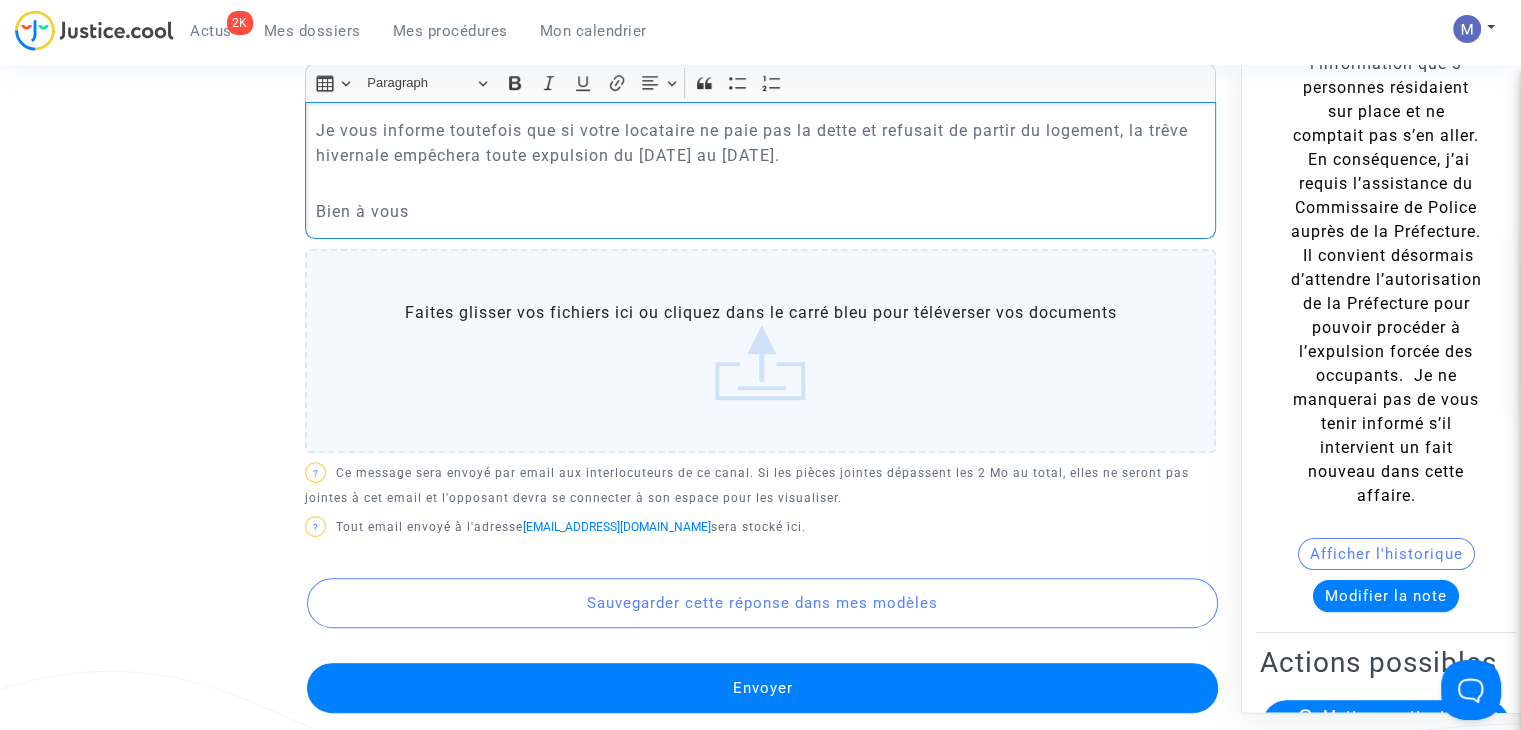 scroll, scrollTop: 675, scrollLeft: 0, axis: vertical 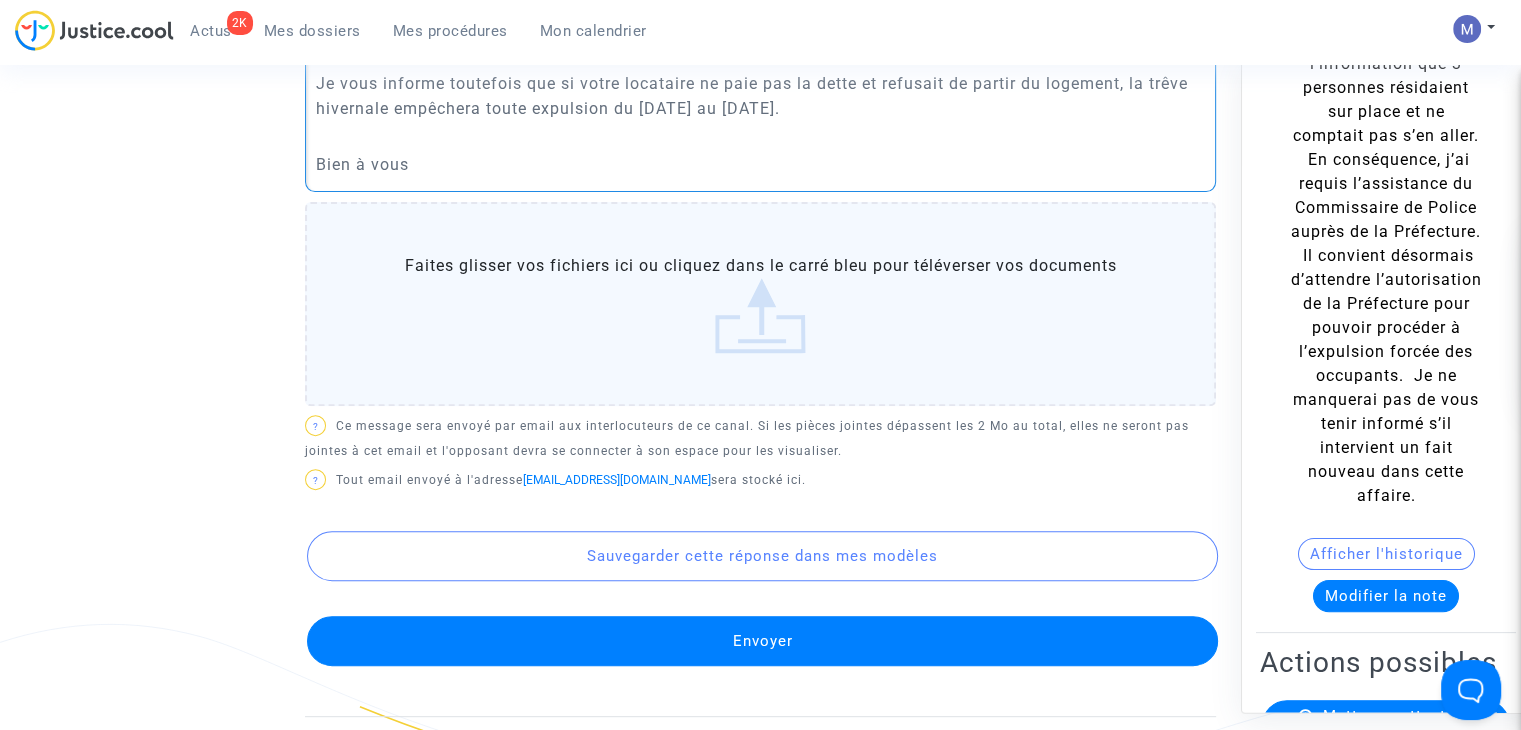 click on "Envoyer" 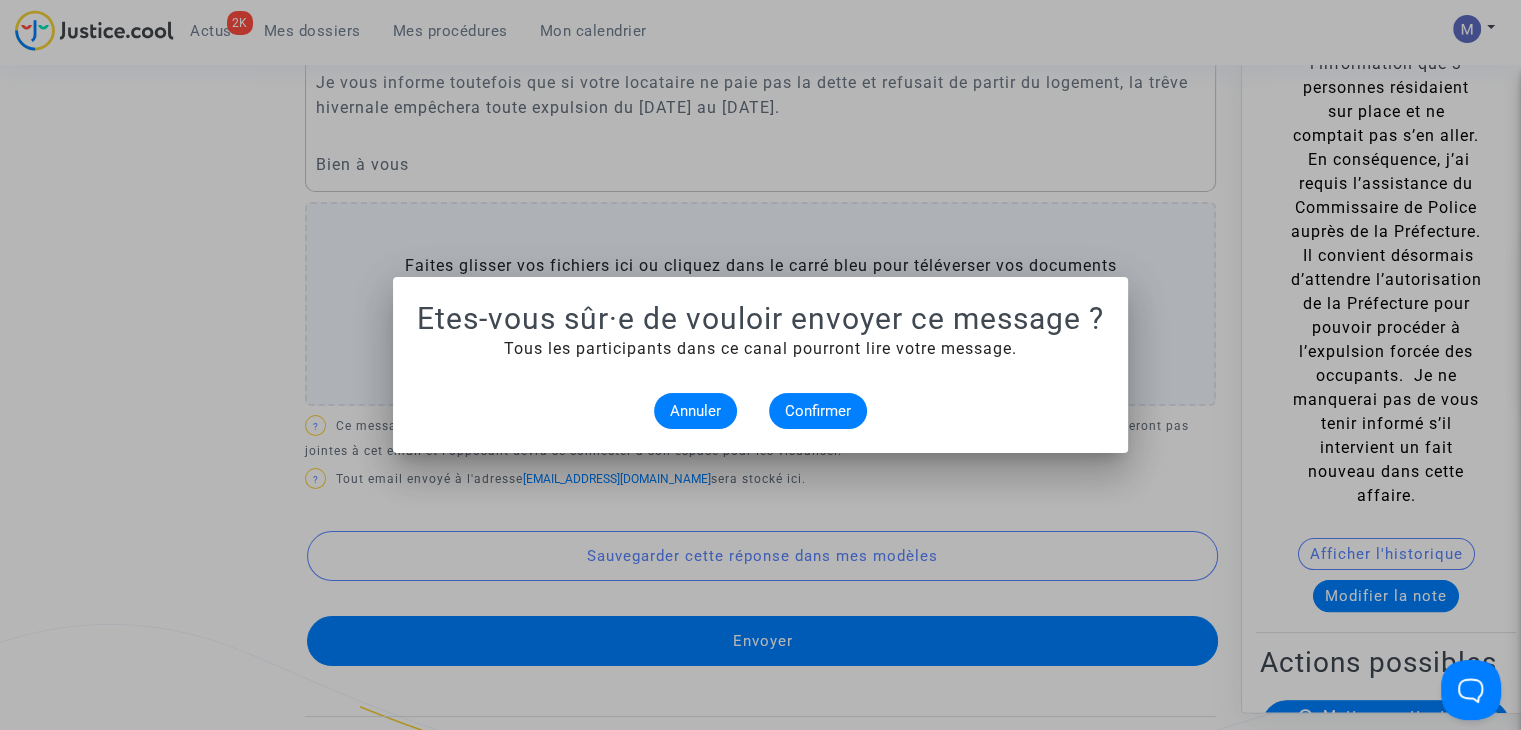 scroll, scrollTop: 0, scrollLeft: 0, axis: both 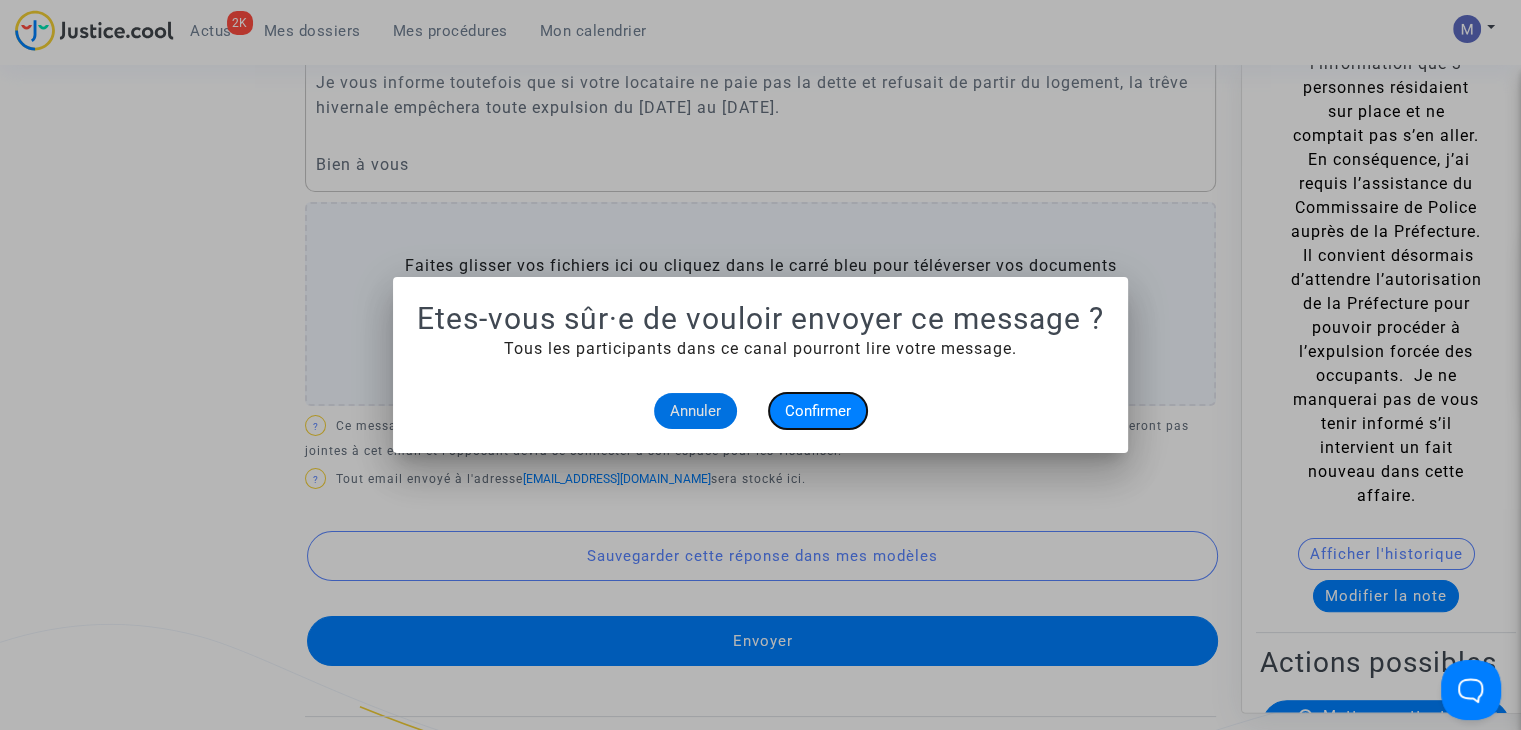 click on "Confirmer" at bounding box center (818, 411) 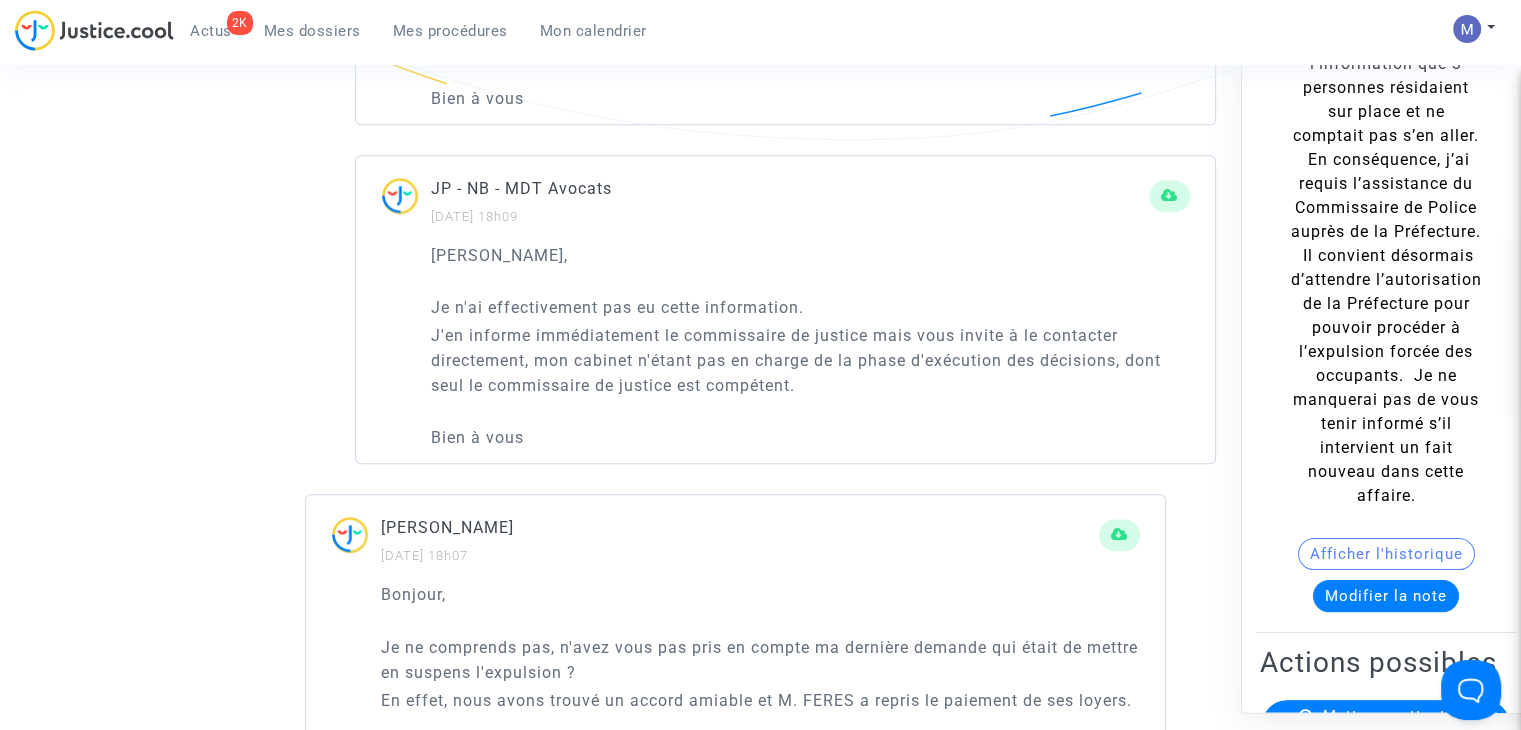 scroll, scrollTop: 1500, scrollLeft: 0, axis: vertical 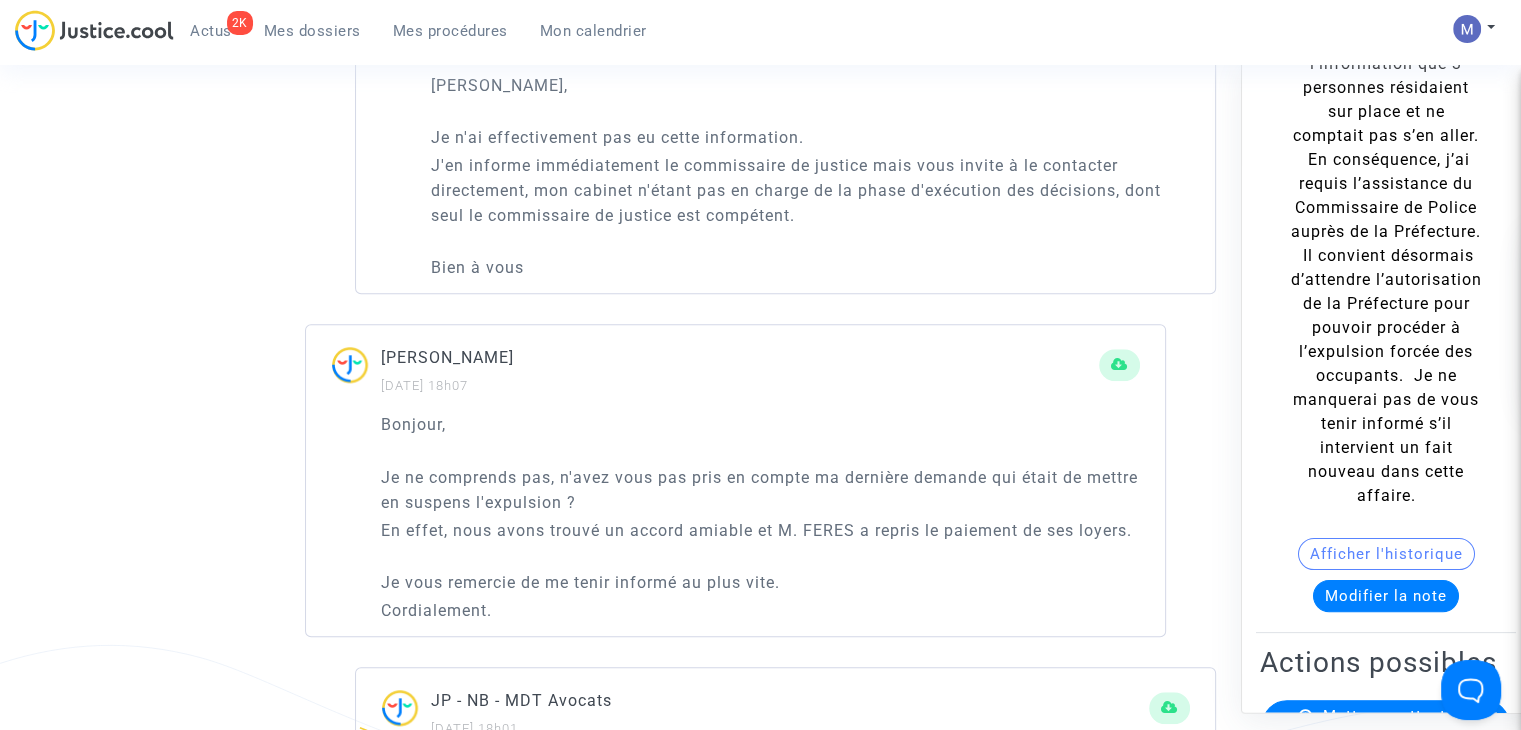 drag, startPoint x: 772, startPoint y: 575, endPoint x: 1120, endPoint y: 585, distance: 348.14365 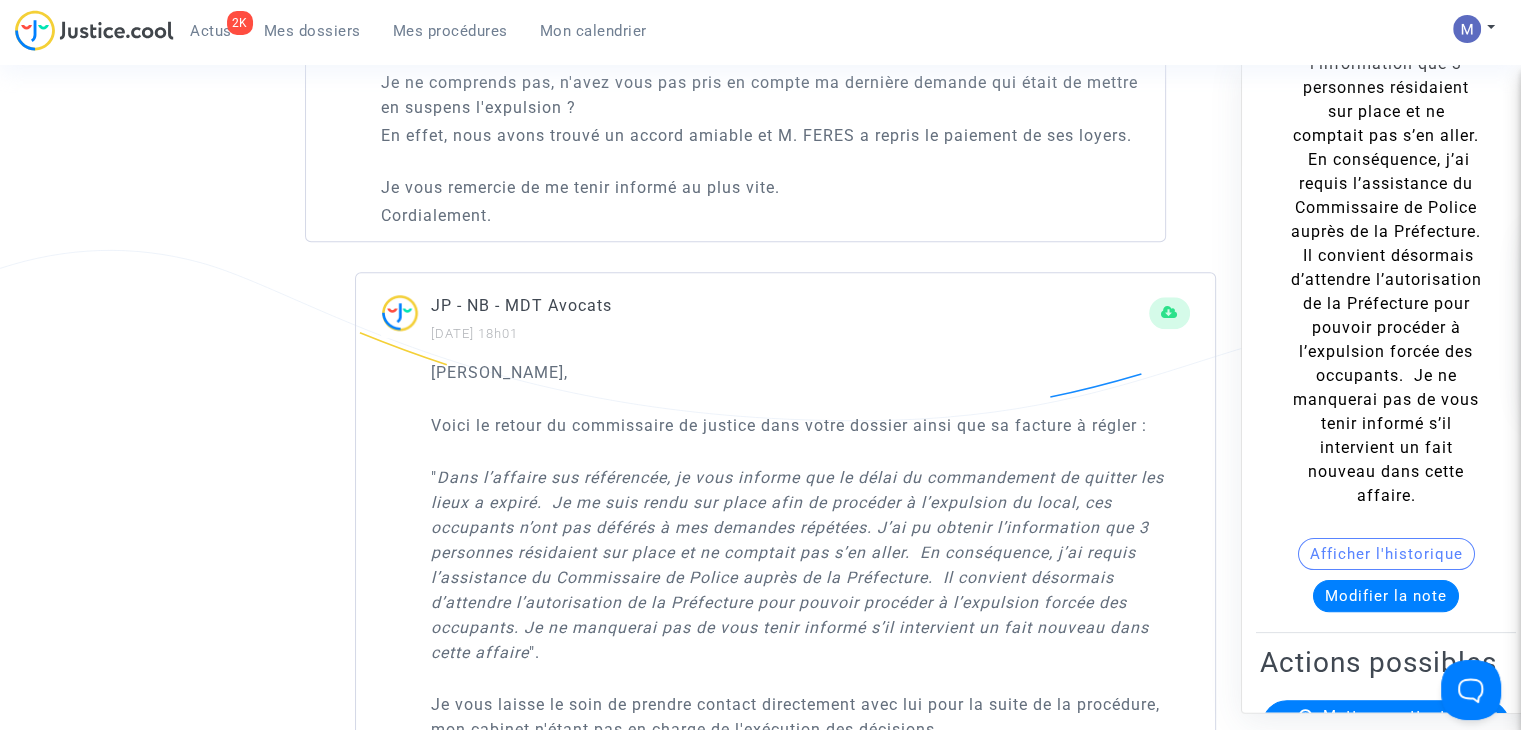 scroll, scrollTop: 1900, scrollLeft: 0, axis: vertical 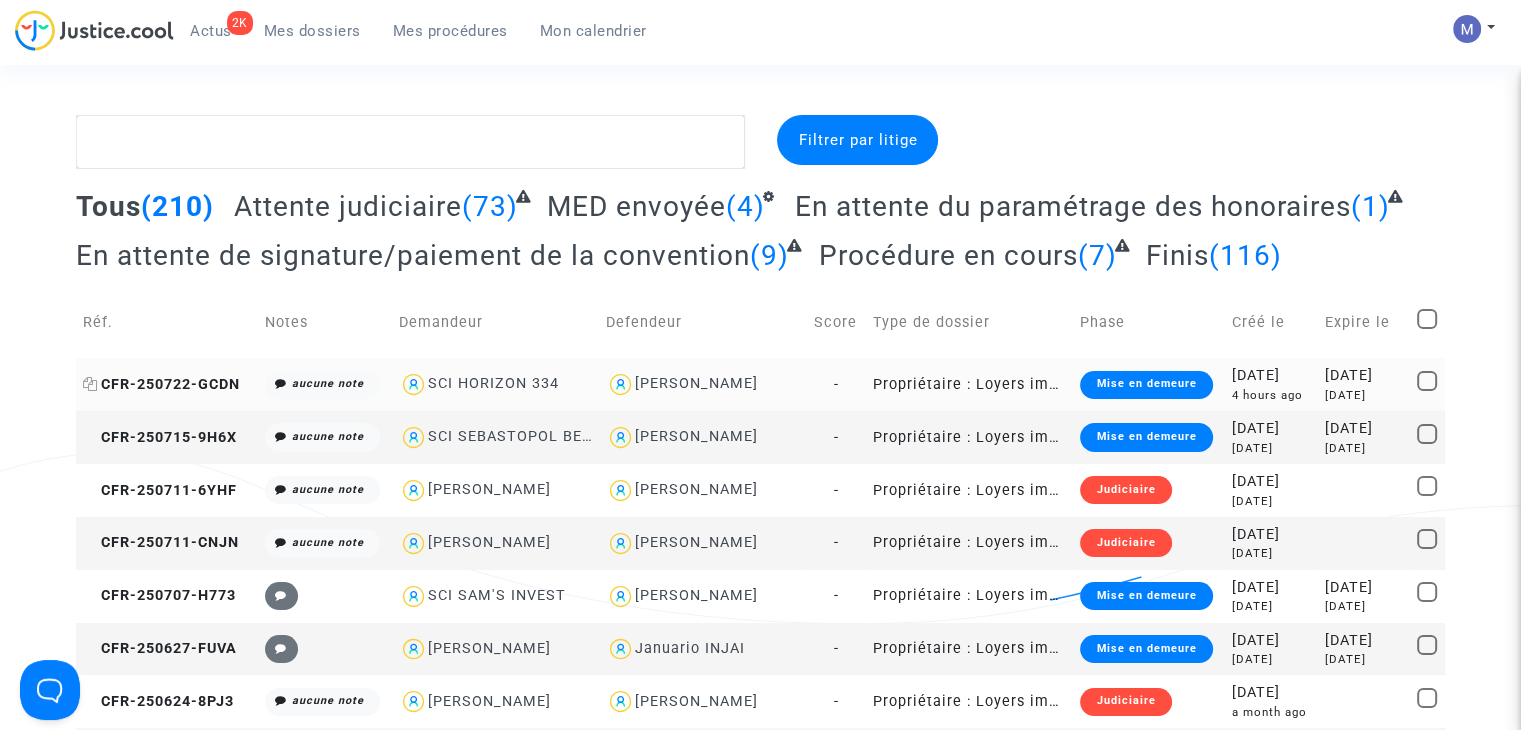 click on "CFR-250722-GCDN" 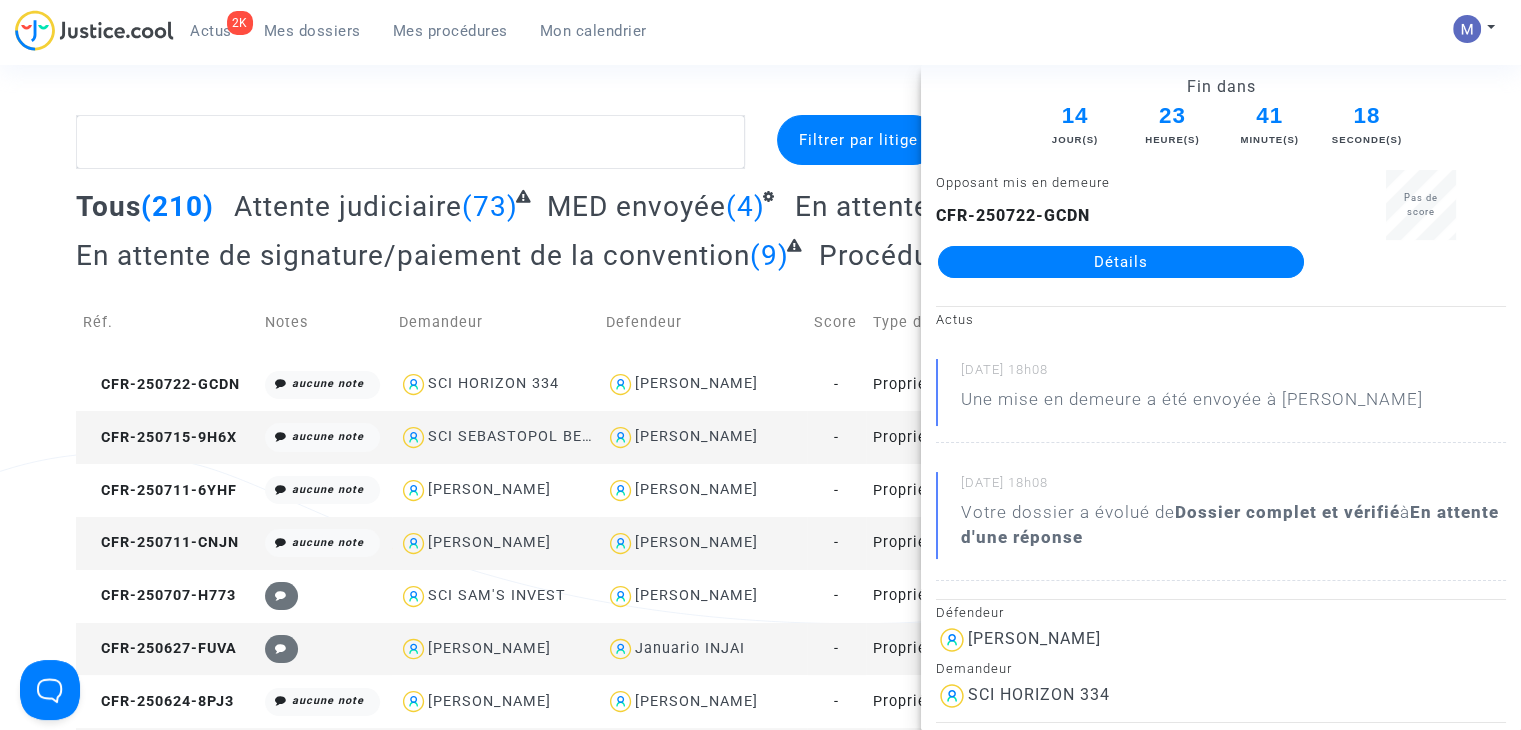 click on "Détails" 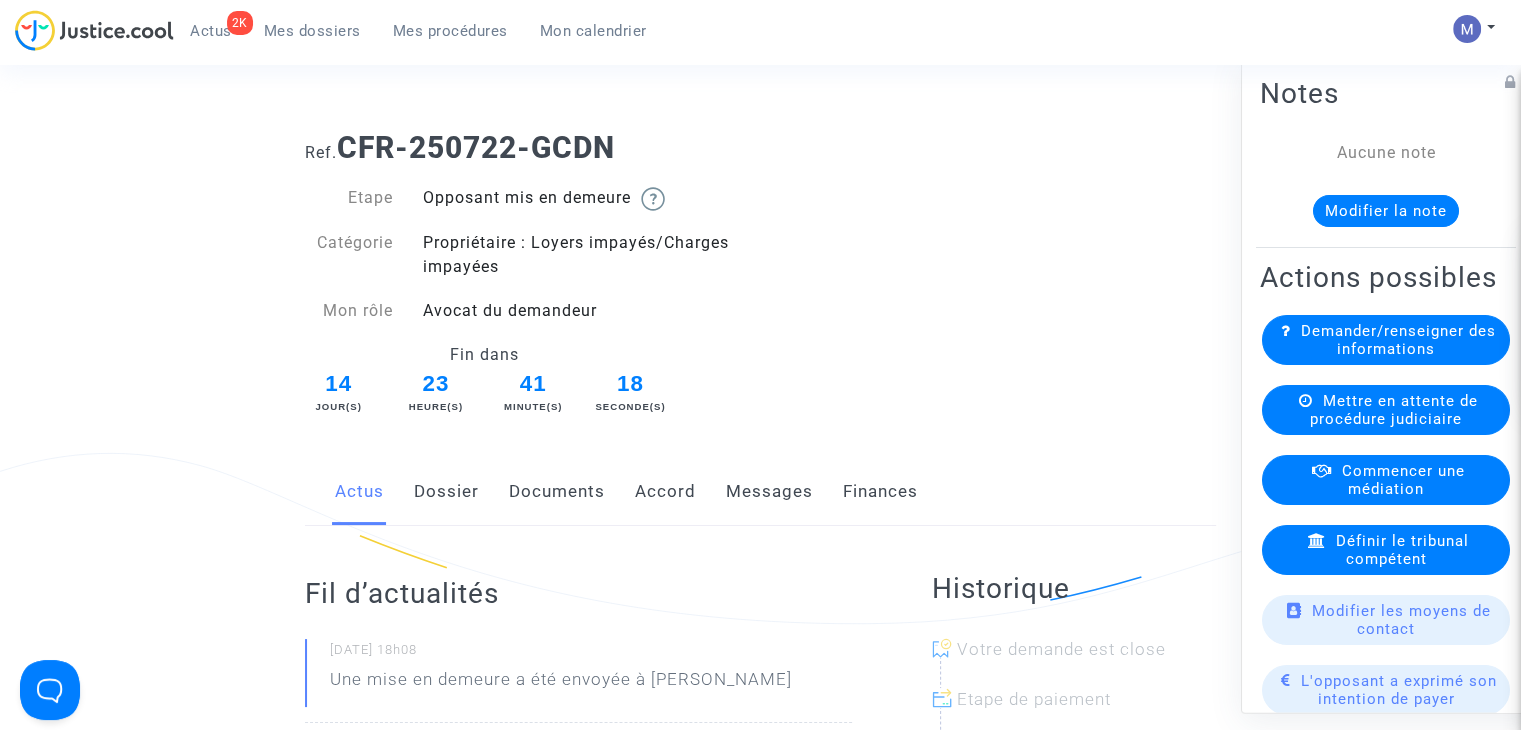 click on "Documents" 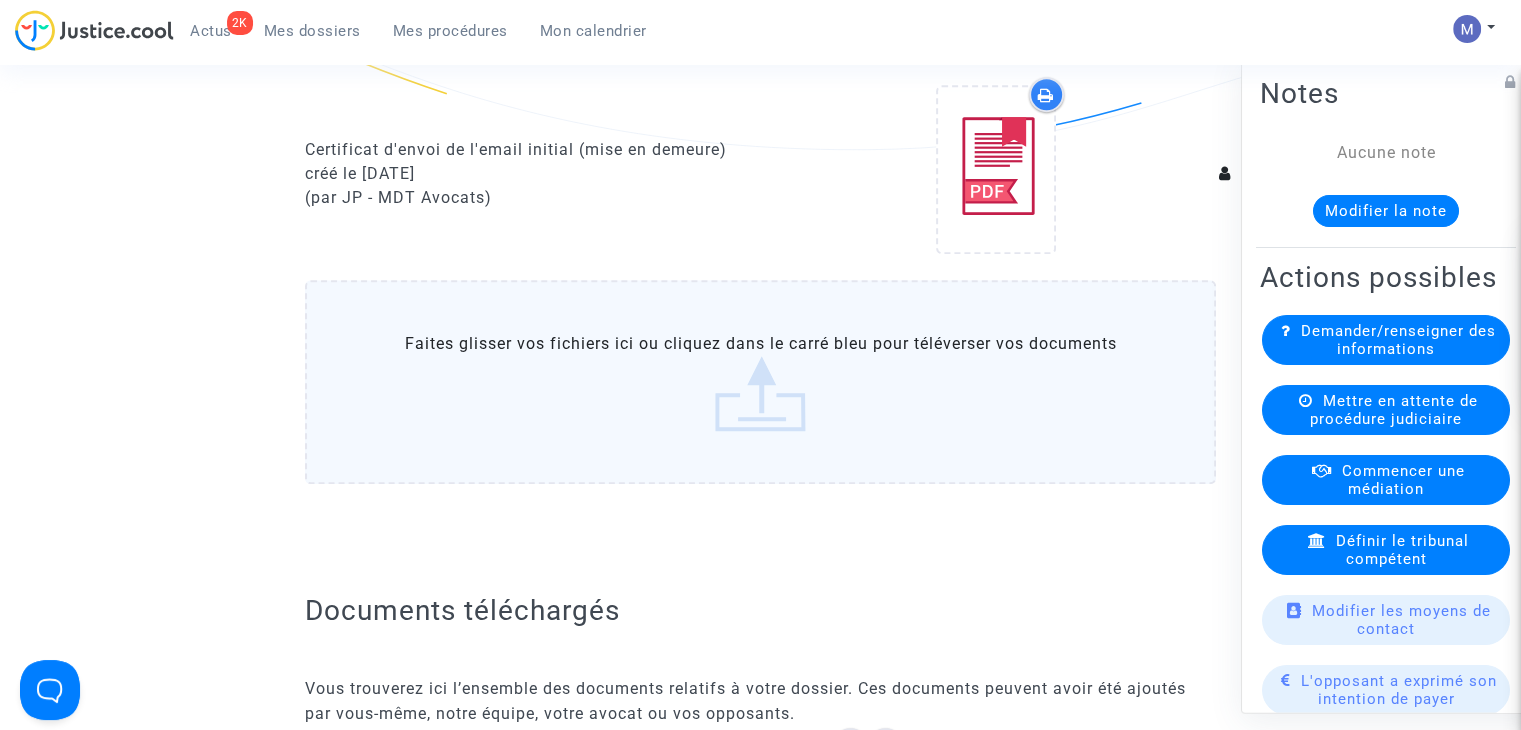scroll, scrollTop: 1200, scrollLeft: 0, axis: vertical 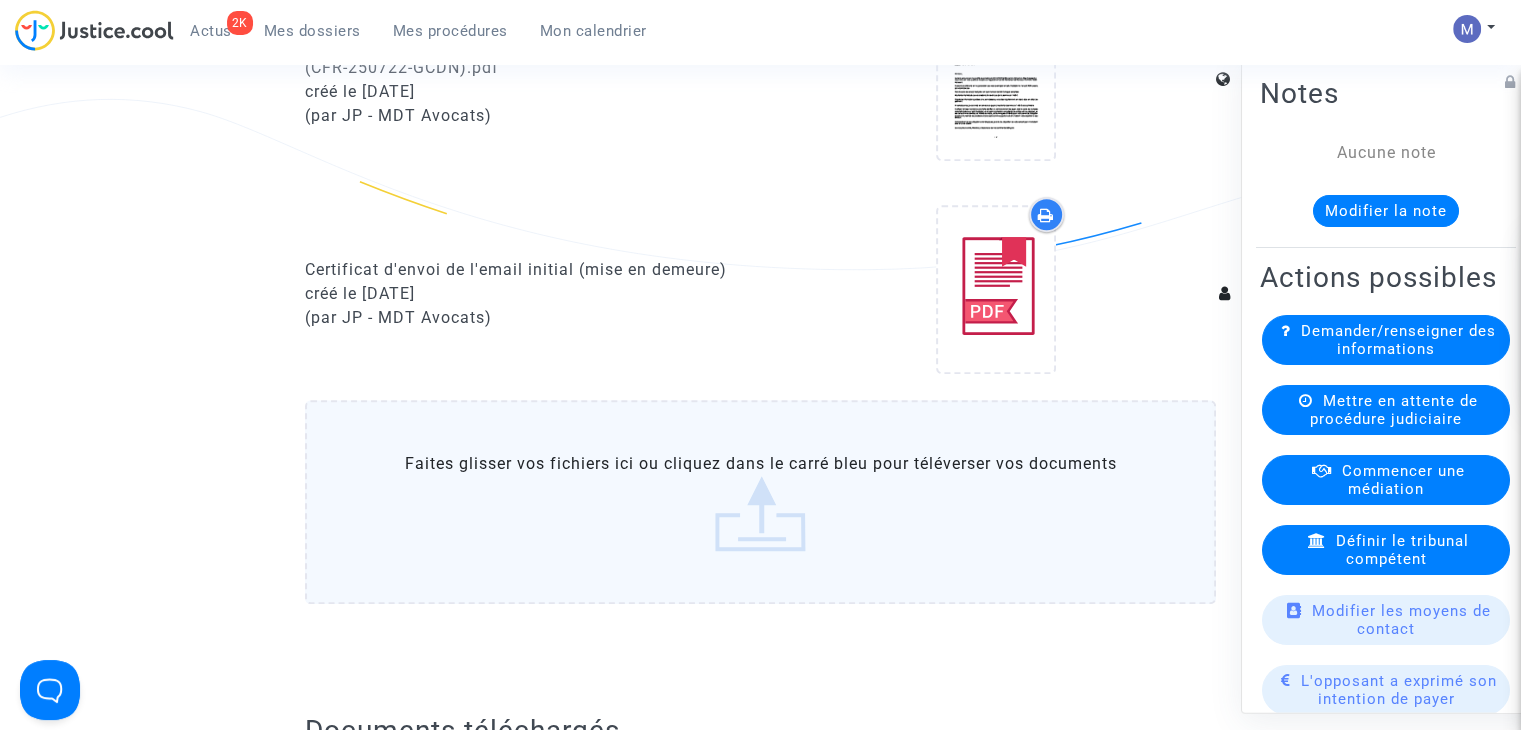 click on "Faites glisser vos fichiers ici ou cliquez dans le carré bleu pour téléverser vos documents" 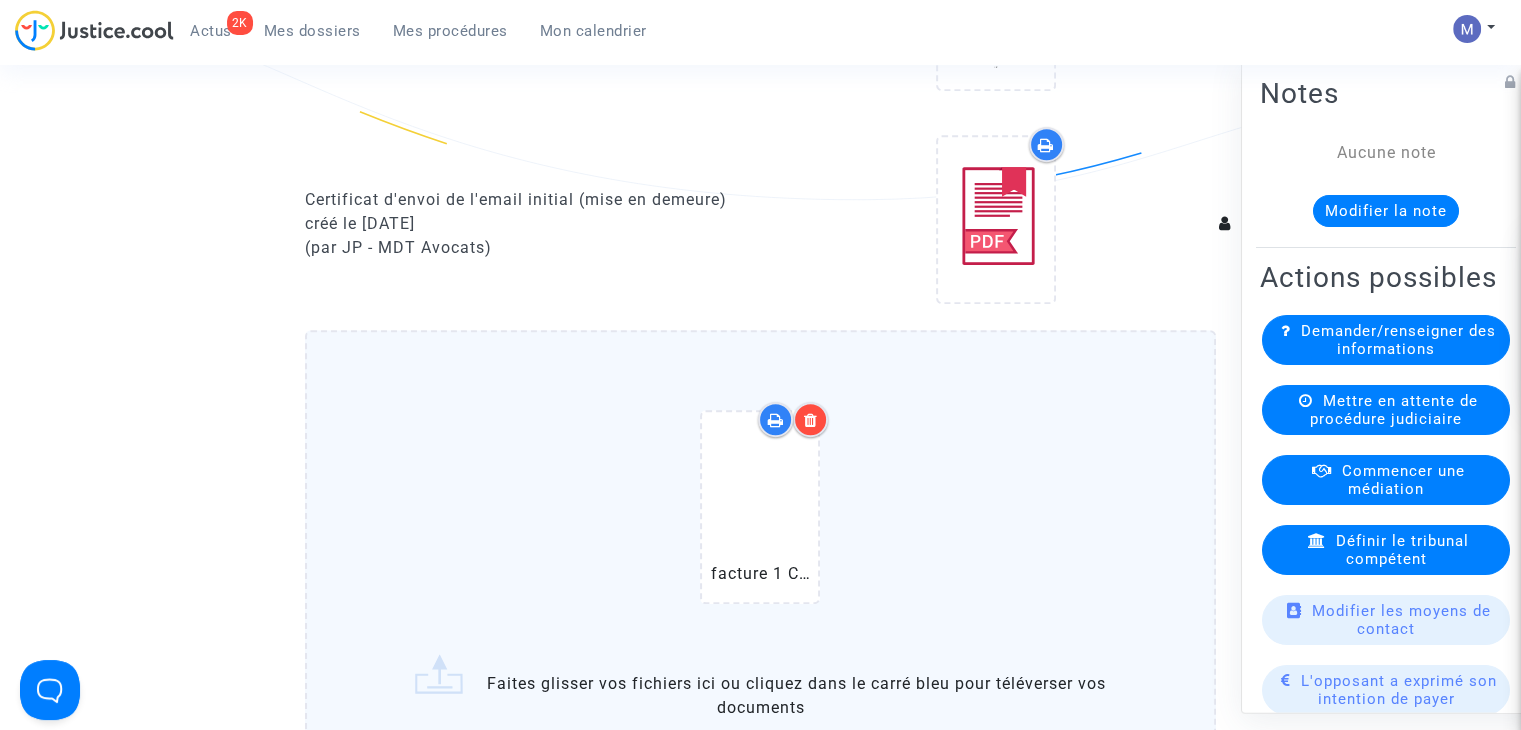 scroll, scrollTop: 1400, scrollLeft: 0, axis: vertical 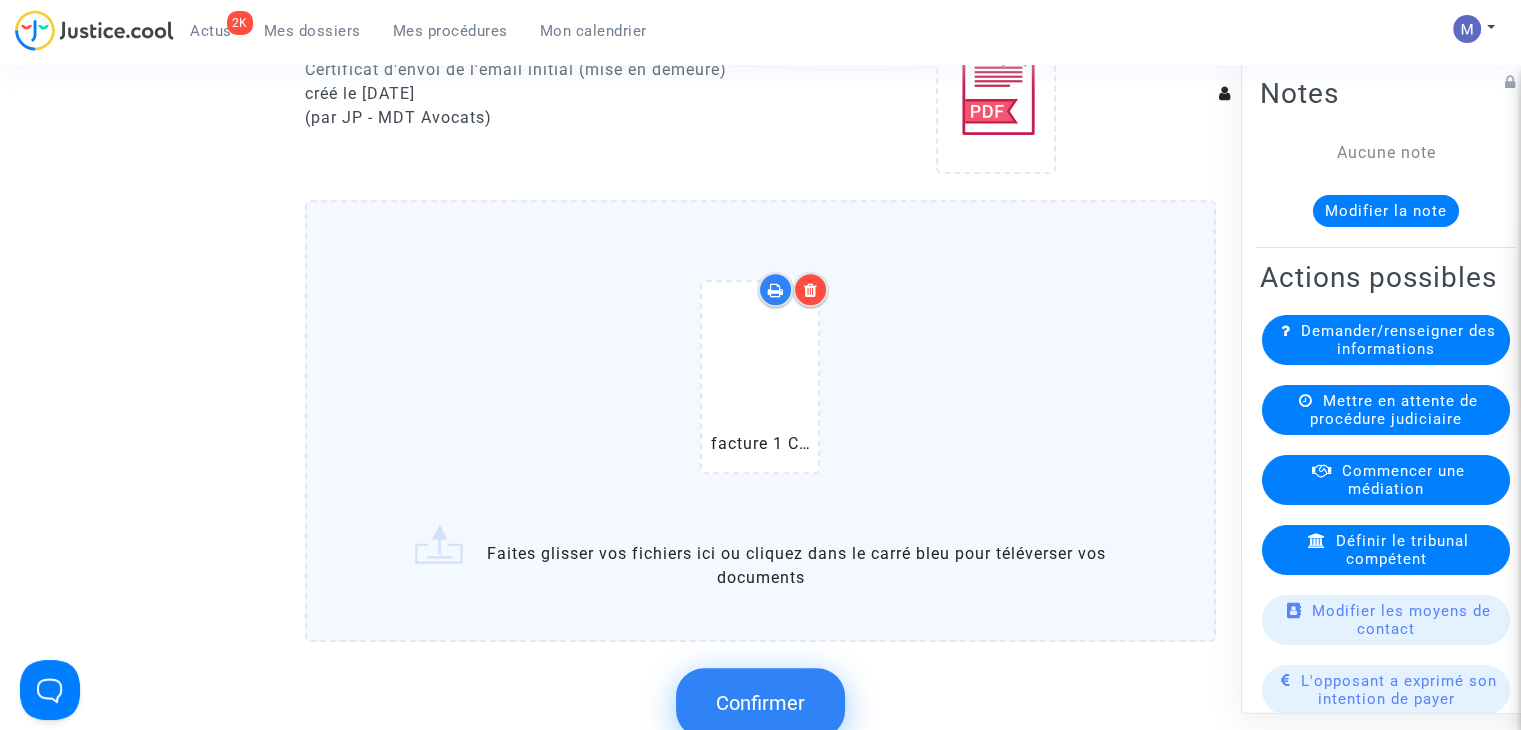 click at bounding box center (811, 290) 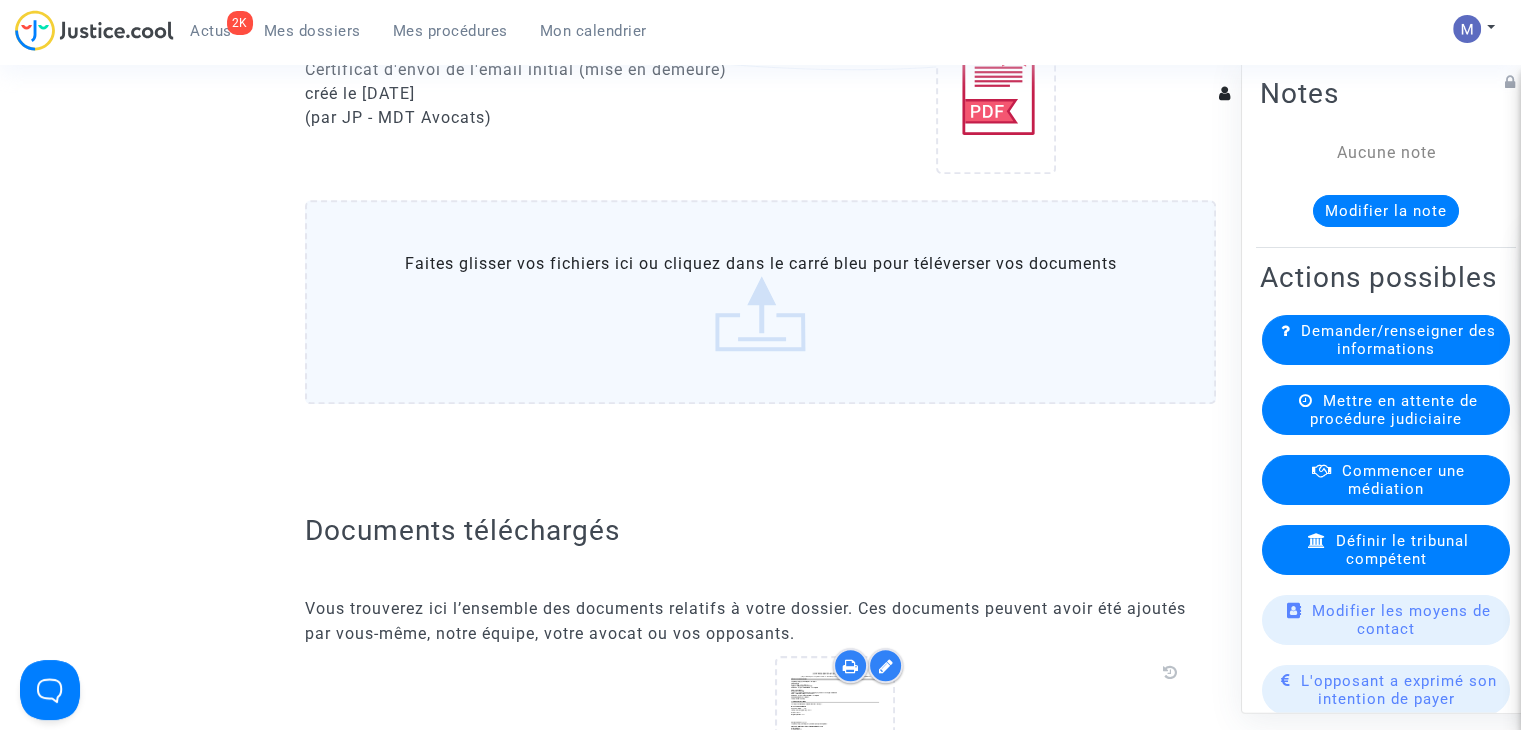 click on "Faites glisser vos fichiers ici ou cliquez dans le carré bleu pour téléverser vos documents" 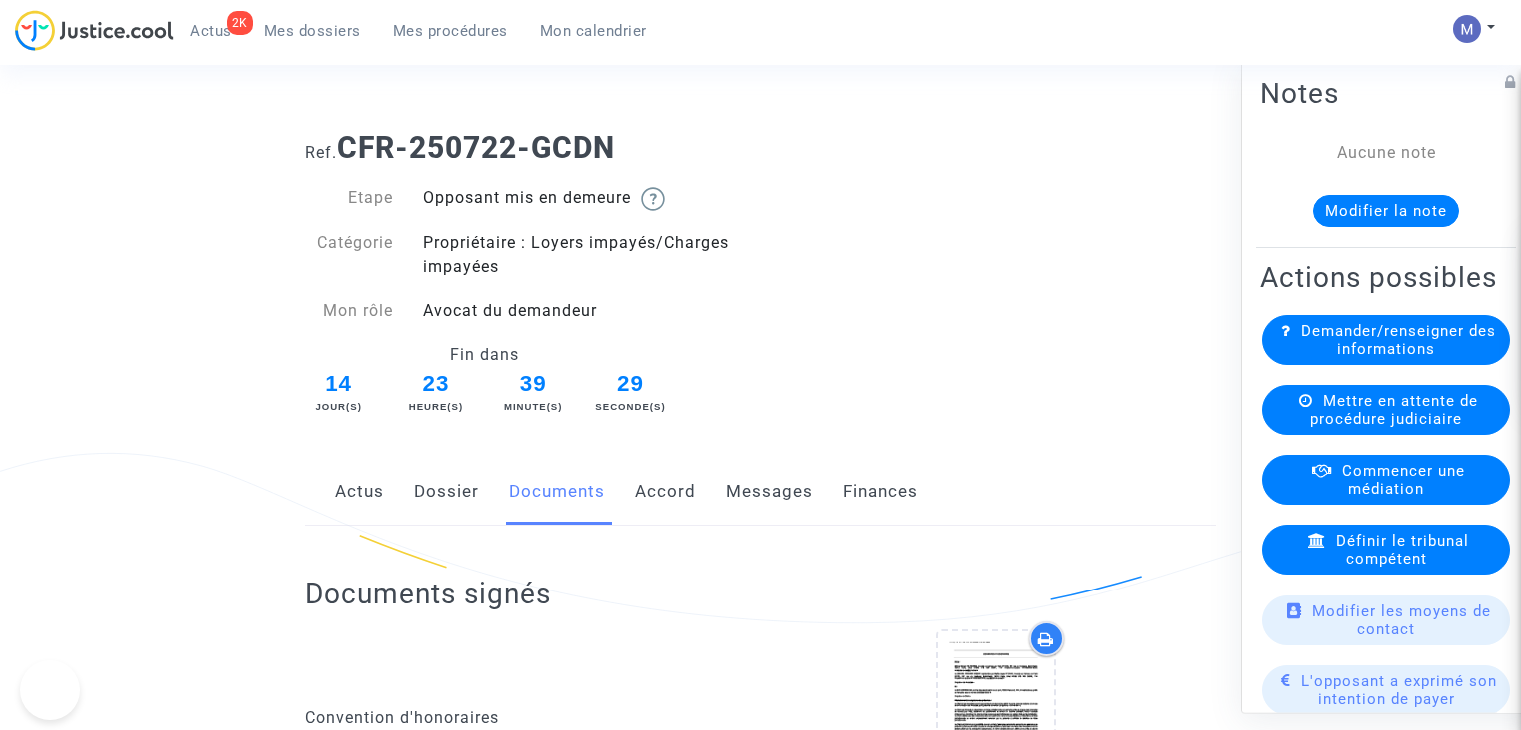 scroll, scrollTop: 1400, scrollLeft: 0, axis: vertical 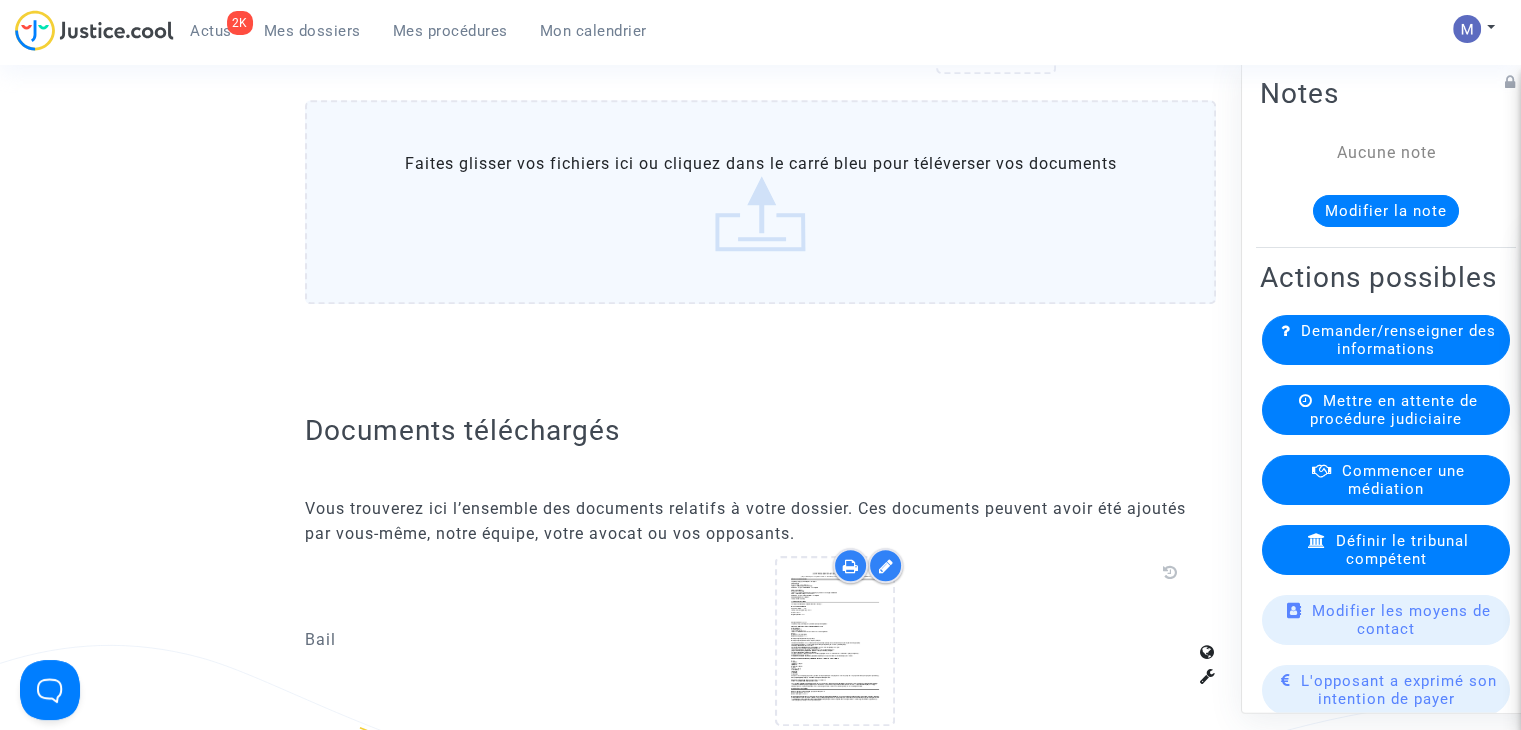 click on "Faites glisser vos fichiers ici ou cliquez dans le carré bleu pour téléverser vos documents" 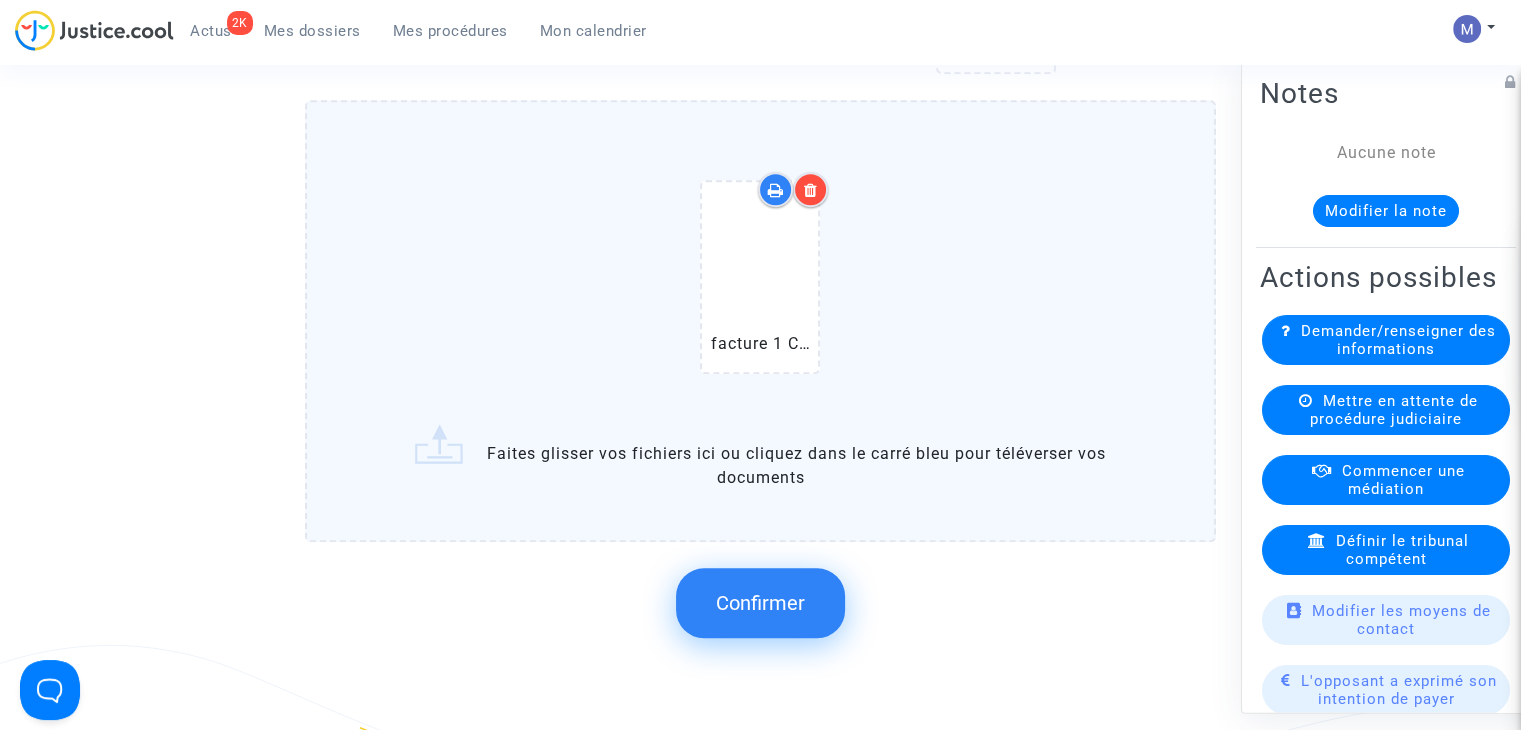 click on "Confirmer" 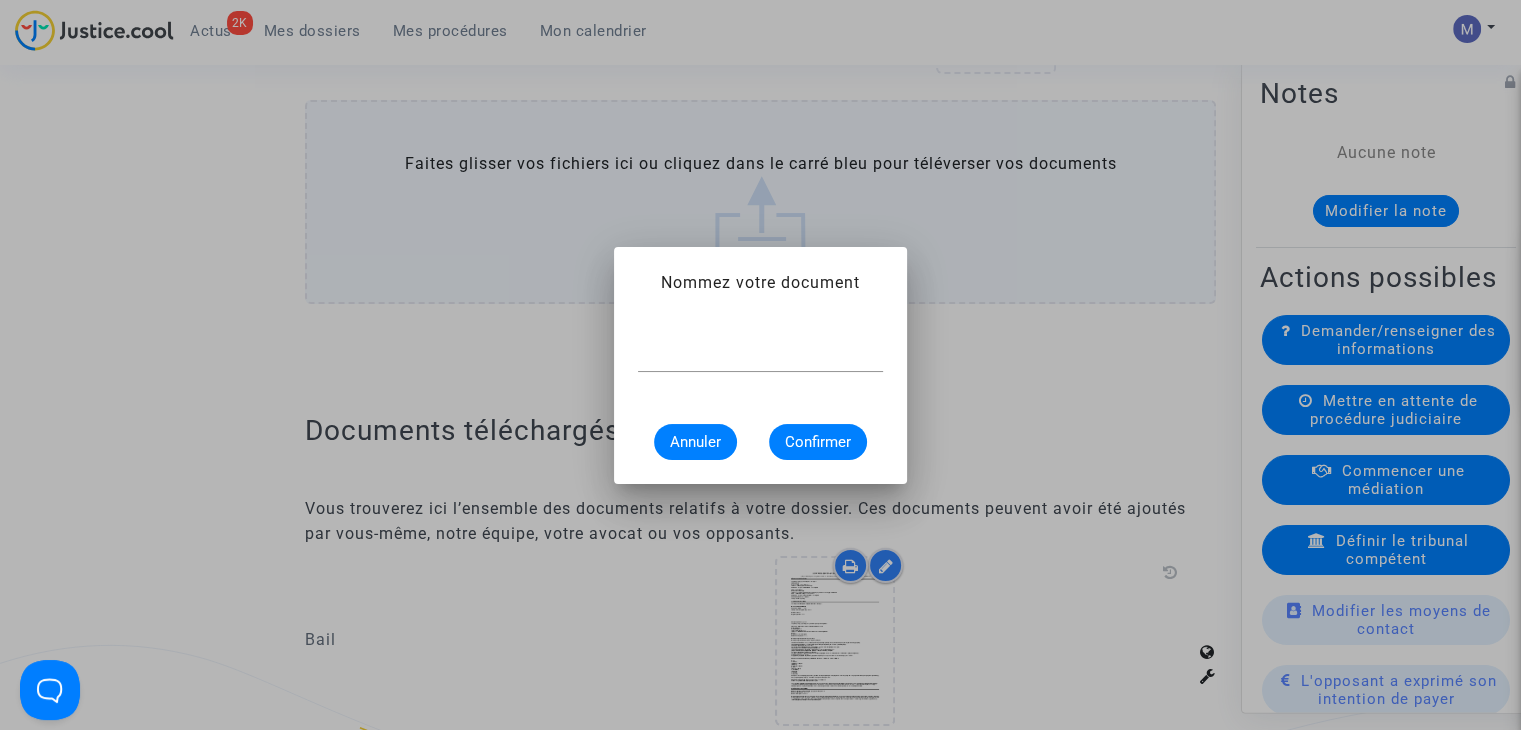 scroll, scrollTop: 0, scrollLeft: 0, axis: both 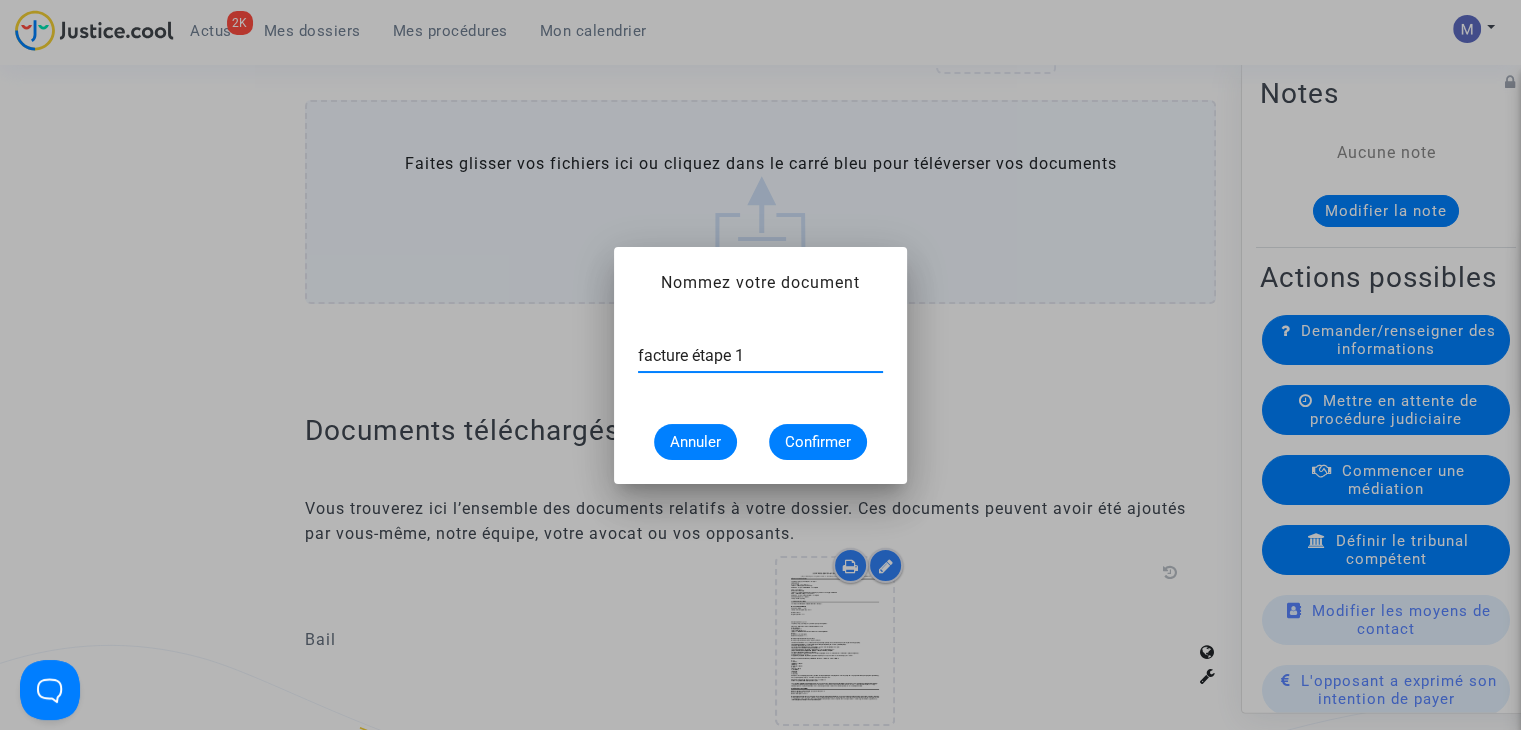 type on "facture étape 1" 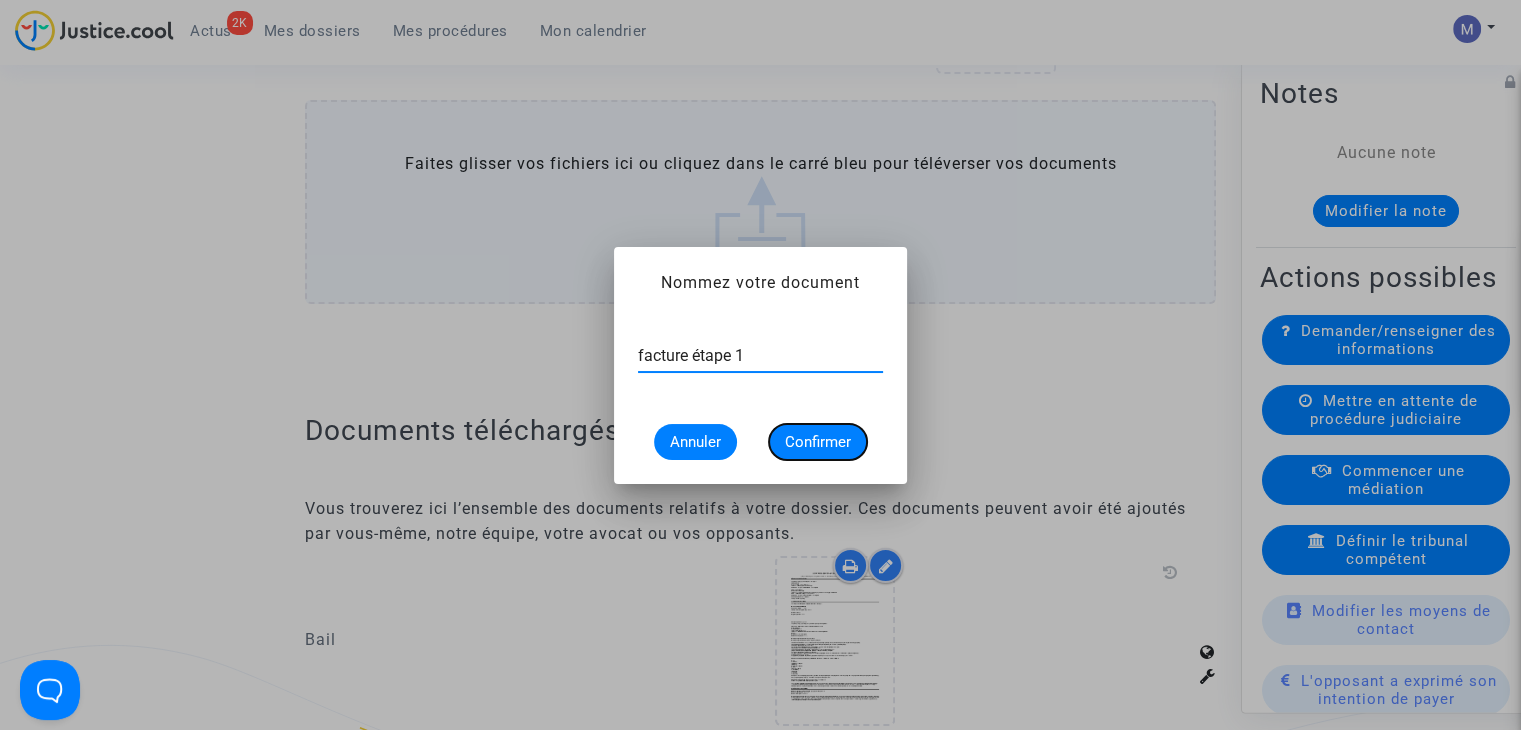 click on "Confirmer" at bounding box center (818, 442) 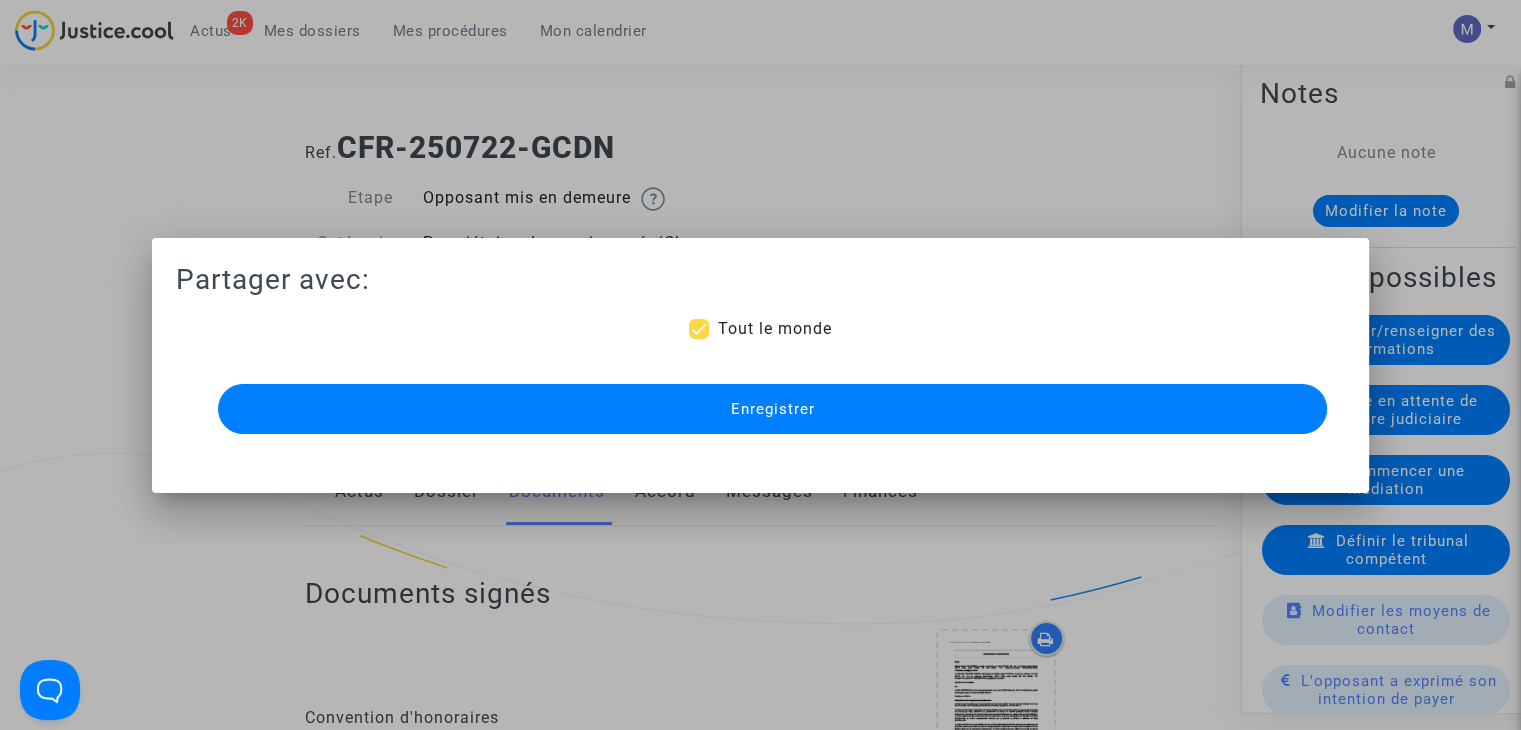 scroll, scrollTop: 1500, scrollLeft: 0, axis: vertical 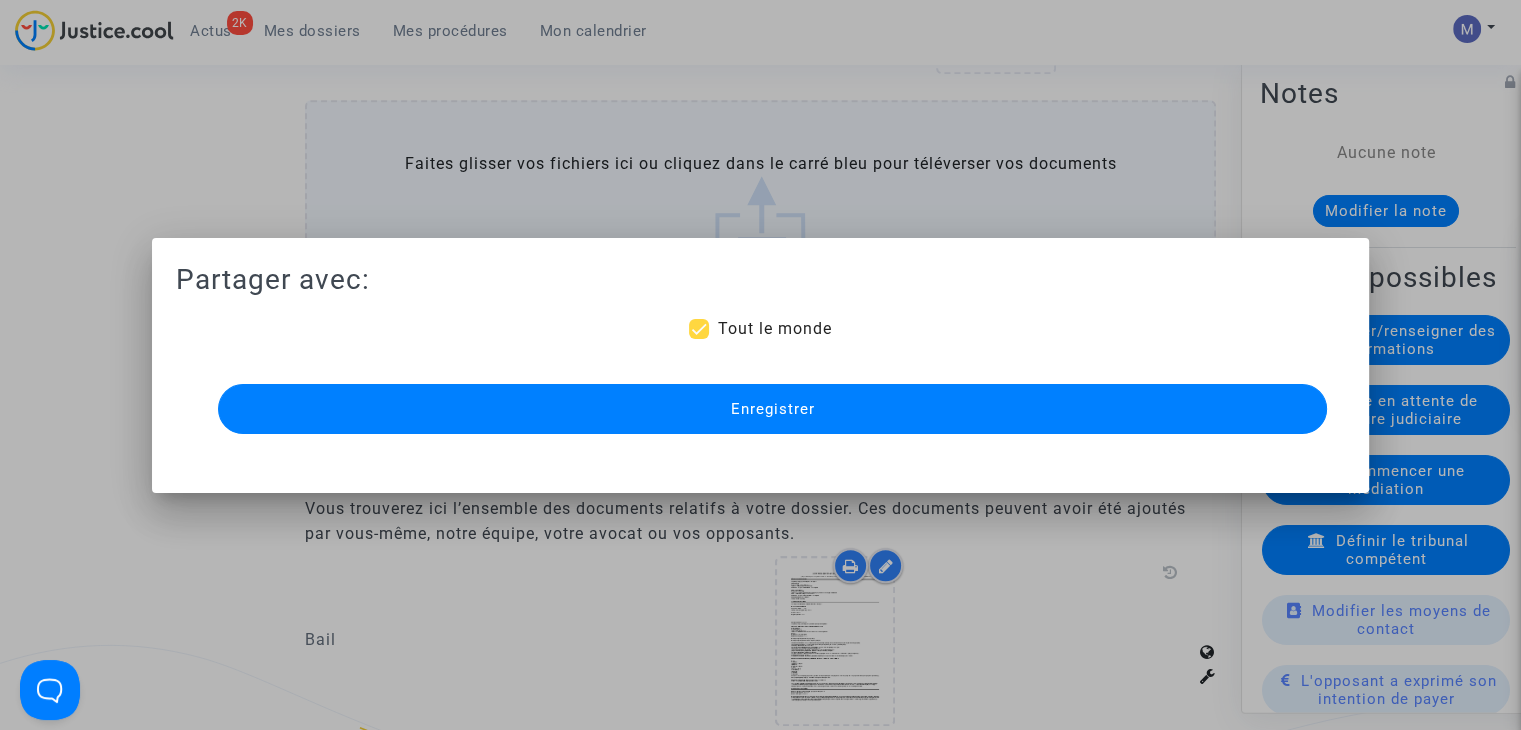 click on "Tout le monde" at bounding box center (774, 328) 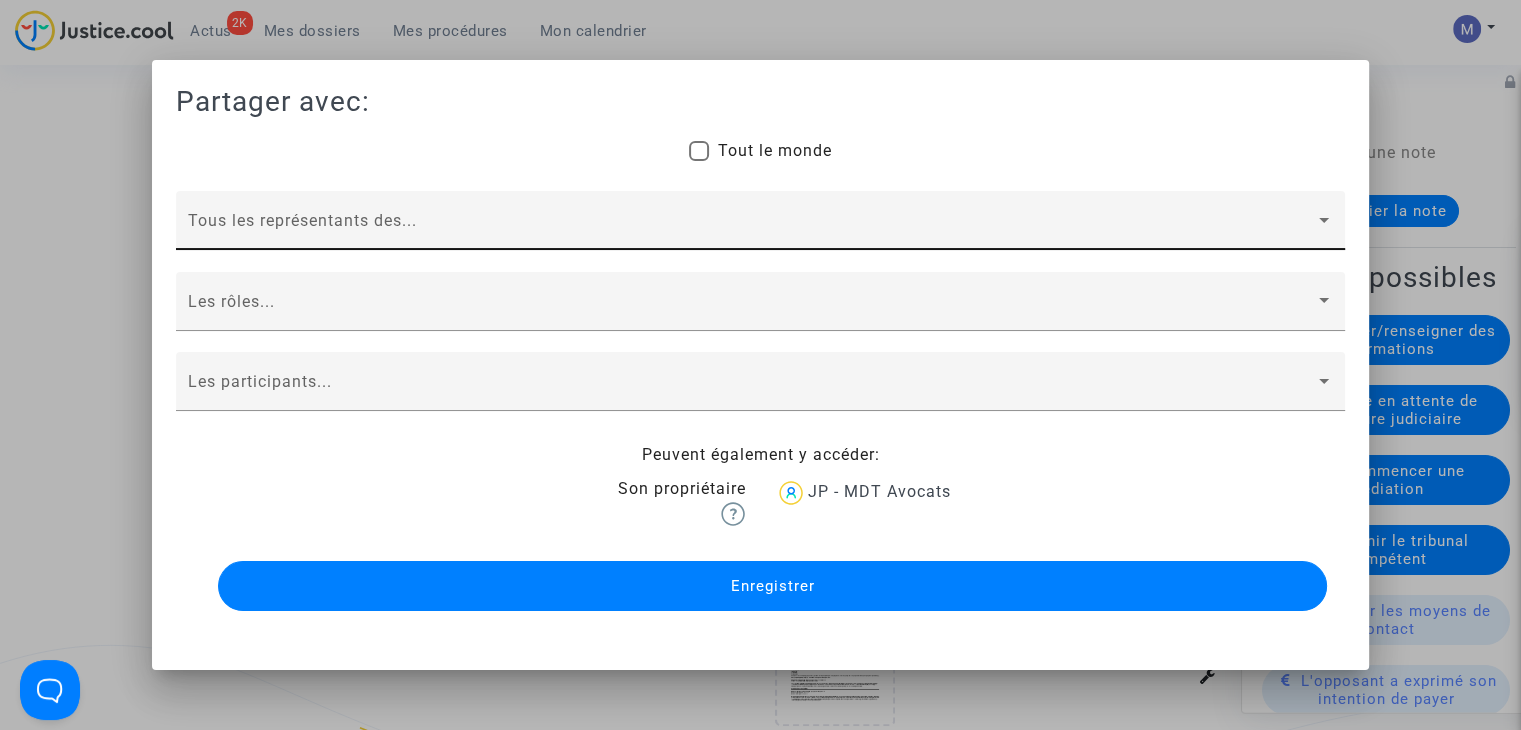 click on "Tous les représentants des..." at bounding box center (760, 226) 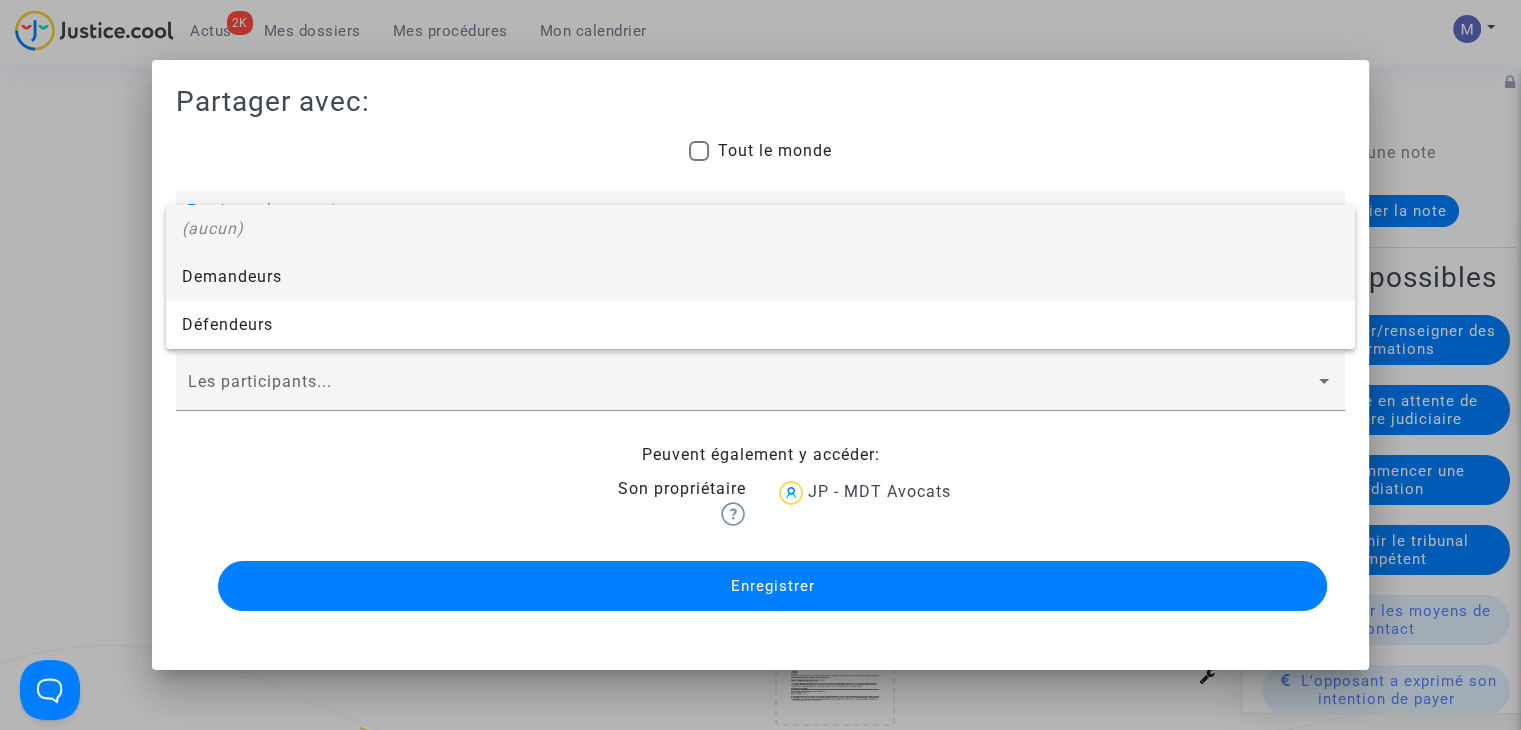 click on "Demandeurs" at bounding box center [760, 277] 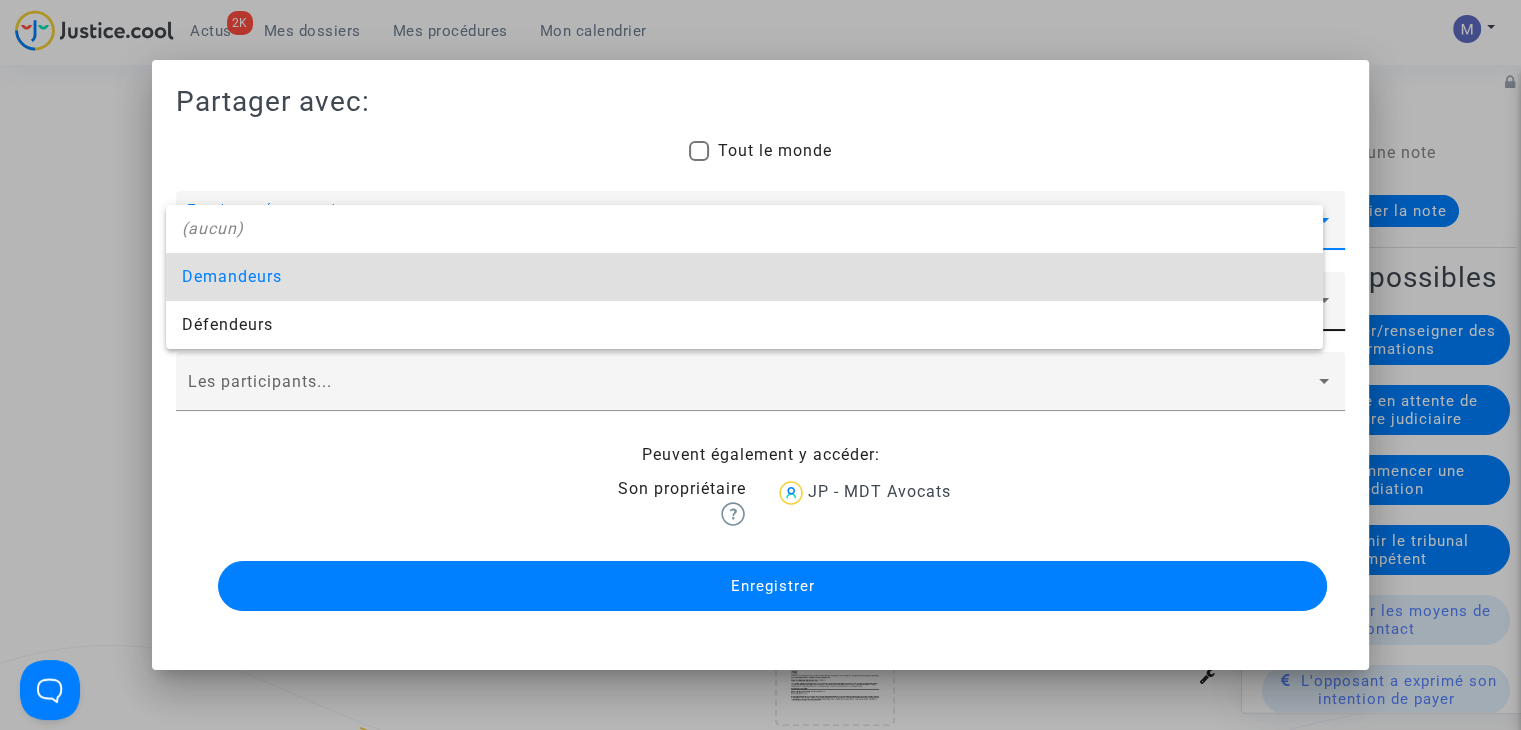 click at bounding box center (751, 310) 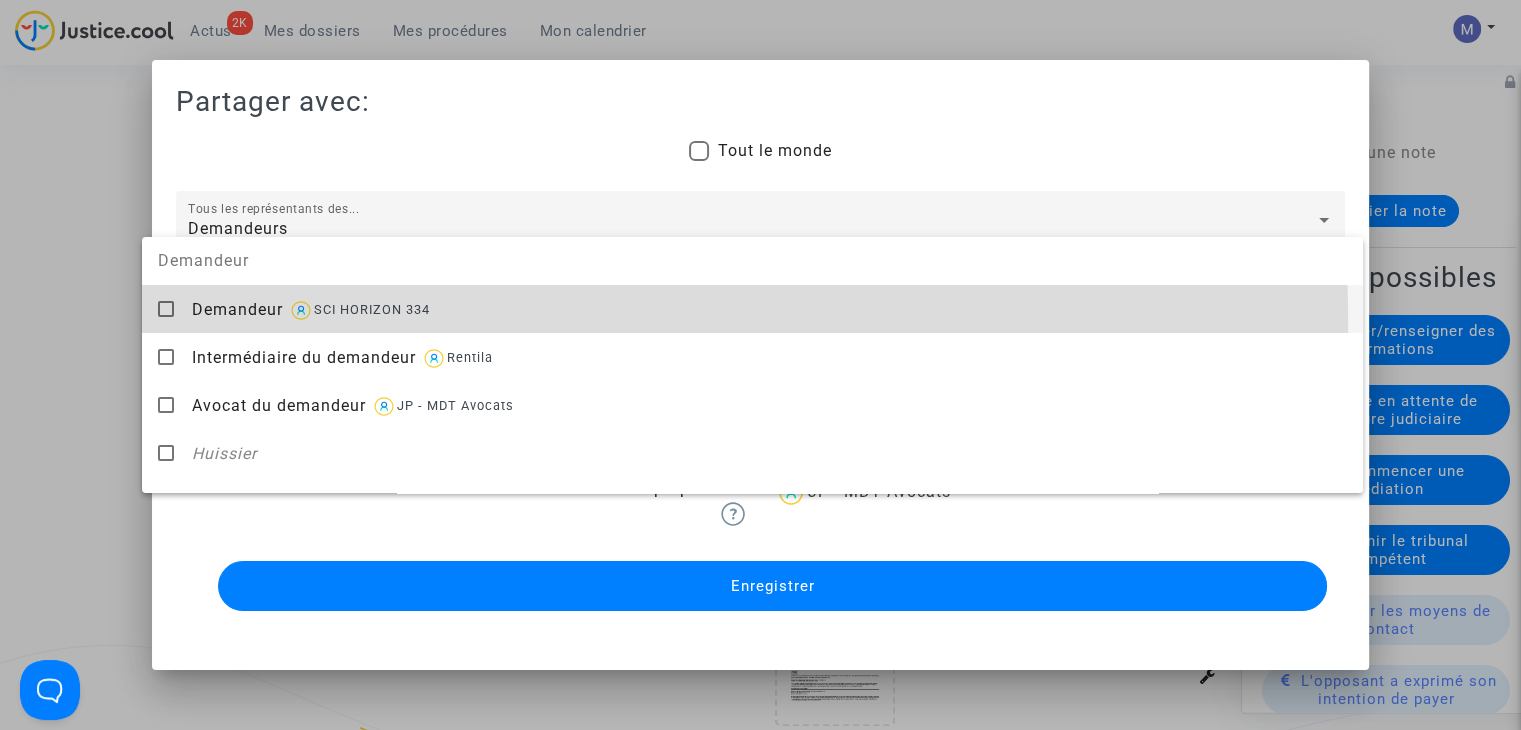 click on "Demandeur SCI HORIZON 334" at bounding box center (769, 309) 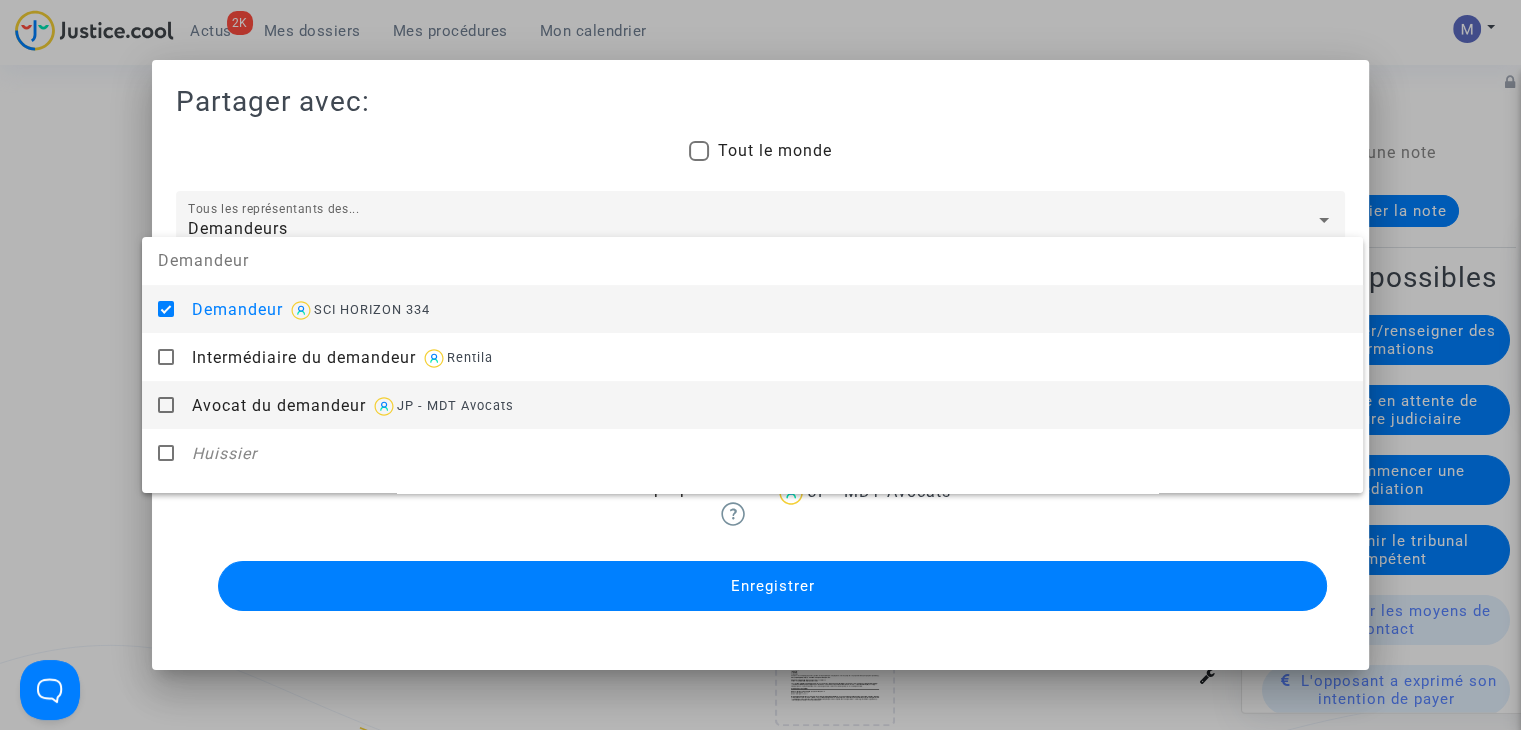 drag, startPoint x: 250, startPoint y: 409, endPoint x: 232, endPoint y: 409, distance: 18 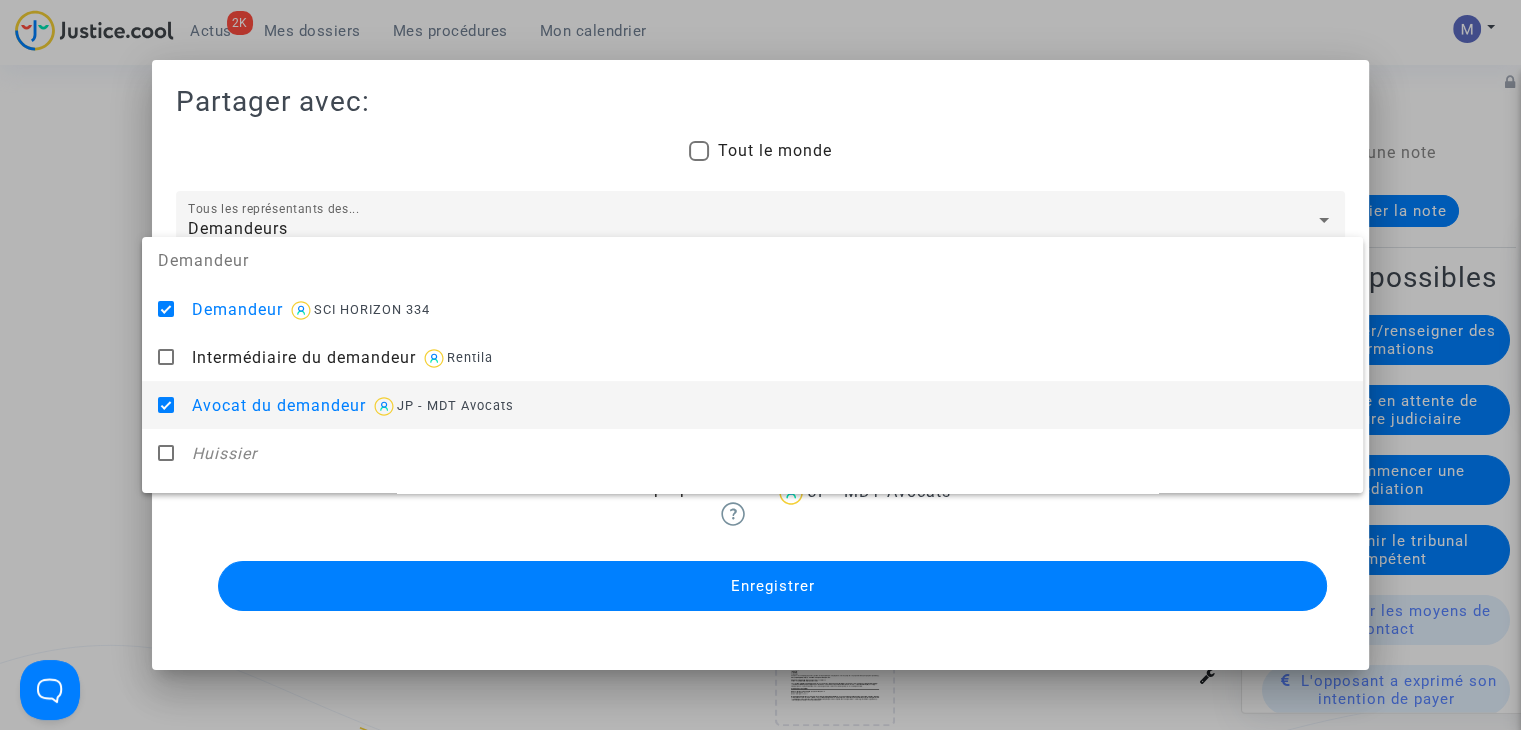 click at bounding box center [760, 365] 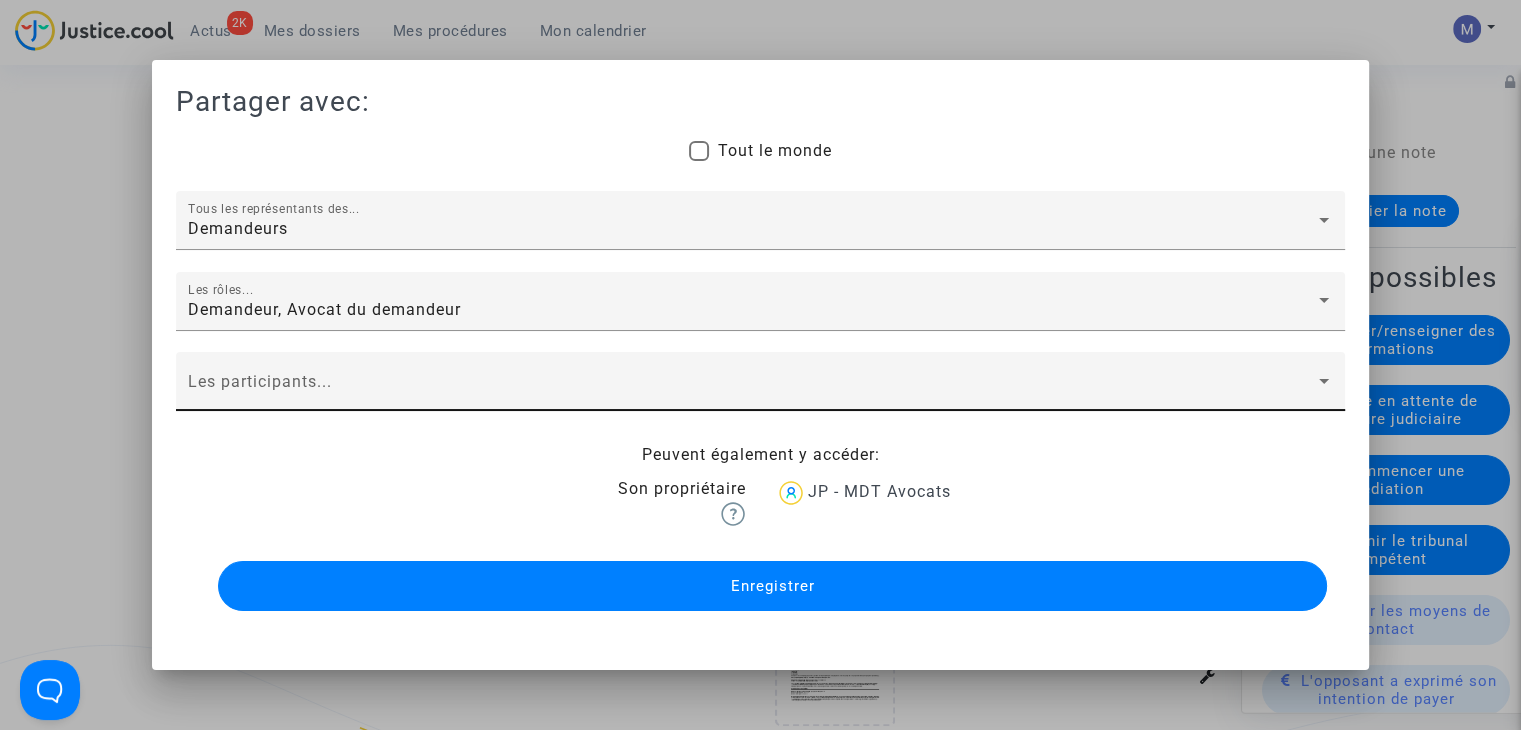 click at bounding box center [751, 390] 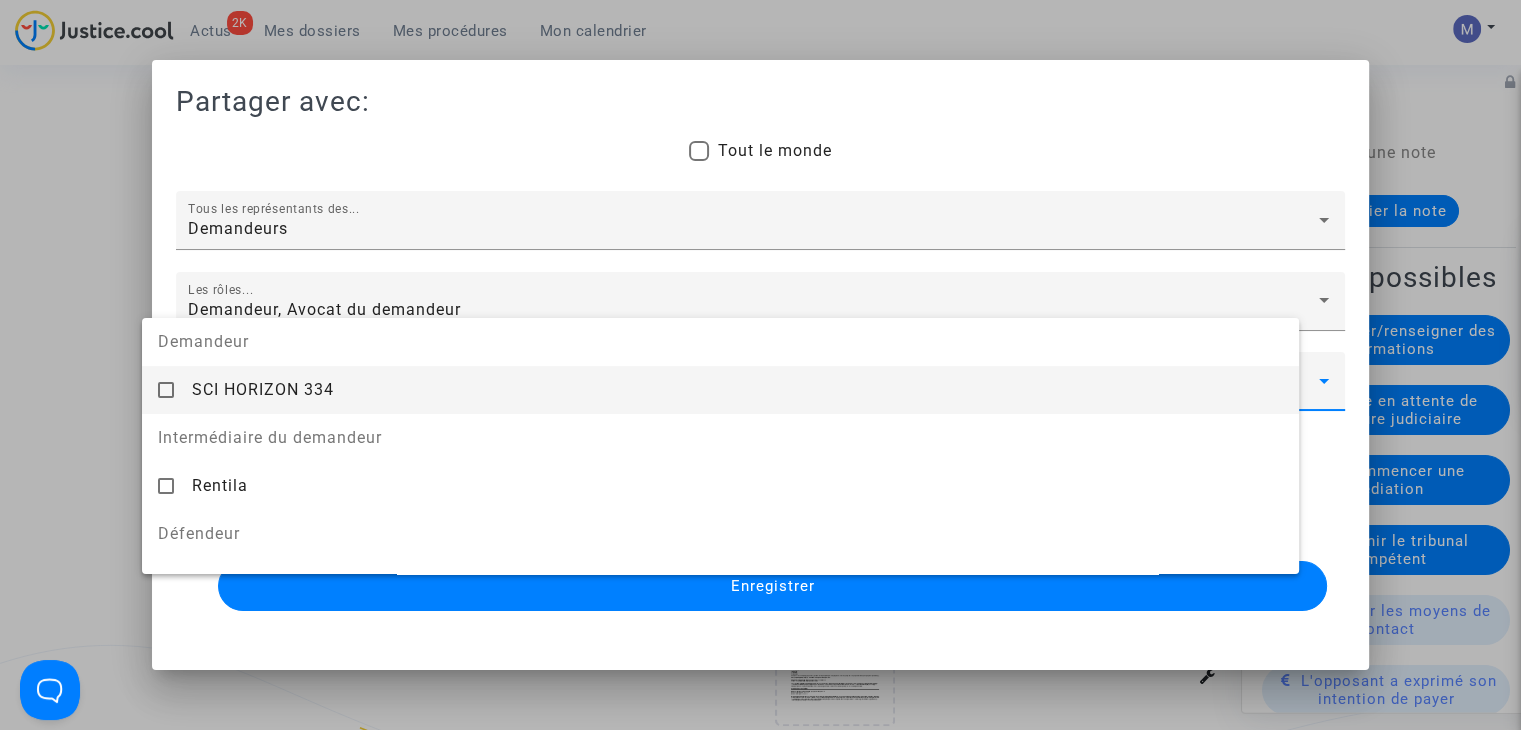 click on "SCI HORIZON 334" at bounding box center (263, 389) 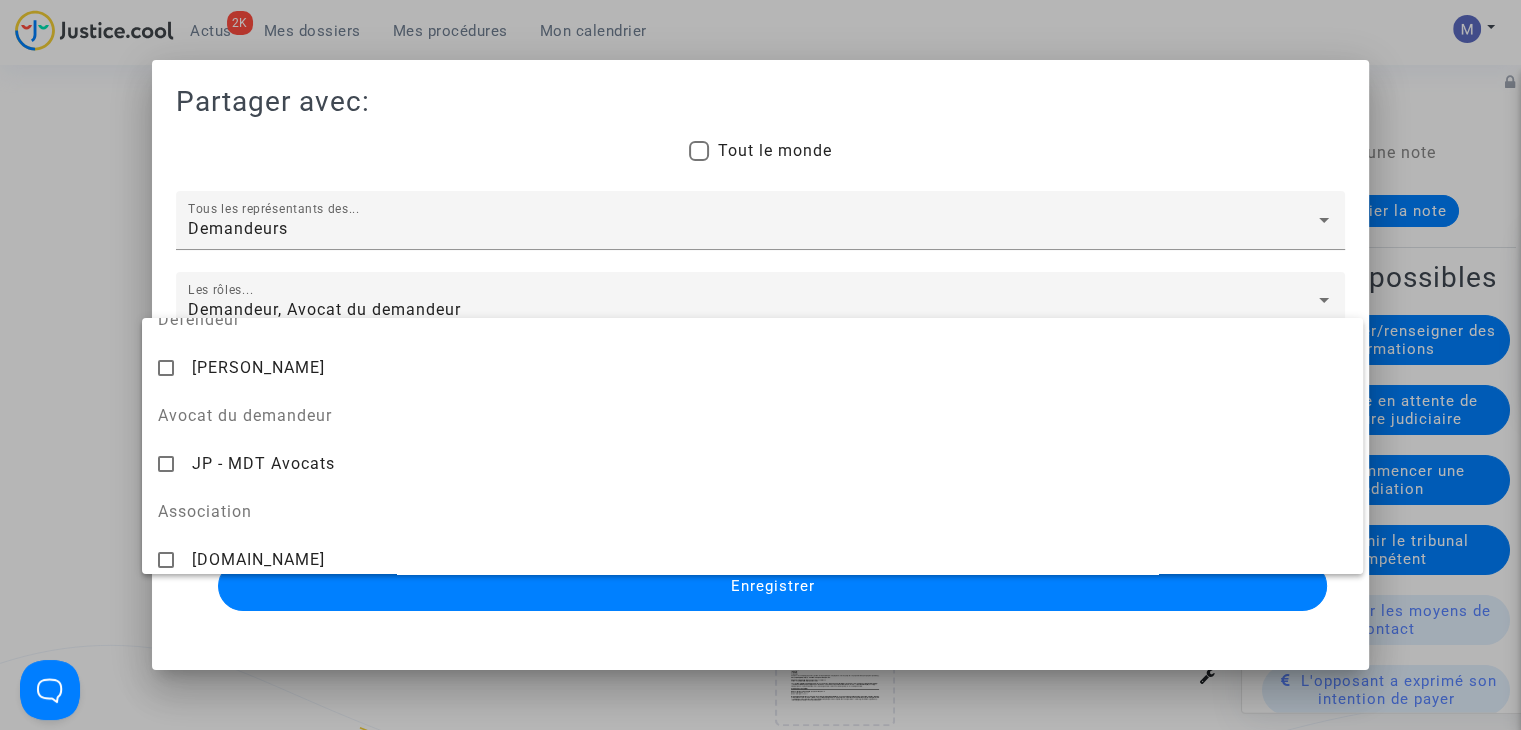 scroll, scrollTop: 224, scrollLeft: 0, axis: vertical 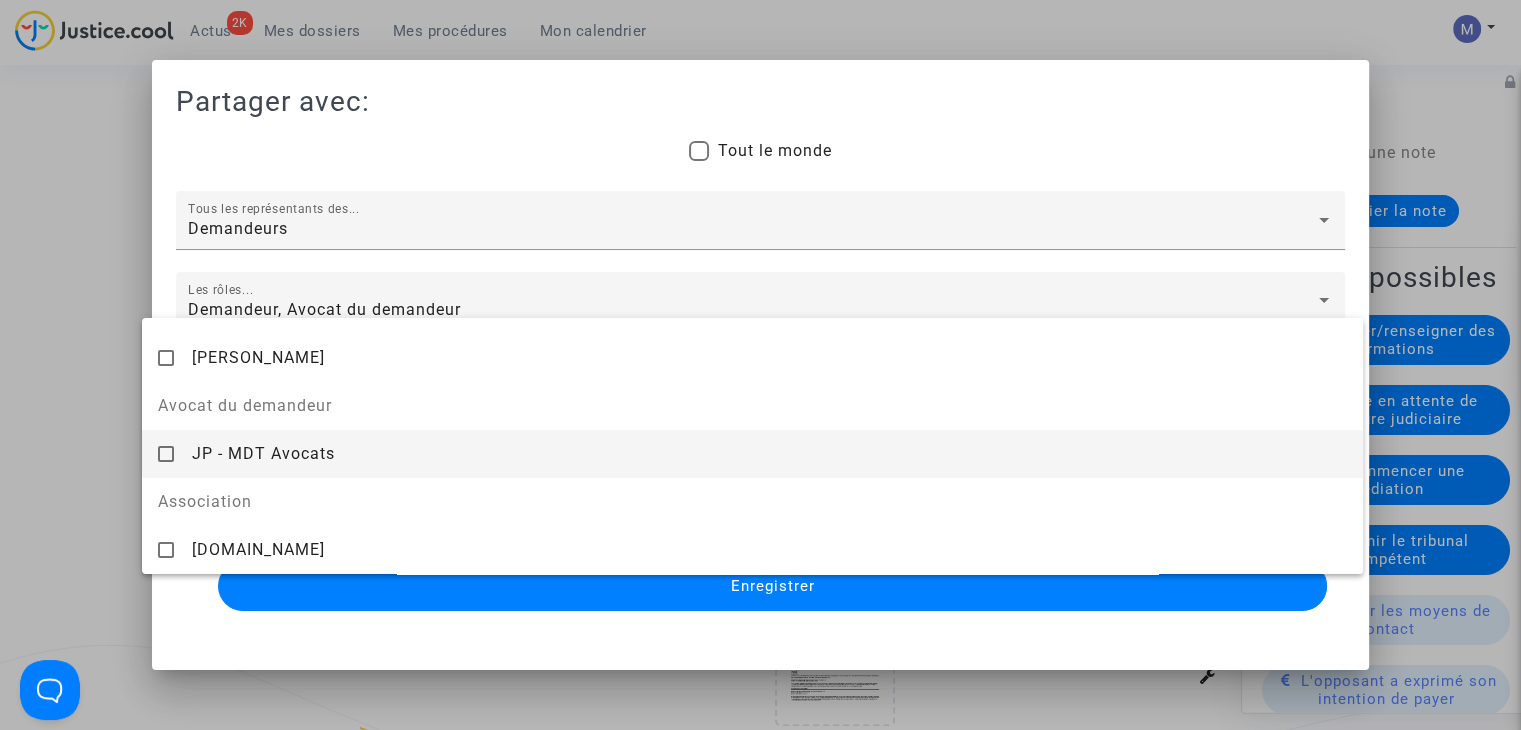 click on "JP - MDT Avocats" at bounding box center (769, 453) 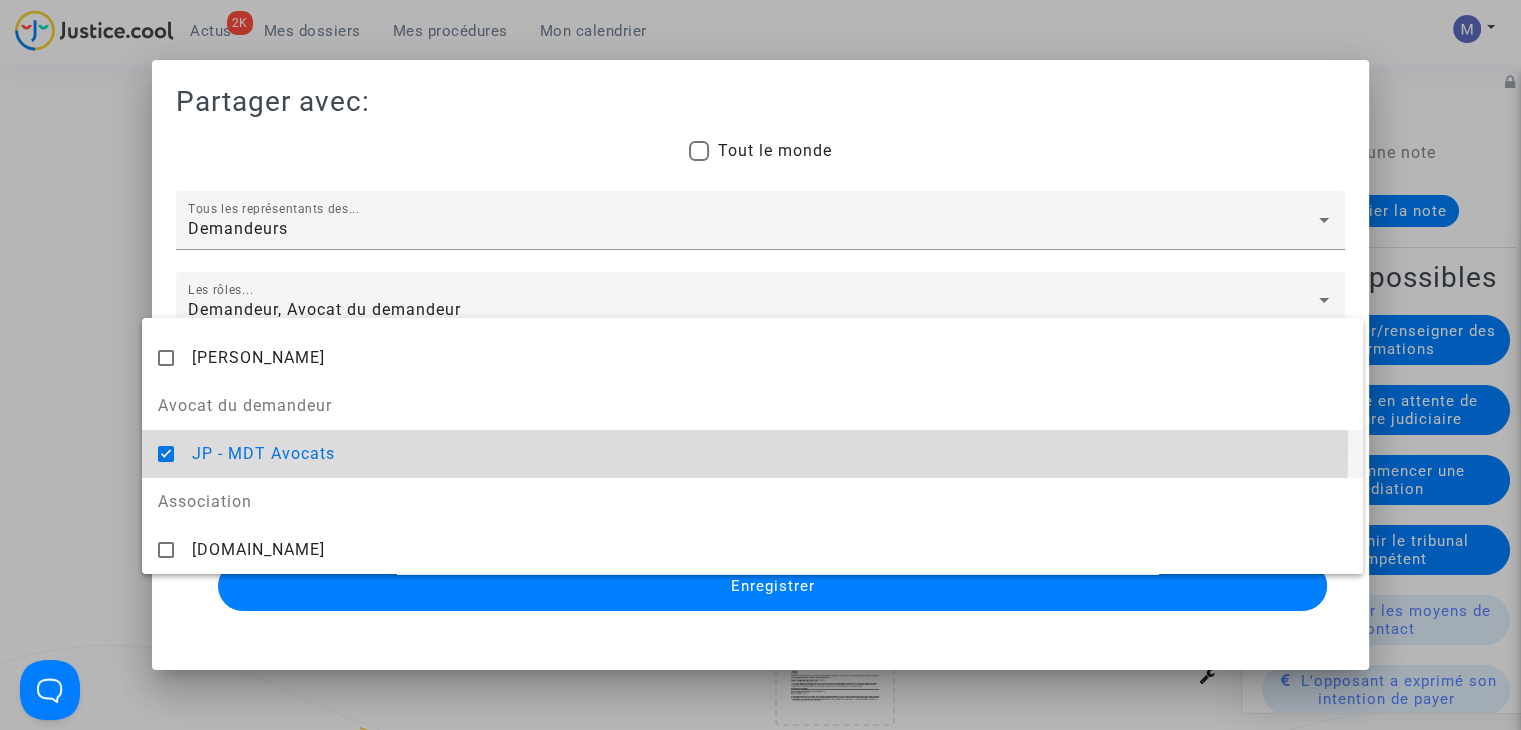 drag, startPoint x: 52, startPoint y: 433, endPoint x: 67, endPoint y: 437, distance: 15.524175 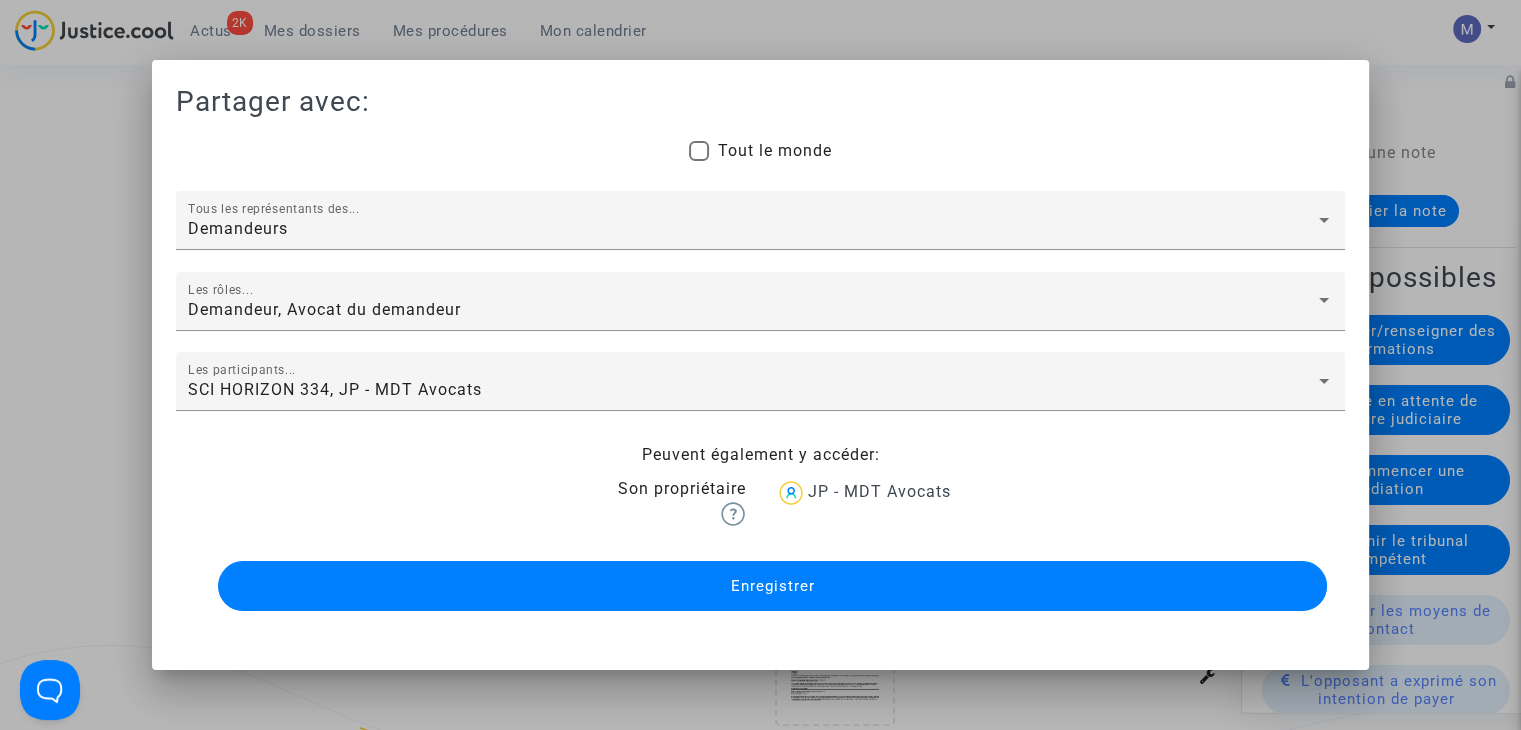 click on "Enregistrer" at bounding box center [772, 586] 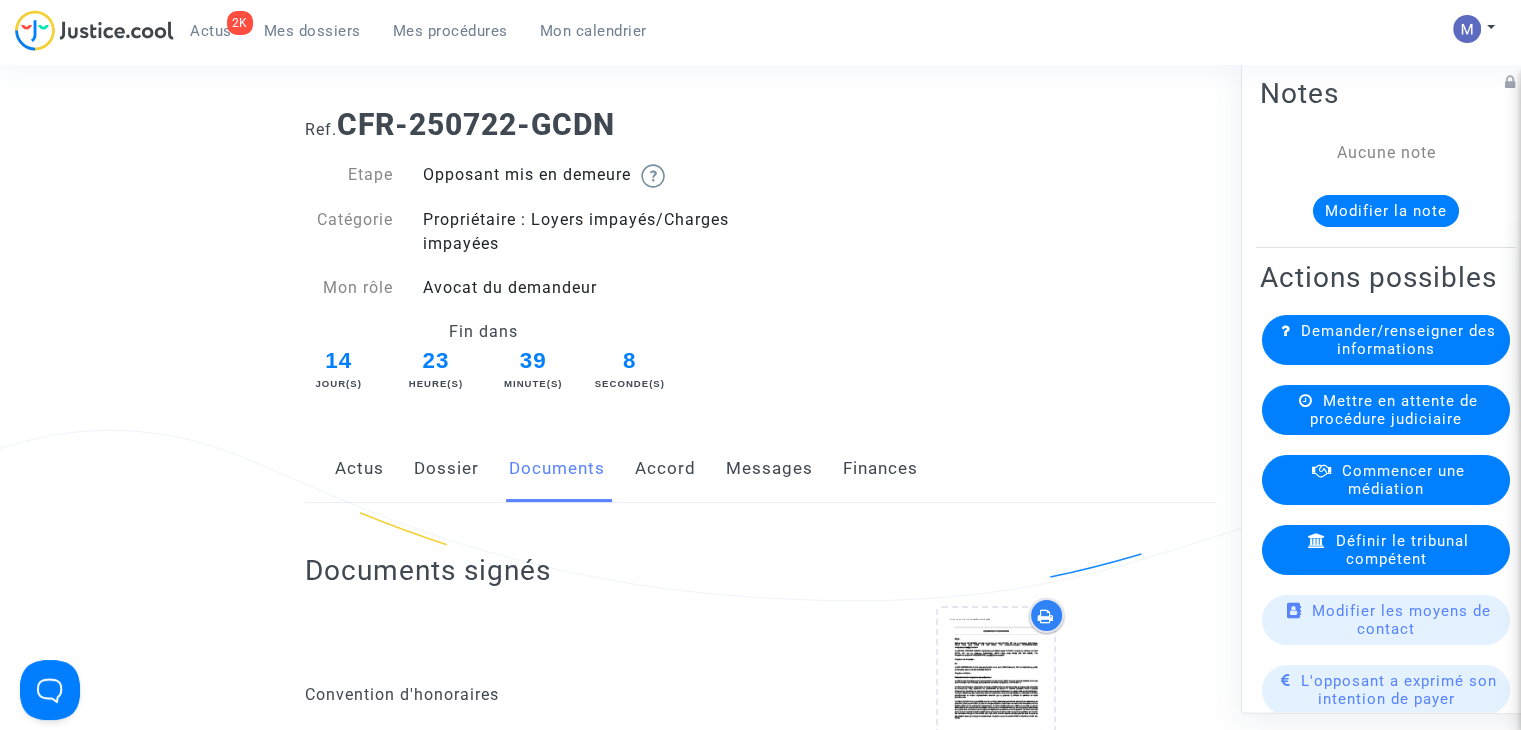 scroll, scrollTop: 0, scrollLeft: 0, axis: both 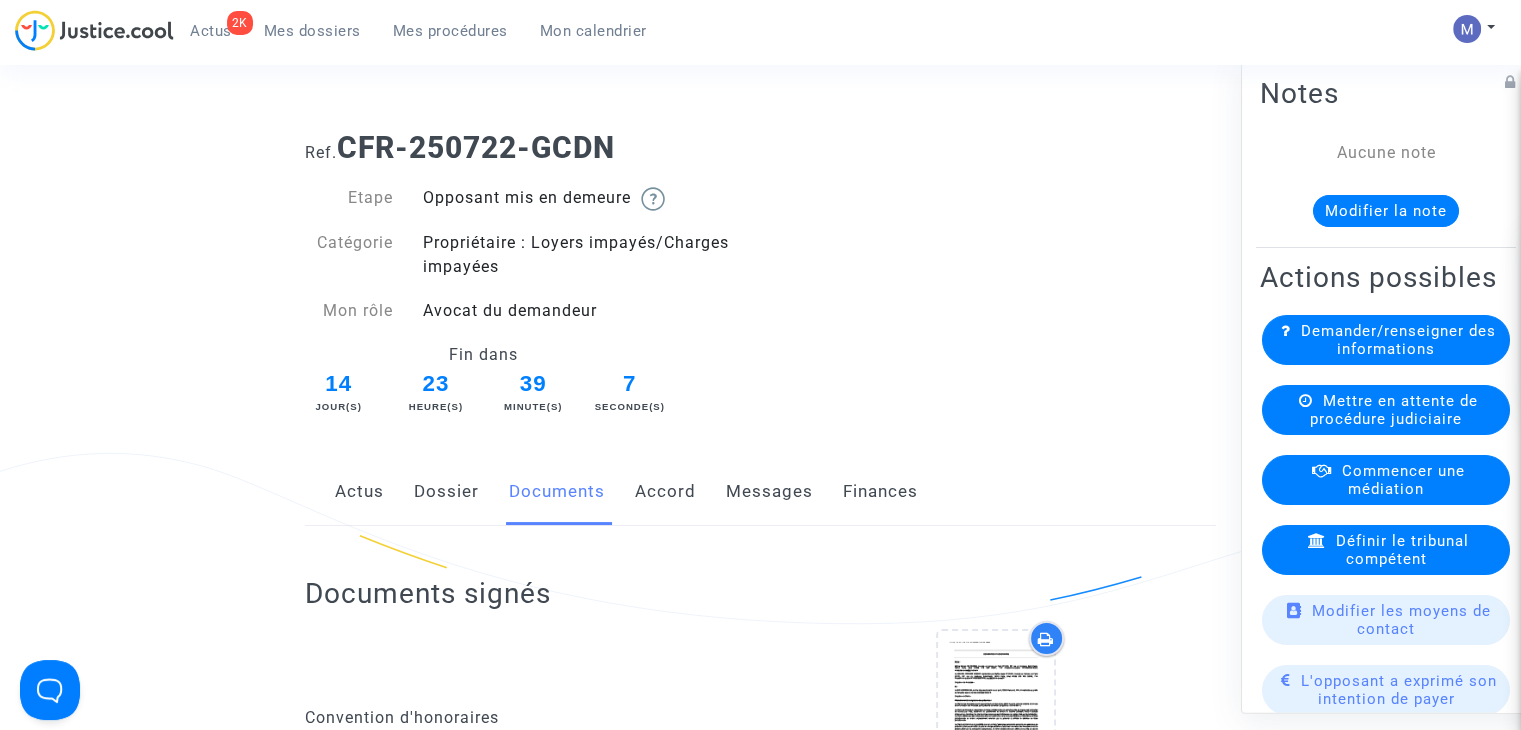 click on "Mes dossiers" at bounding box center (312, 31) 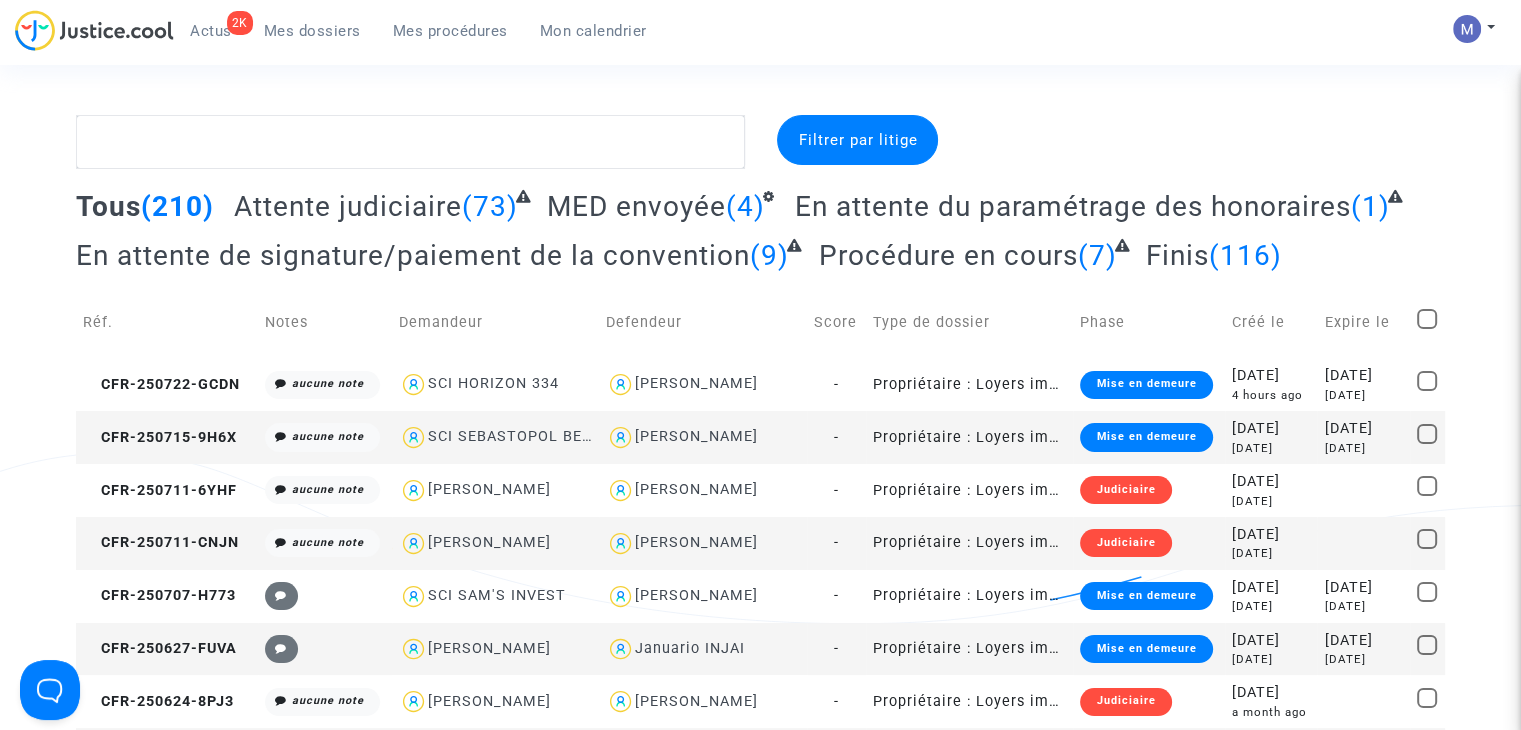 drag, startPoint x: 331, startPoint y: 191, endPoint x: 320, endPoint y: 202, distance: 15.556349 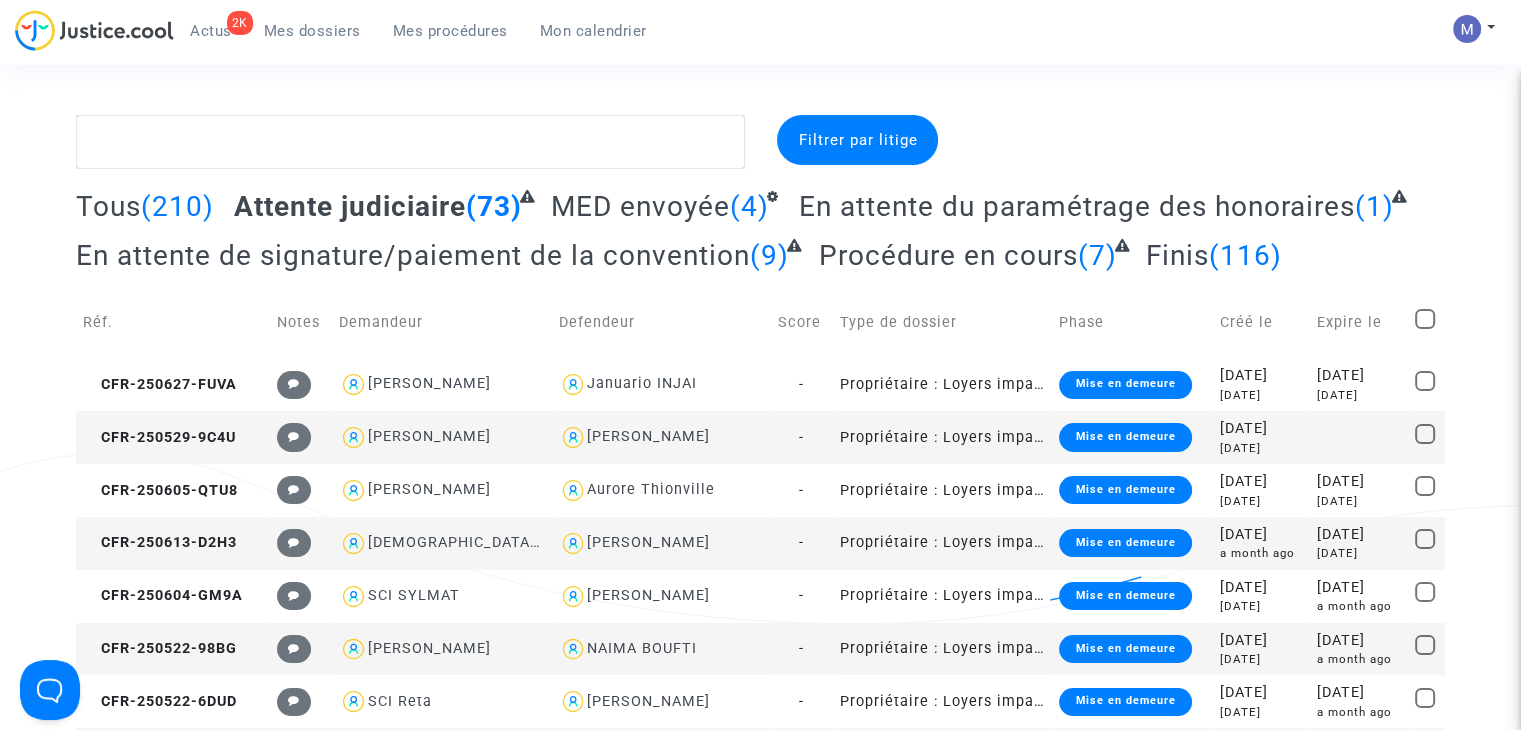 click on "MED envoyée" 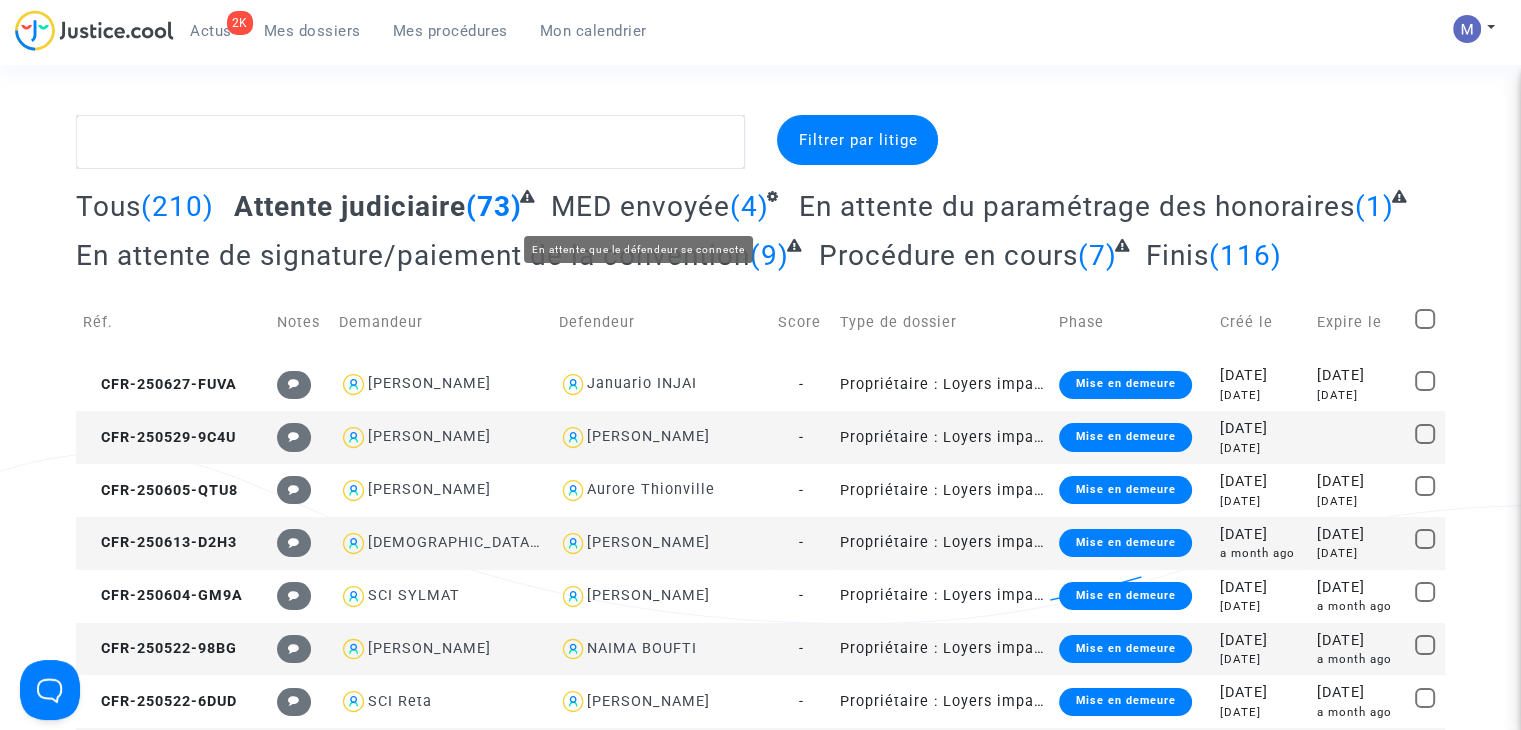 click on "Filtrer par litige  Tous (210) Attente judiciaire (73) MED envoyée (4) En attente du paramétrage des honoraires (1) En attente de signature/paiement de la convention (9) Procédure en cours (7) Finis (116)  Réf.   Notes   Demandeur   Defendeur   Score   Type de dossier   Phase   Créé le   Expire le    CFR-250627-FUVA MEGRAT Grégoire Januario INJAI  -  Propriétaire : Loyers impayés/Charges impayées  Mise en demeure
2025-06-27 25 days ago 2025-07-17 5 days ago   CFR-250529-9C4U Sylvain MORVAN Valérie NIEDZIOLKA  -  Propriétaire : Loyers impayés/Charges impayées  Mise en demeure
2025-05-29 2 months ago   CFR-250605-QTU8 Aurélien Grac Aurore Thionville  -  Propriétaire : Loyers impayés/Charges impayées  Mise en demeure
2025-06-05 2 months ago 2025-07-15 7 days ago   CFR-250613-D2H3 Christian Massamba Mohamed Karim HOURRI  -  Propriétaire : Loyers impayés/Charges impayées  Mise en demeure
2025-06-13 a month ago 2025-07-03 19 days ago   CFR-250604-GM9A SCI SYLMAT Frederic GUERIN" 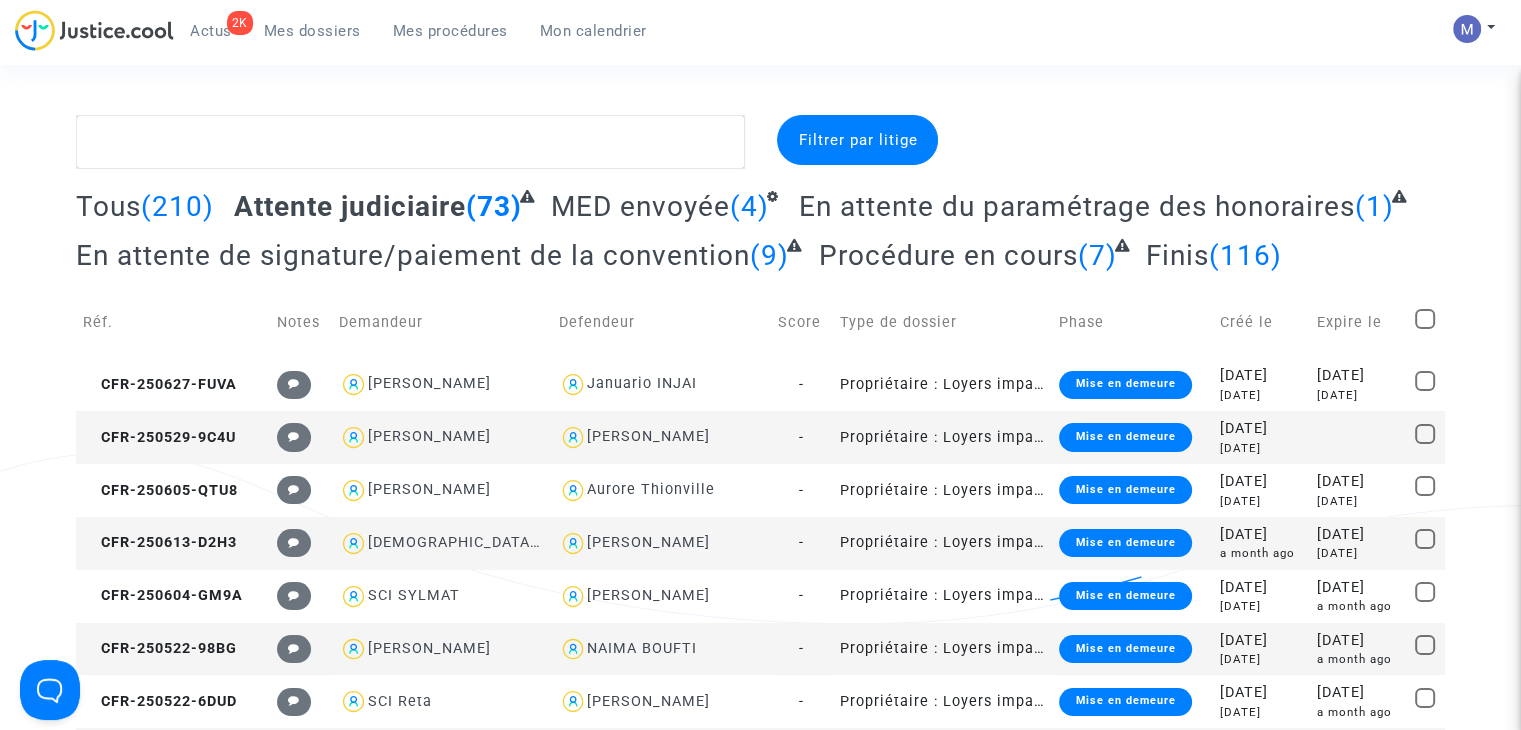 click on "MED envoyée" 